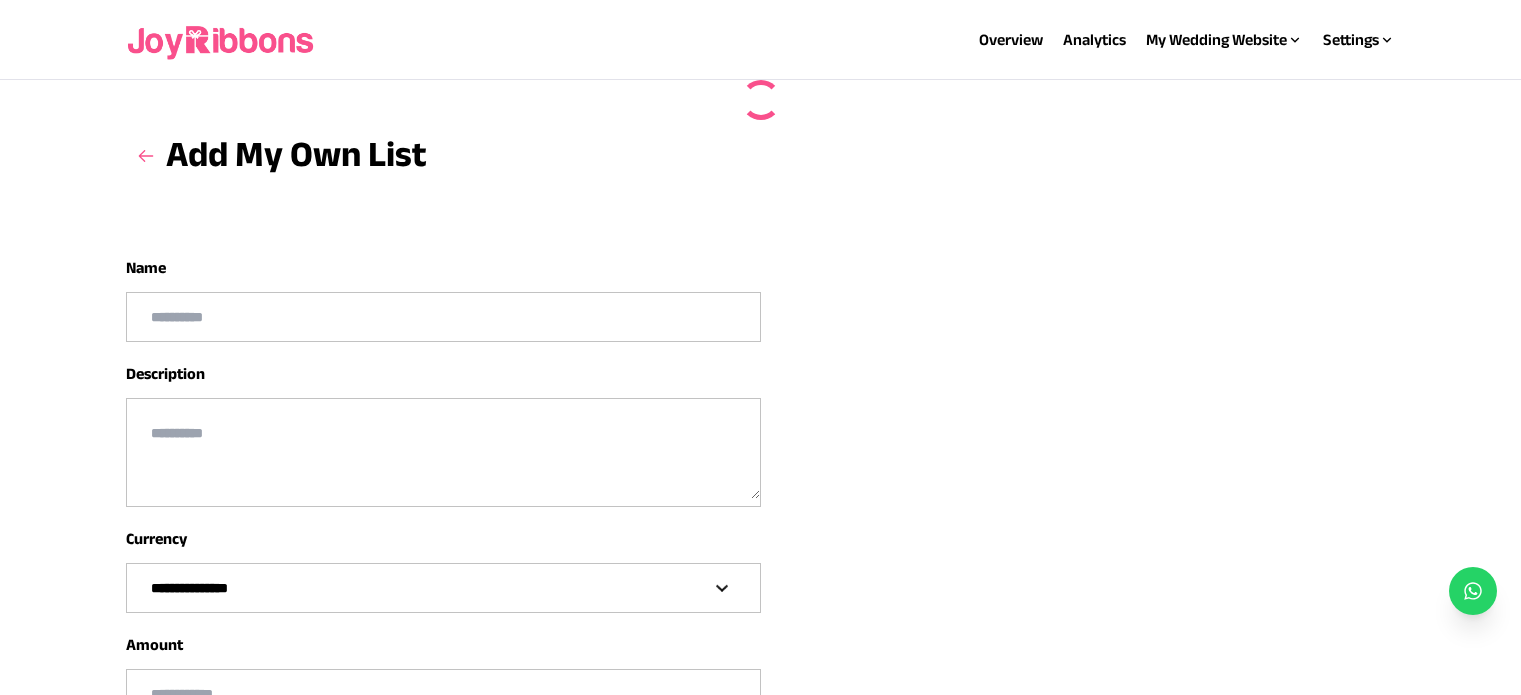 scroll, scrollTop: 129, scrollLeft: 0, axis: vertical 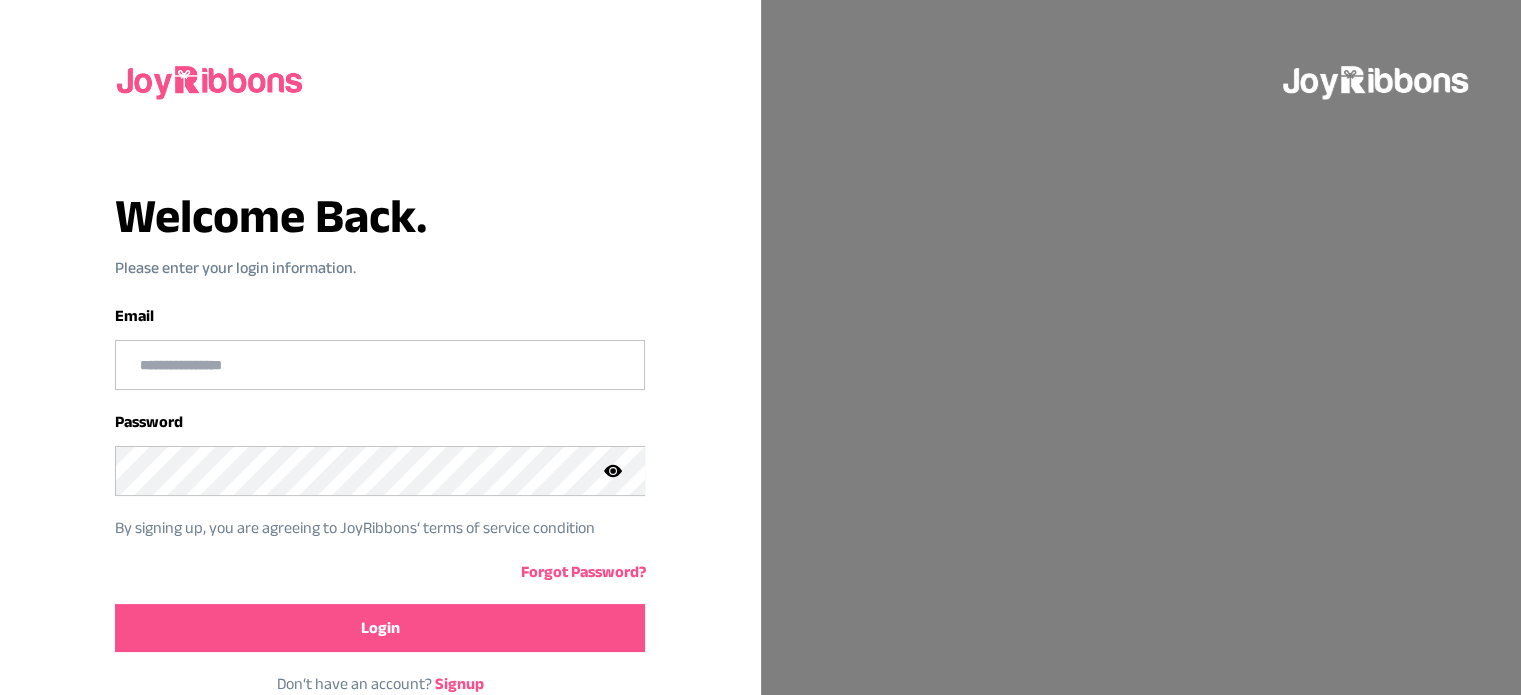 click at bounding box center (380, 365) 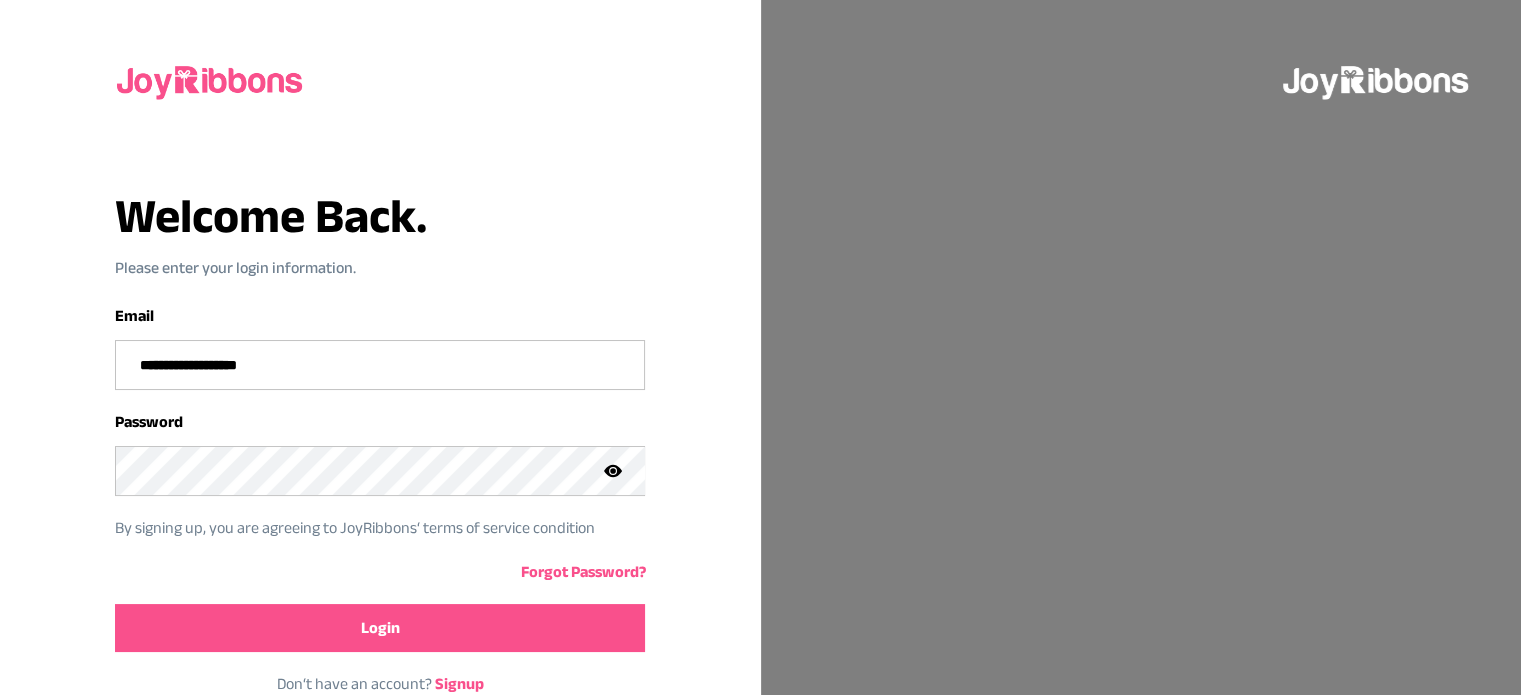 type on "**********" 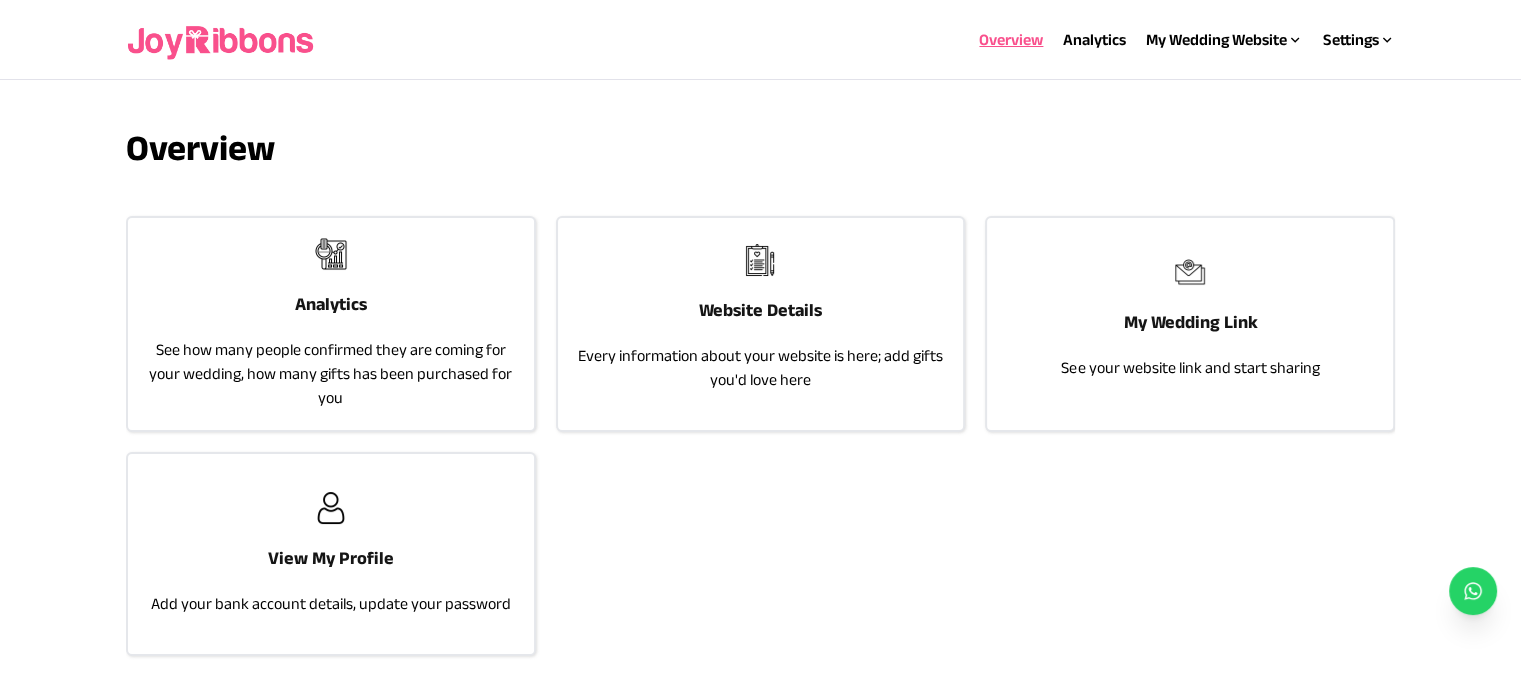 click on "My Wedding Website" at bounding box center (1224, 40) 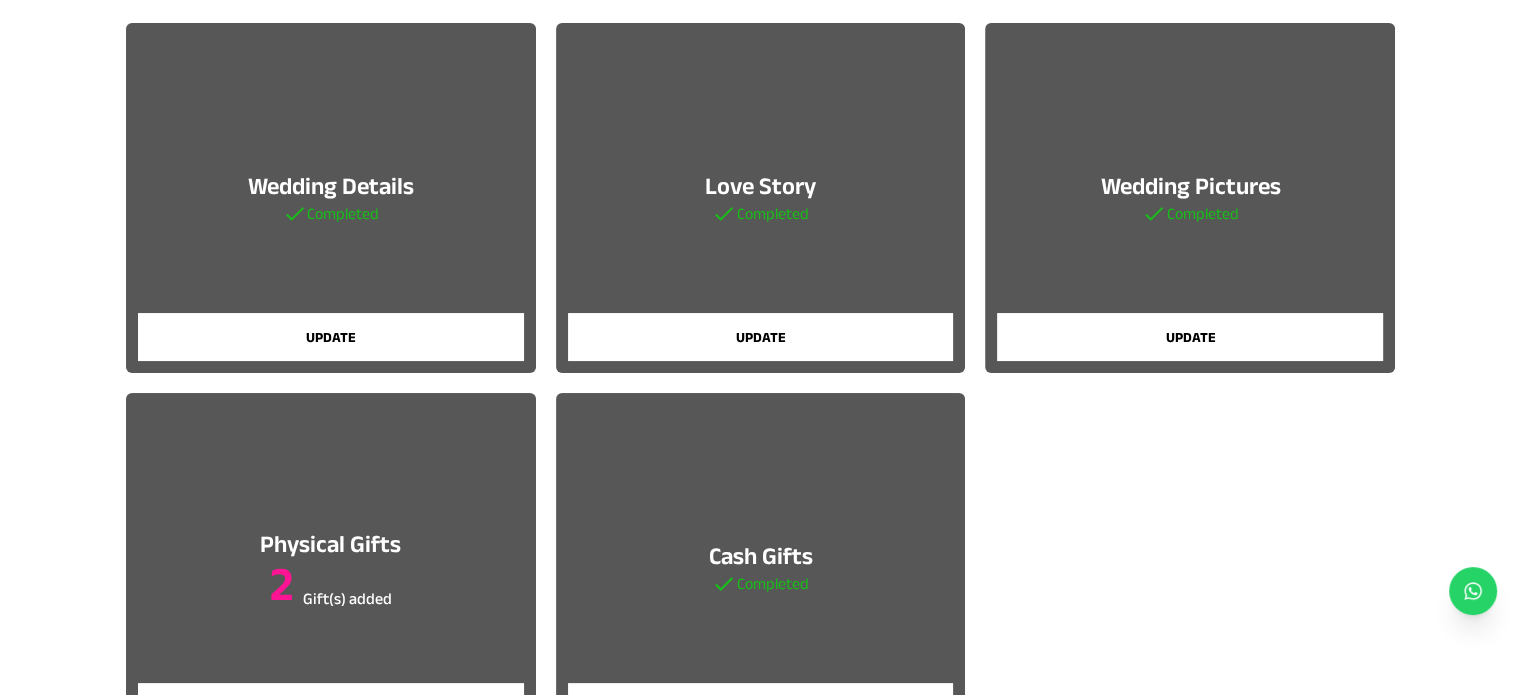 scroll, scrollTop: 194, scrollLeft: 0, axis: vertical 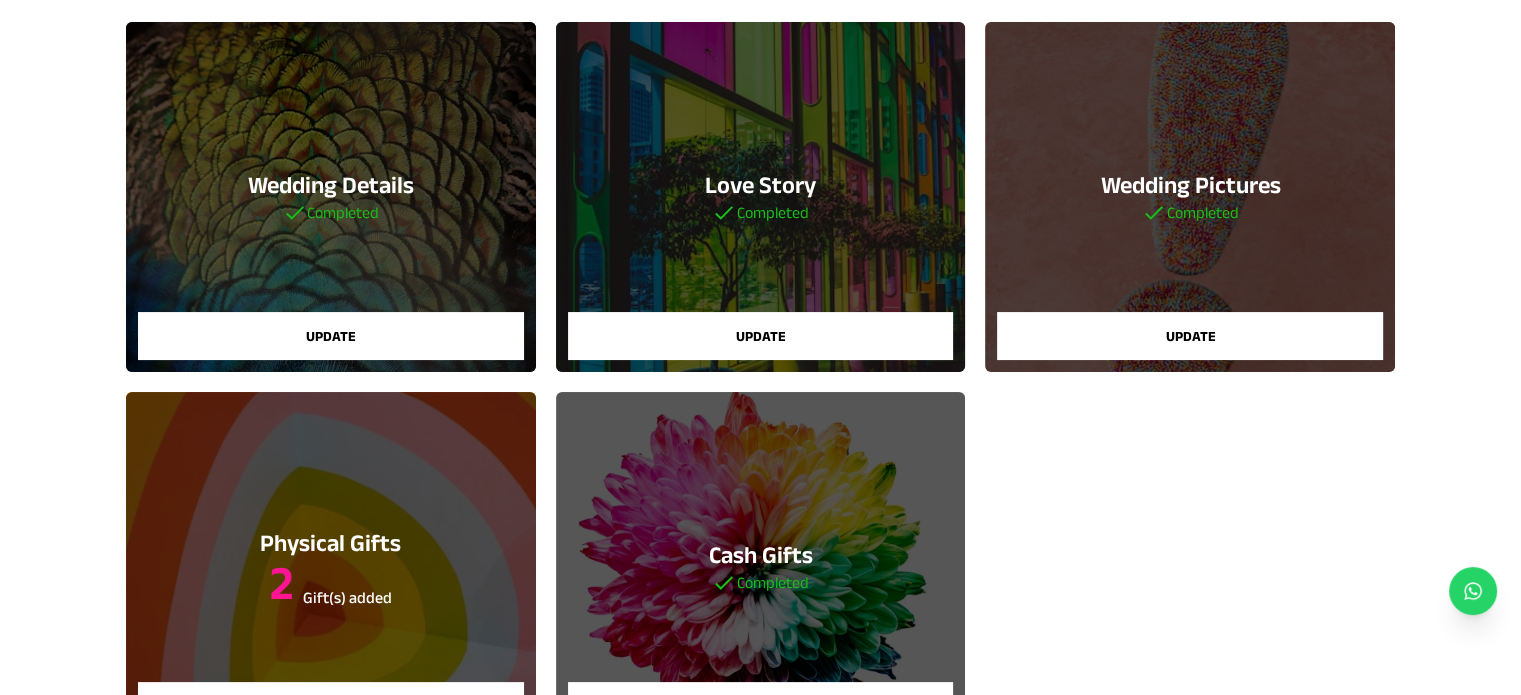 click on "Physical Gifts 2   Gift(s) added Update" at bounding box center [331, 567] 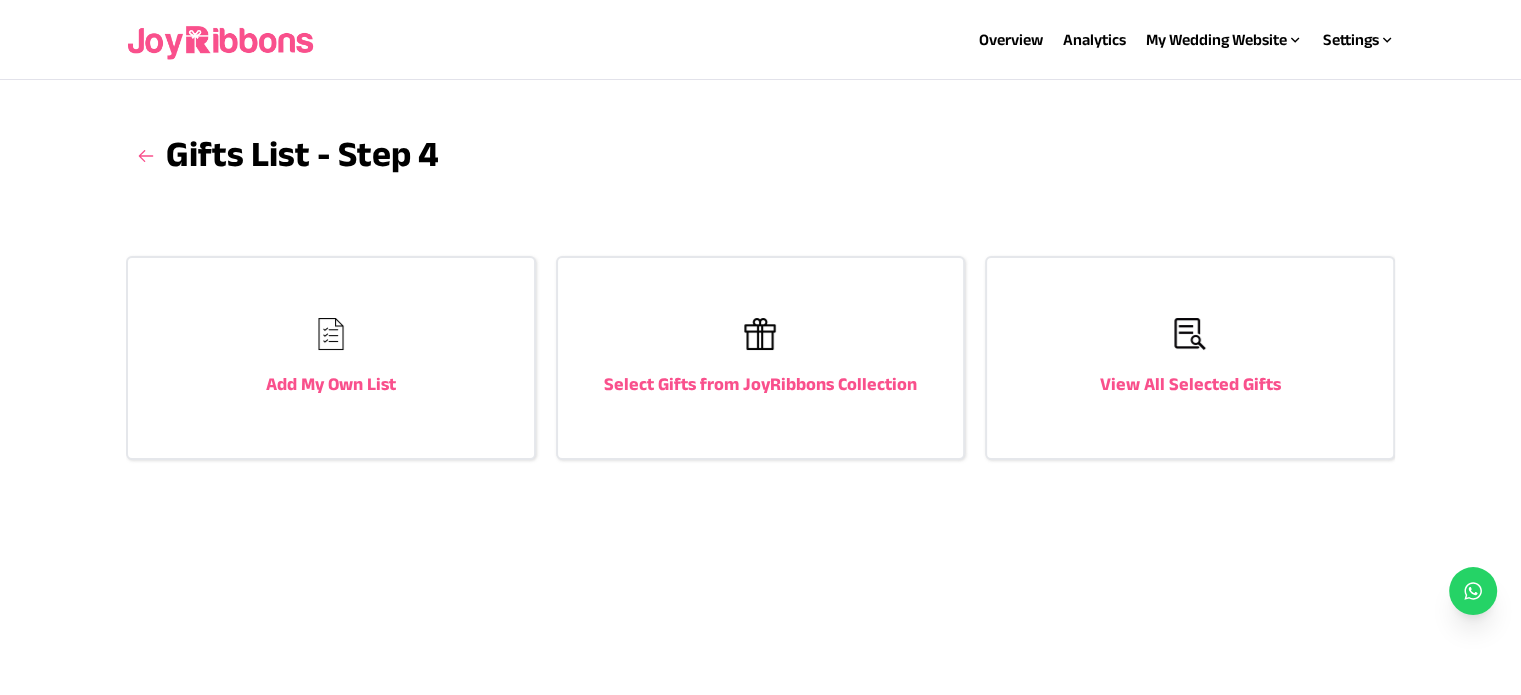 scroll, scrollTop: 0, scrollLeft: 0, axis: both 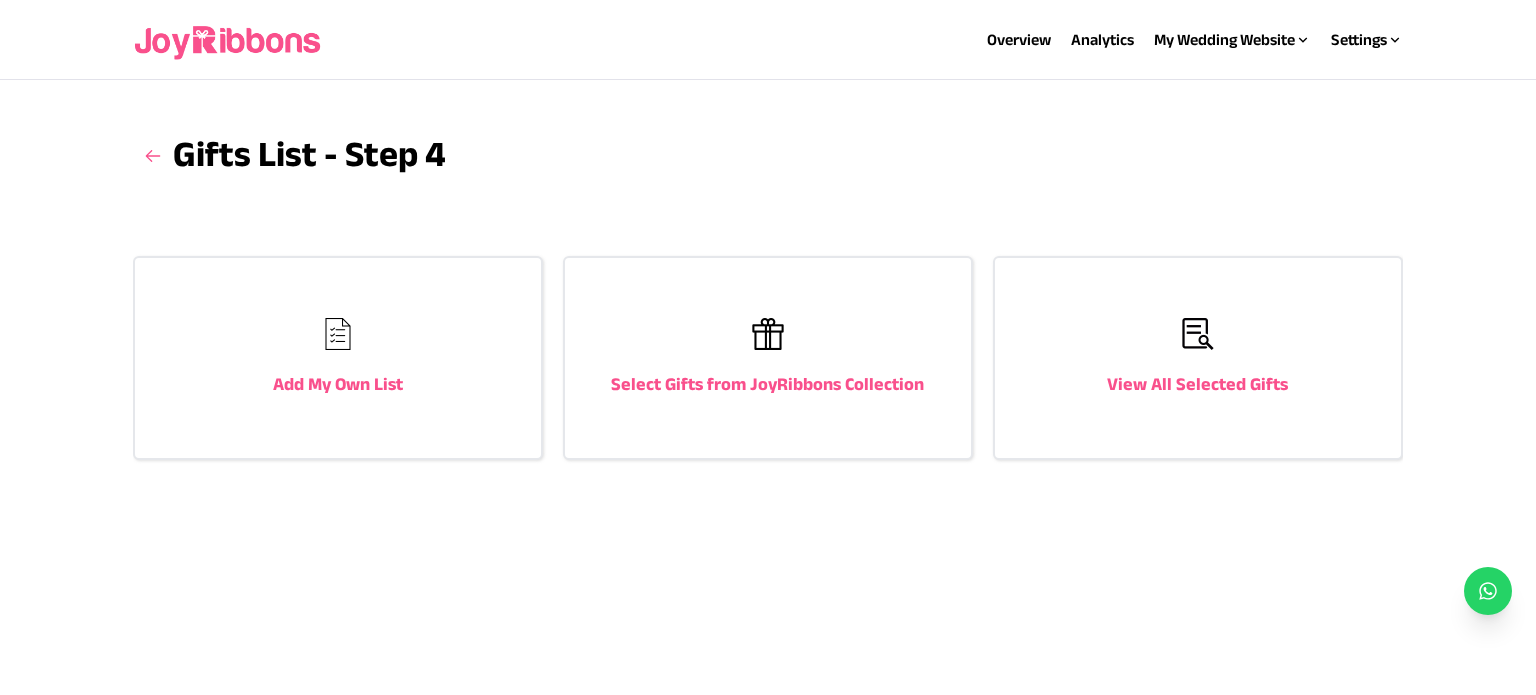 click on "View All Selected Gifts" at bounding box center (1198, 358) 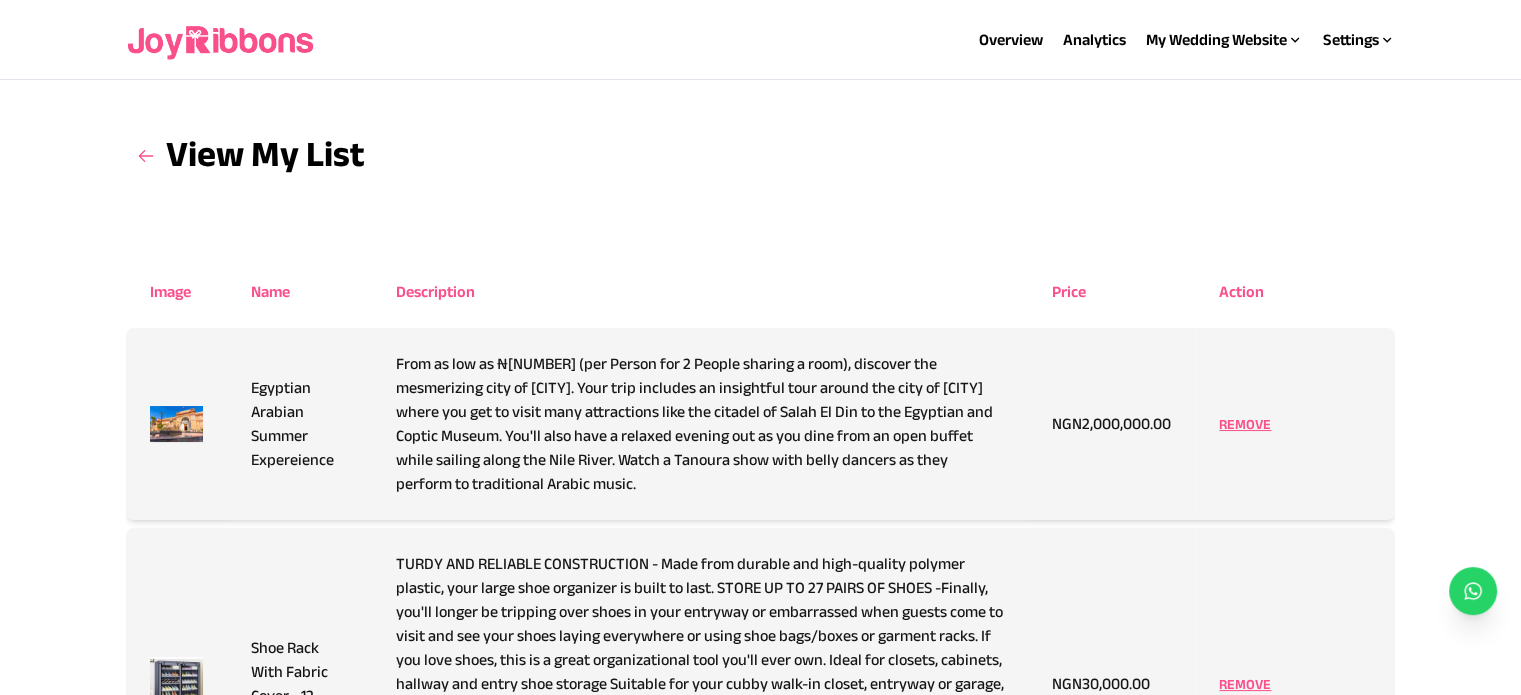 scroll, scrollTop: 296, scrollLeft: 0, axis: vertical 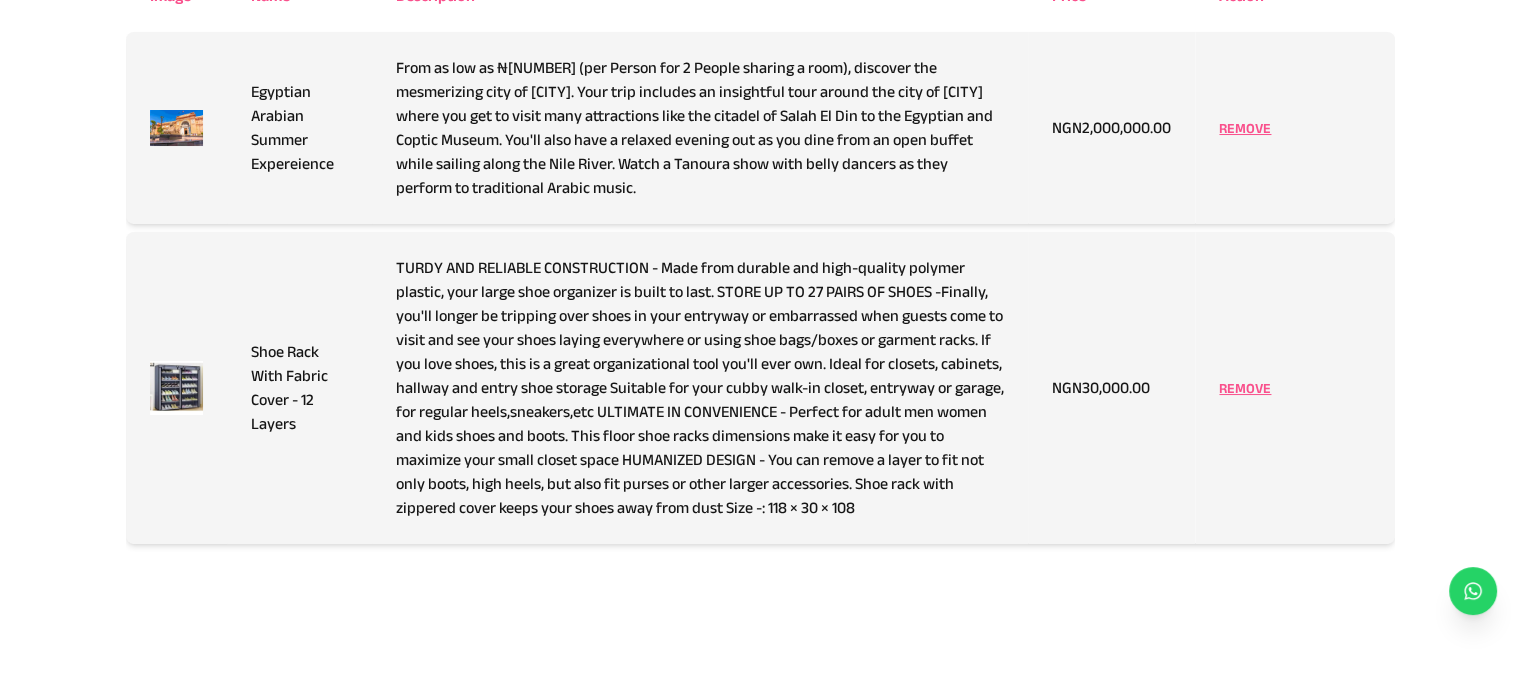 click on "REMOVE" at bounding box center (1245, 388) 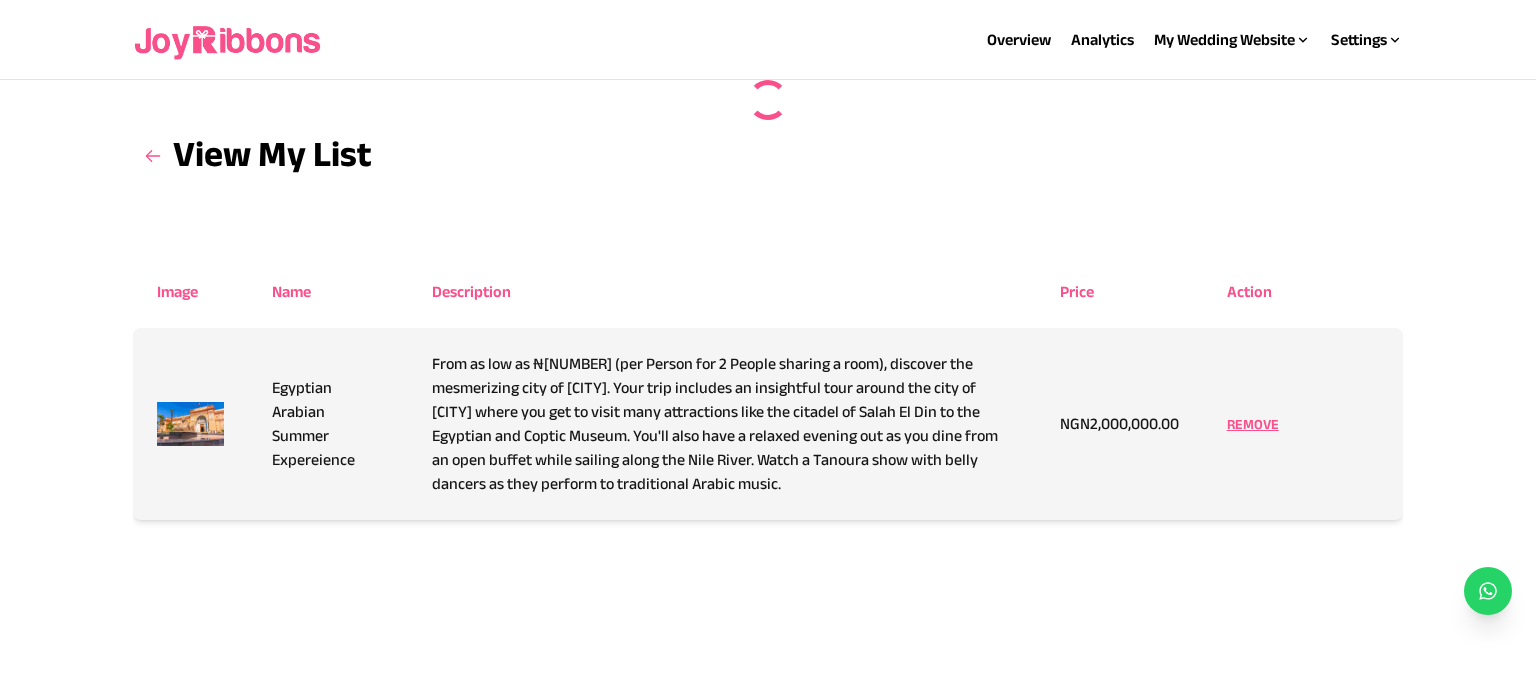 click on "REMOVE" at bounding box center [1253, 424] 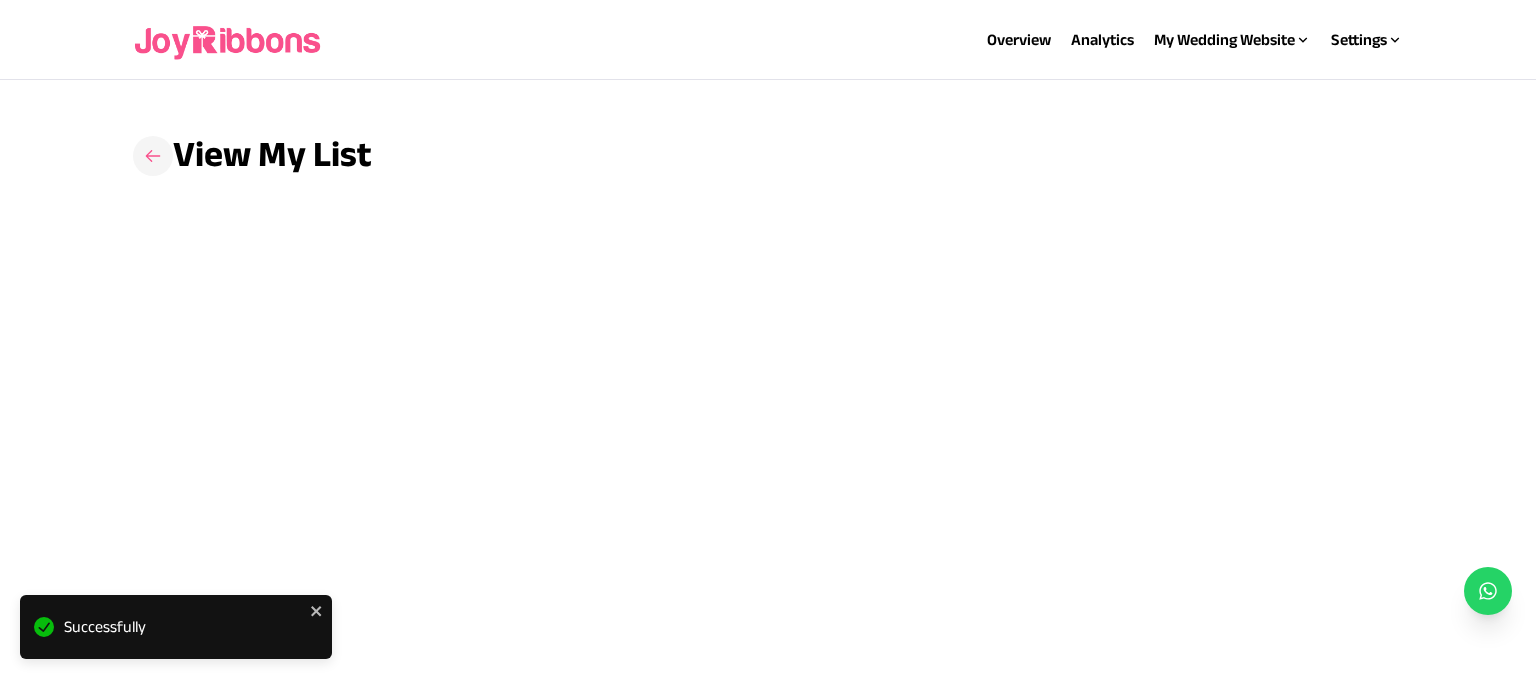 click at bounding box center (153, 156) 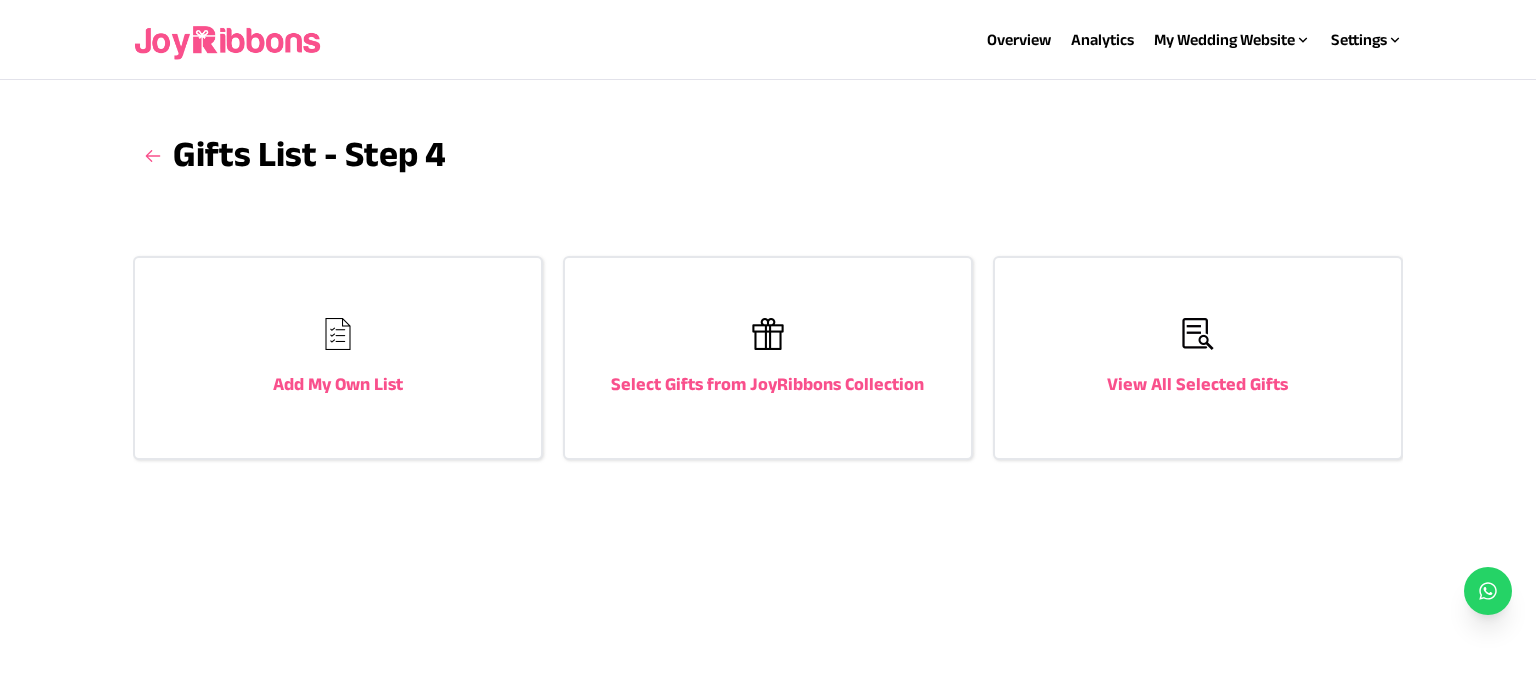 click on "Add My Own List" at bounding box center (338, 358) 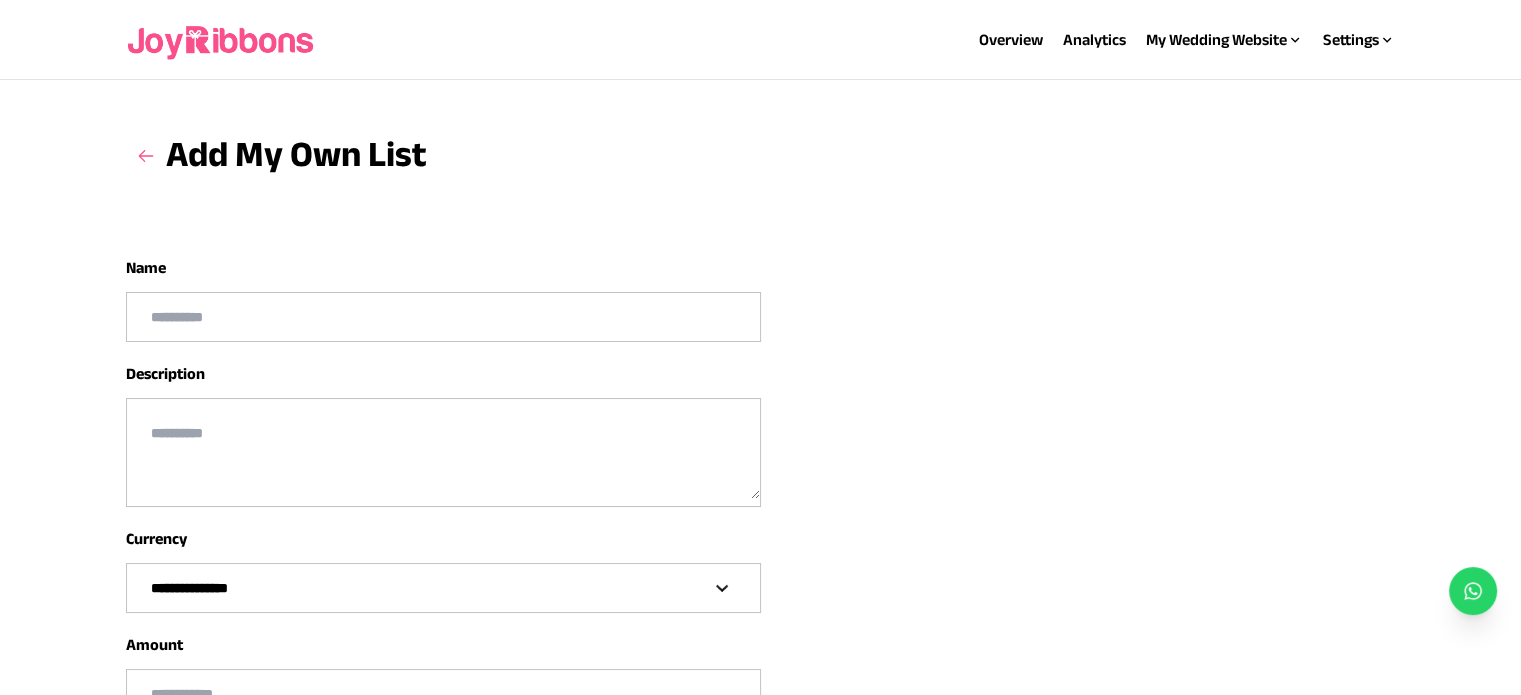 click at bounding box center (443, 317) 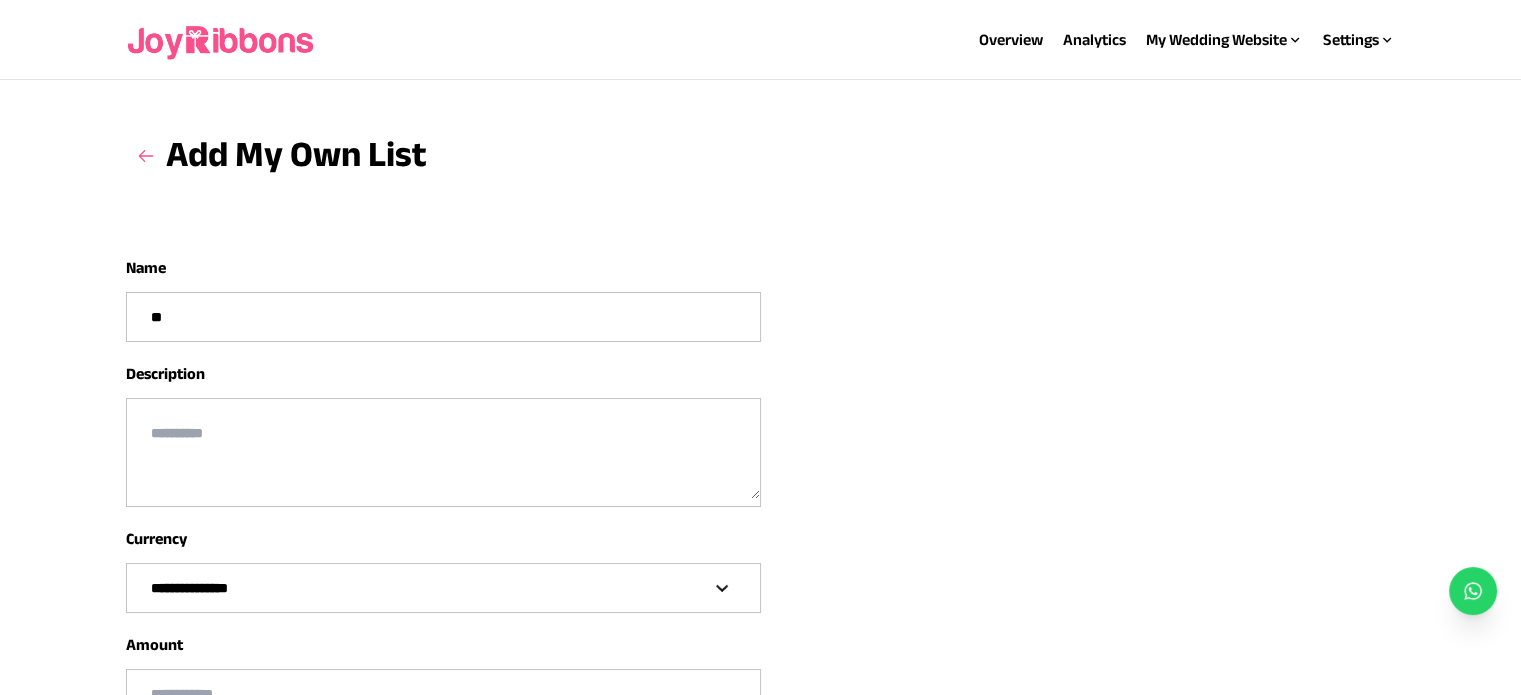 type on "*" 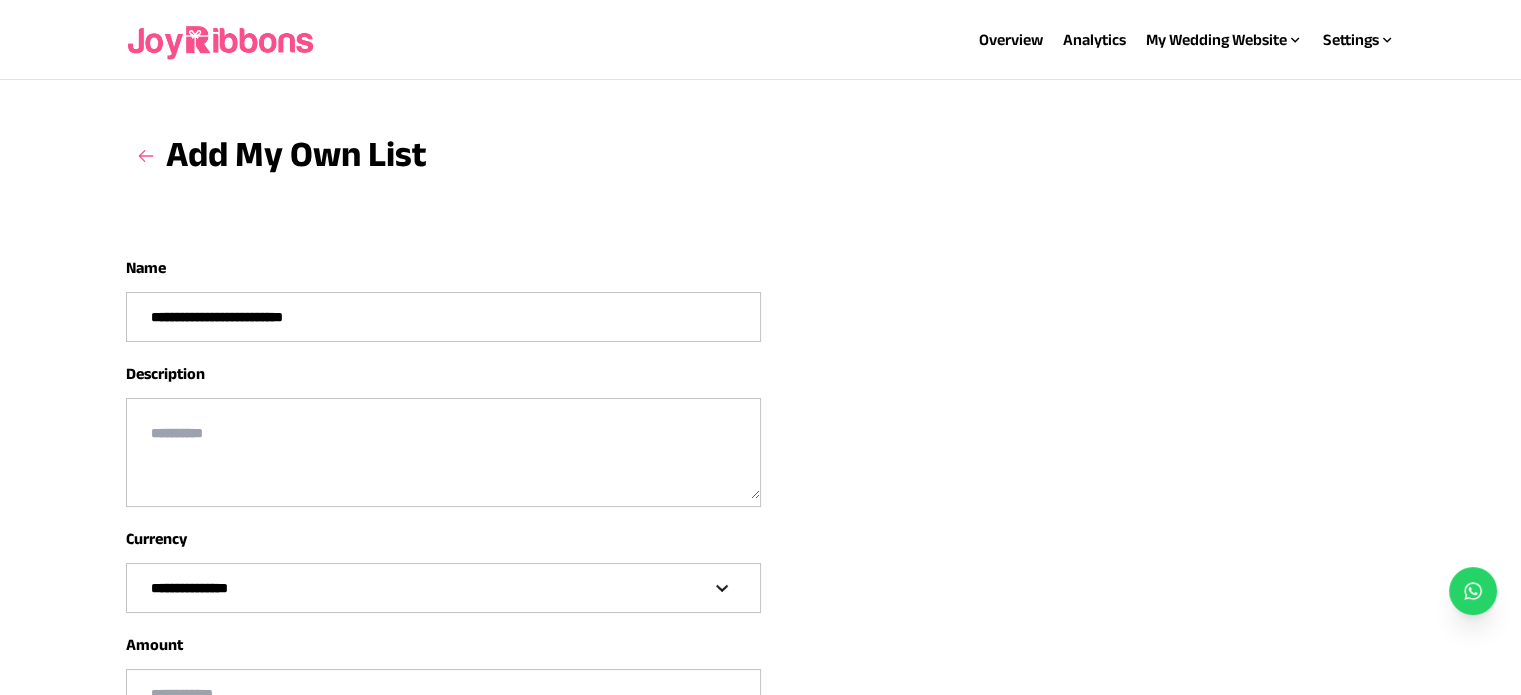 click on "**********" at bounding box center (443, 317) 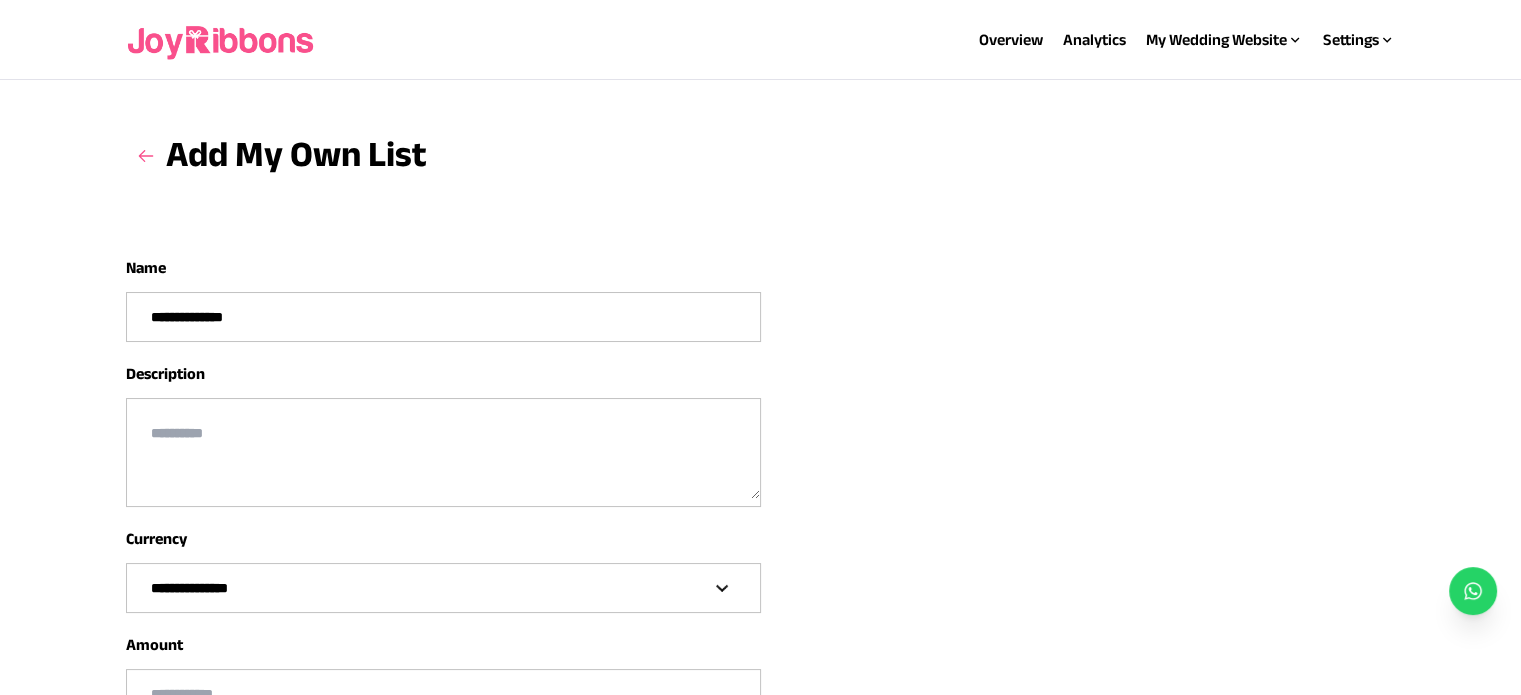type on "**********" 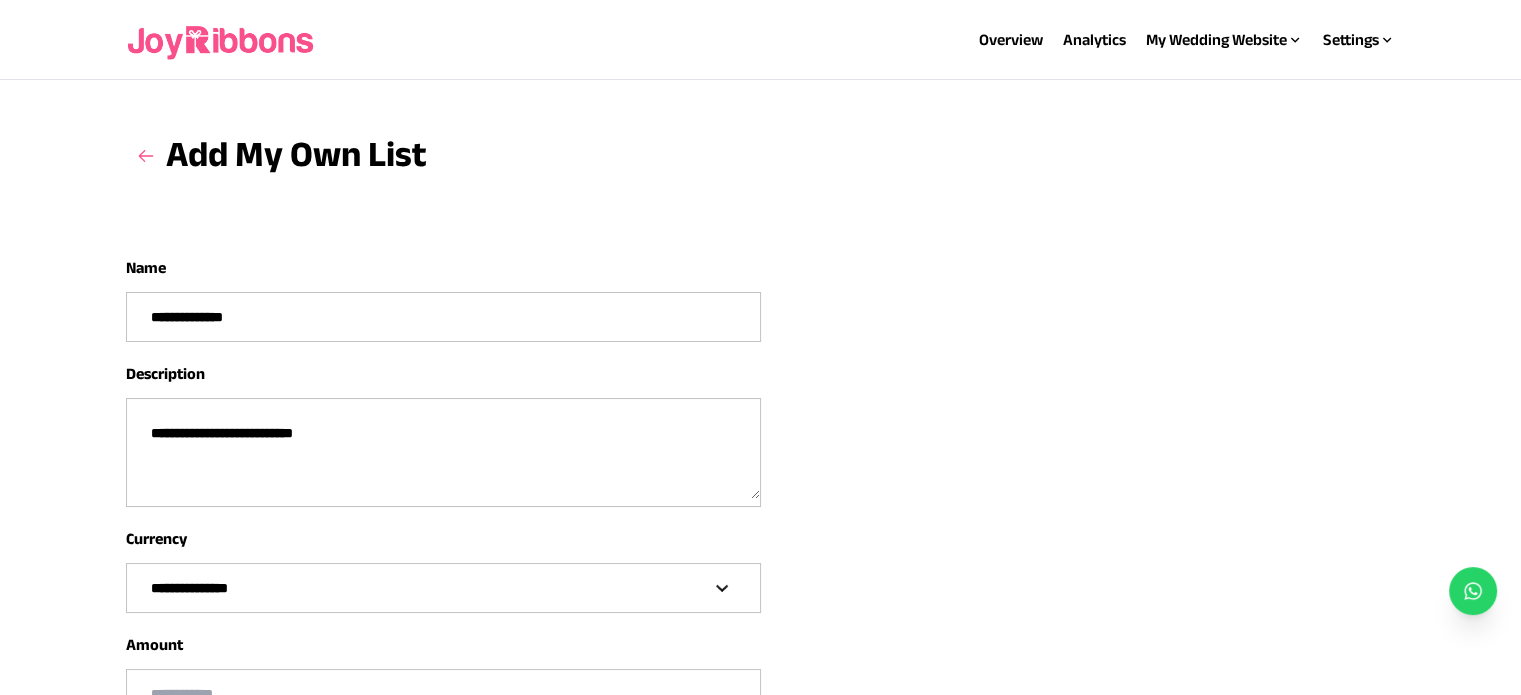 type on "**********" 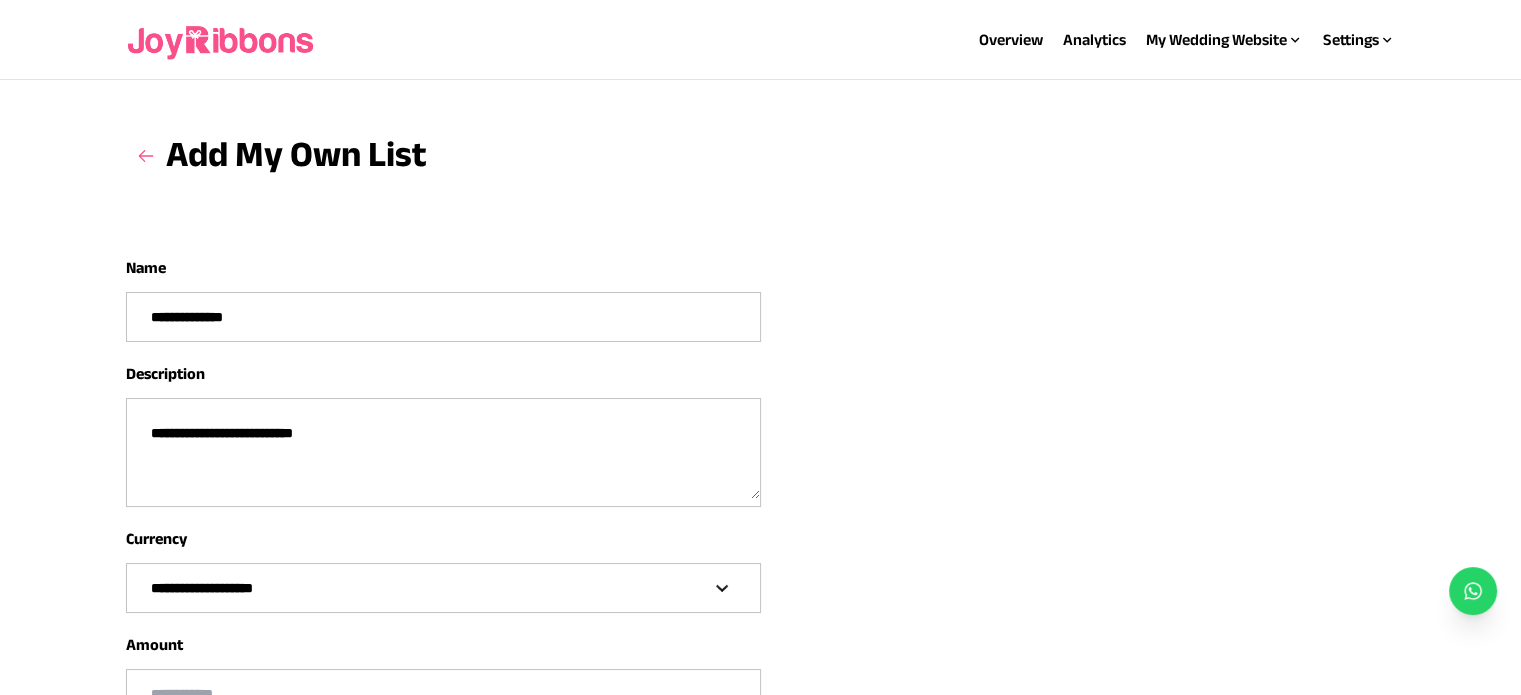 click on "**********" at bounding box center [443, 588] 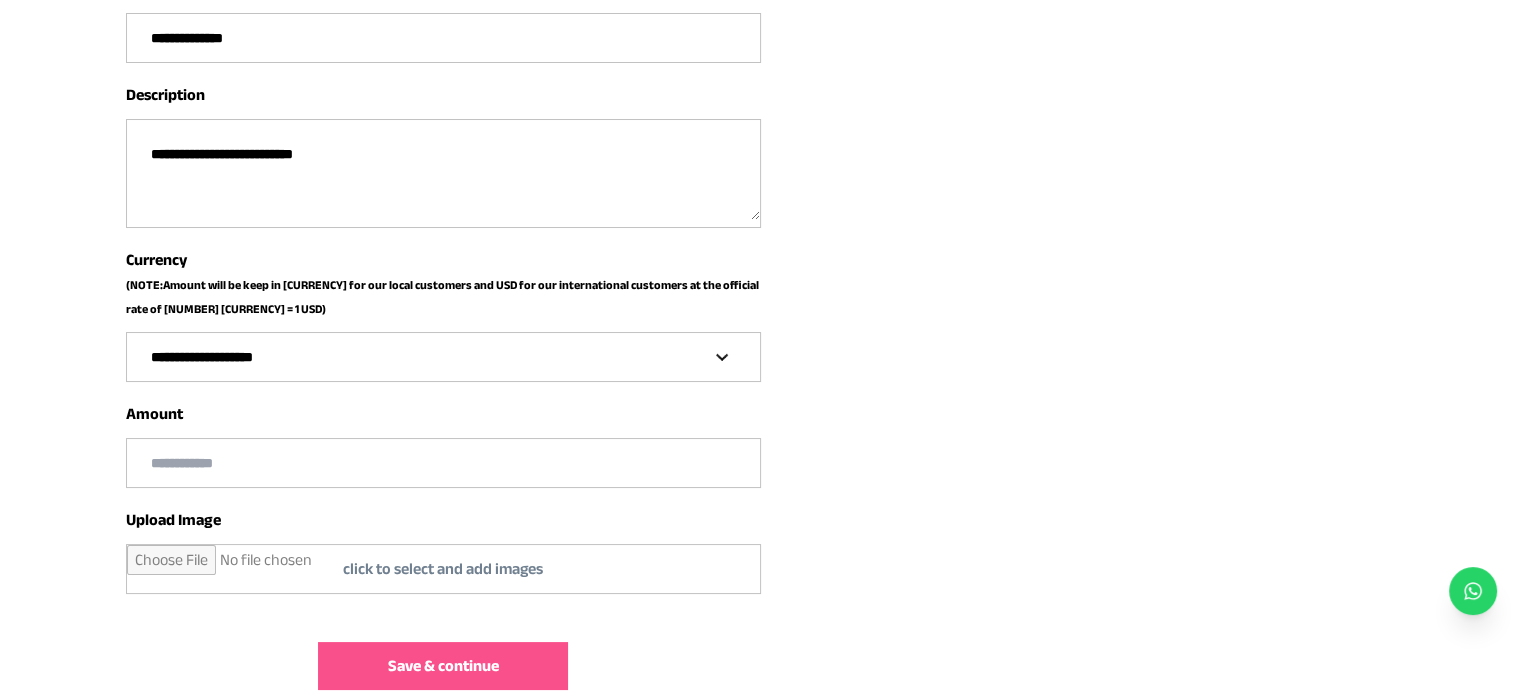 scroll, scrollTop: 280, scrollLeft: 0, axis: vertical 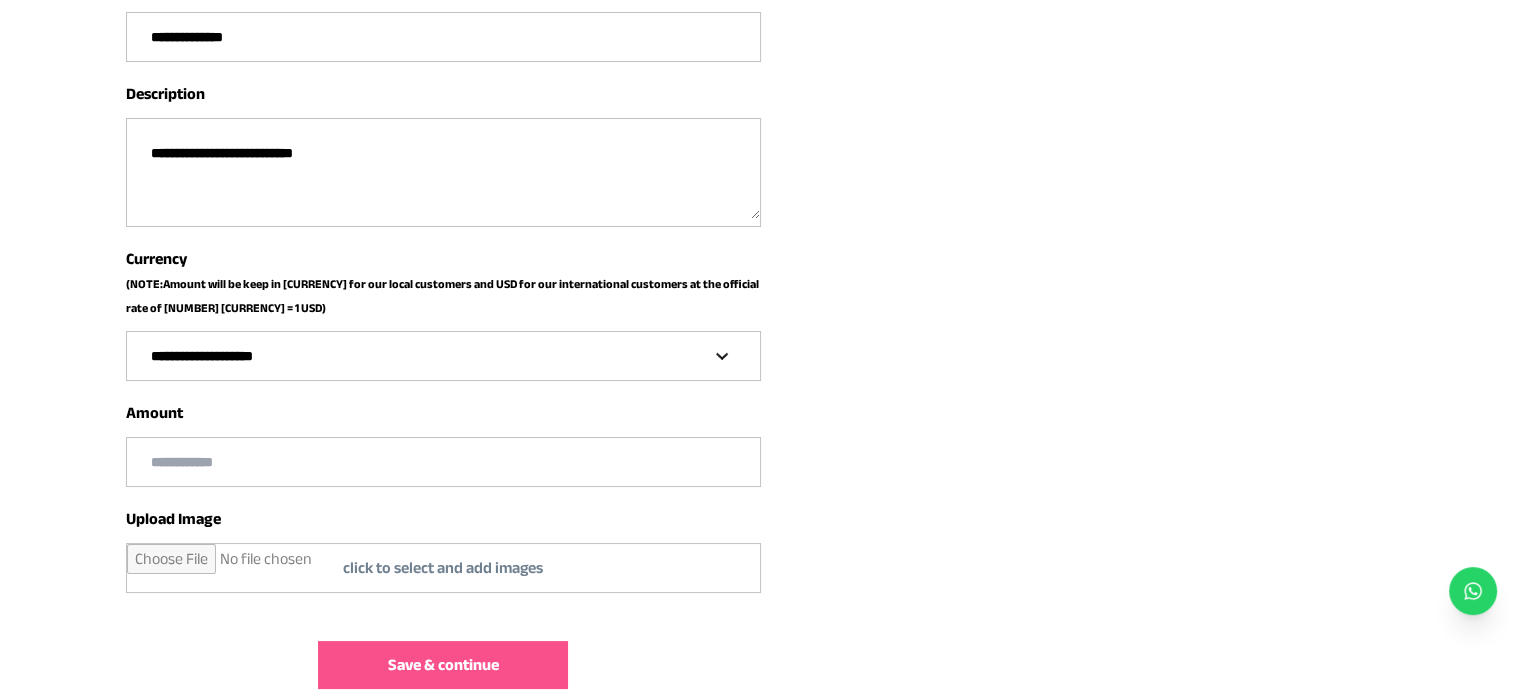 click at bounding box center [443, 462] 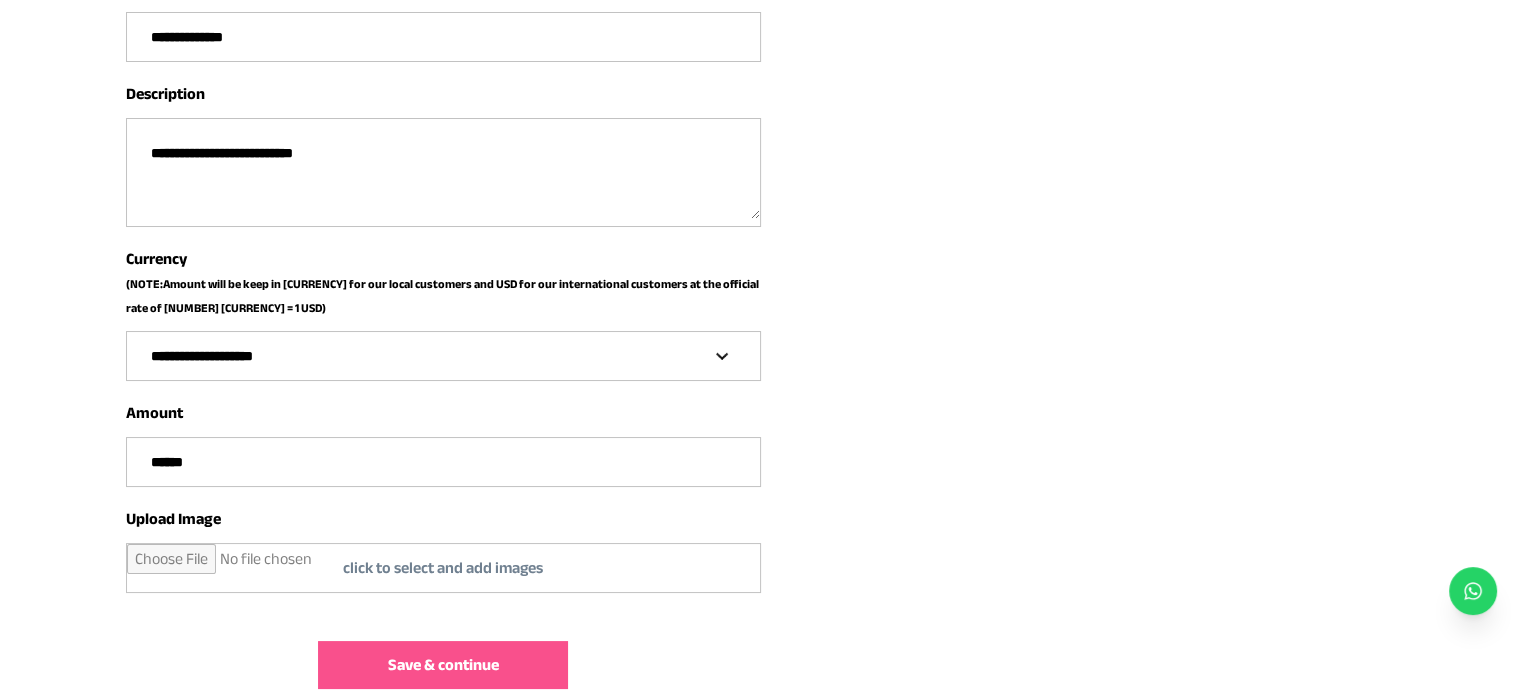 type on "******" 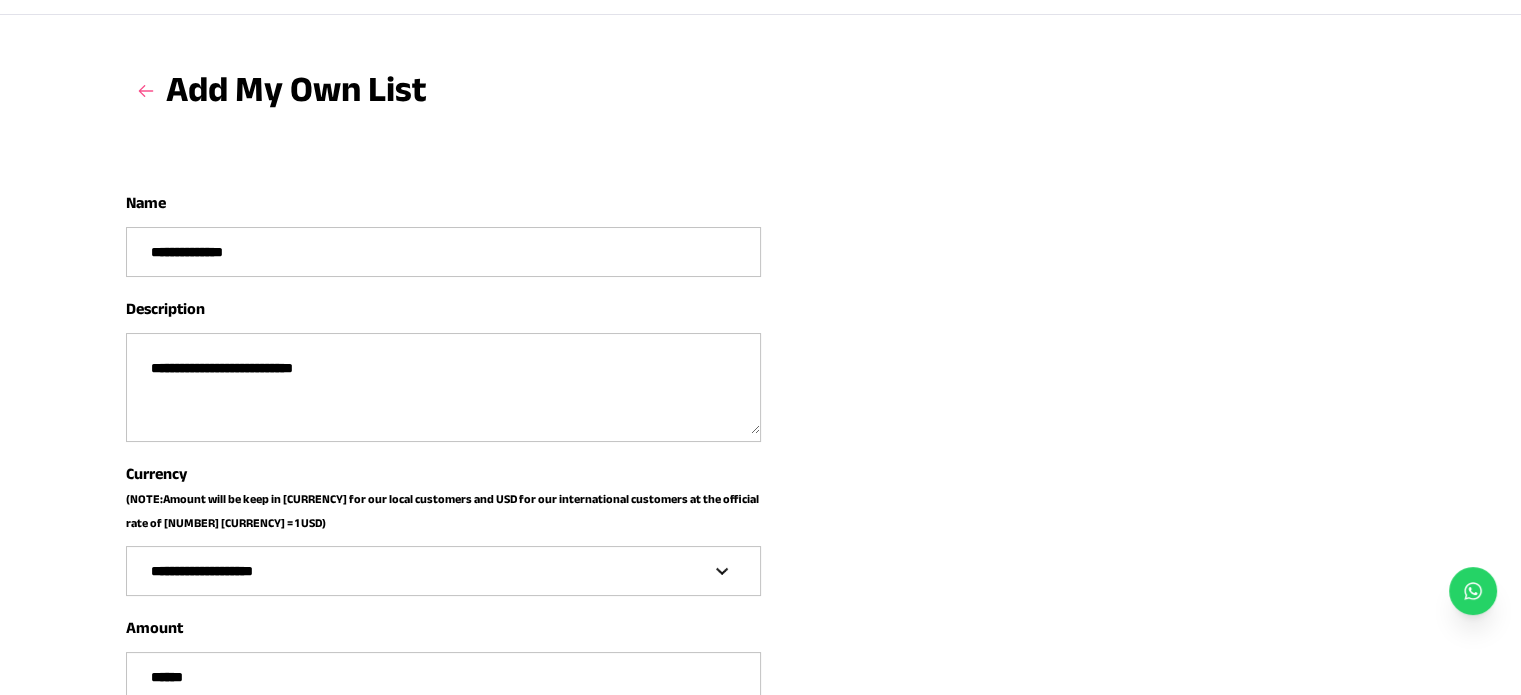 scroll, scrollTop: 60, scrollLeft: 0, axis: vertical 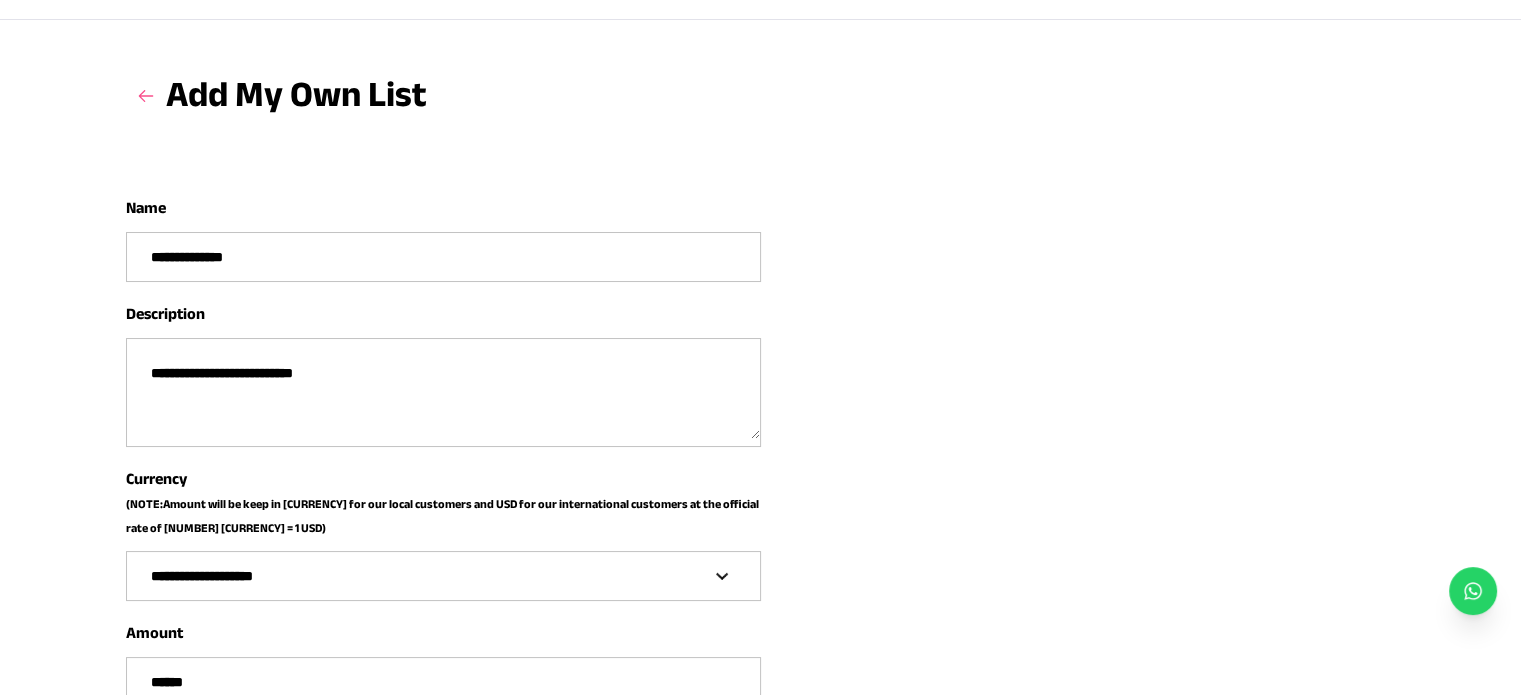 drag, startPoint x: 281, startPoint y: 239, endPoint x: 0, endPoint y: 243, distance: 281.02847 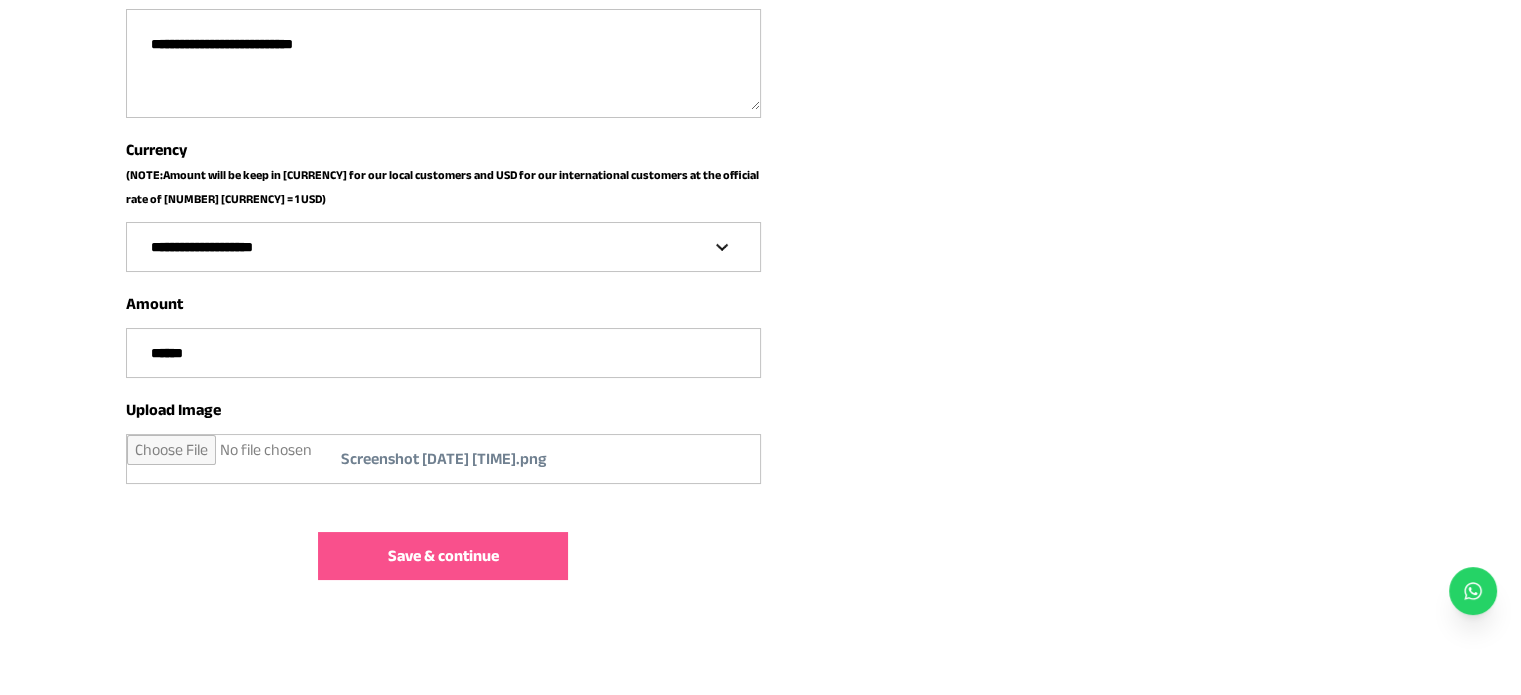 scroll, scrollTop: 415, scrollLeft: 0, axis: vertical 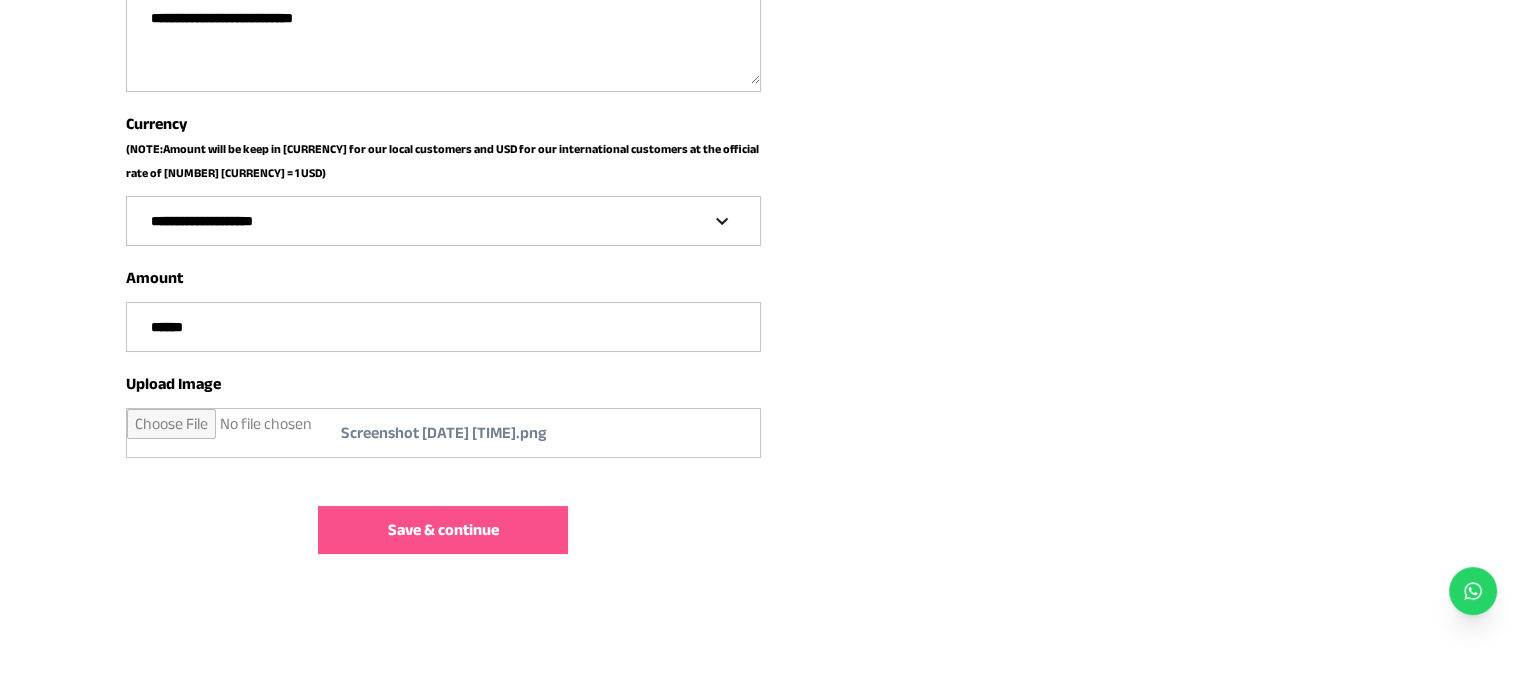 type on "**********" 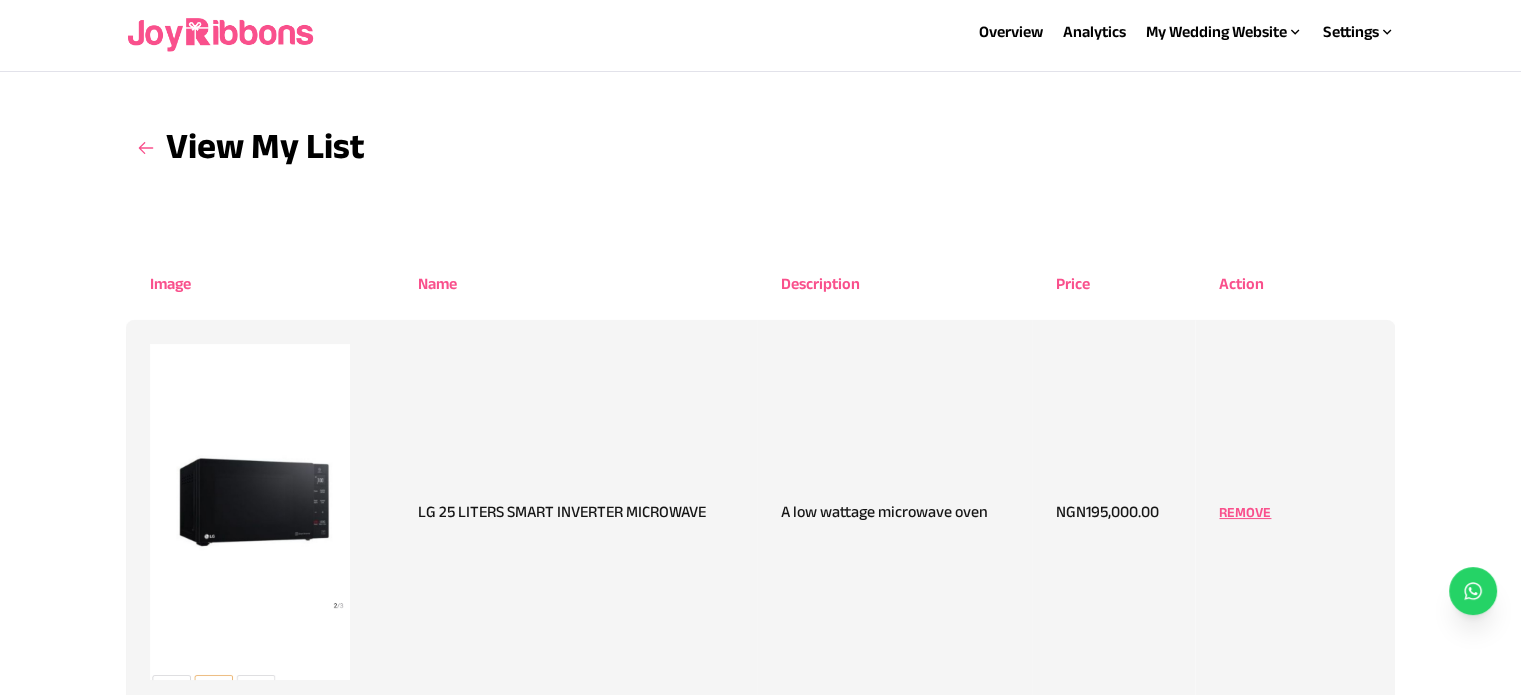 scroll, scrollTop: 0, scrollLeft: 0, axis: both 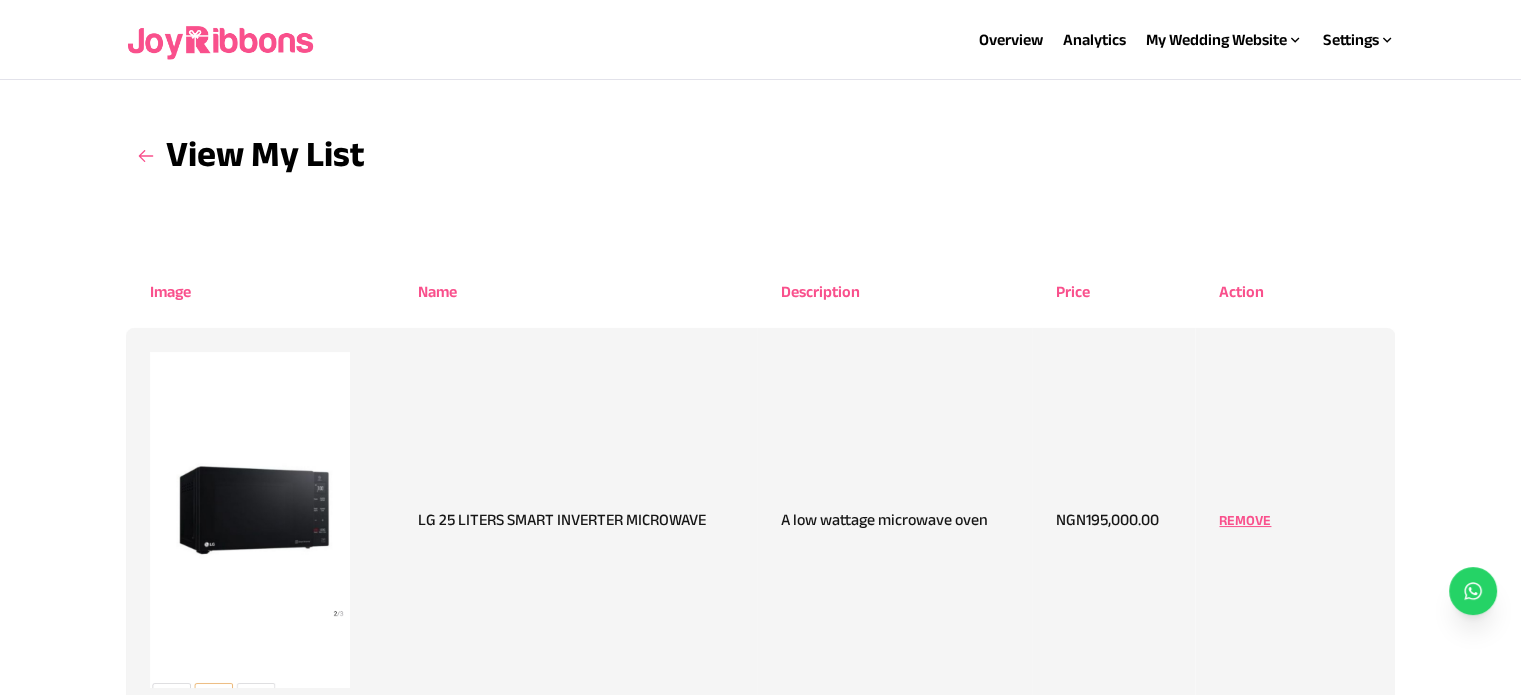 click at bounding box center (146, 156) 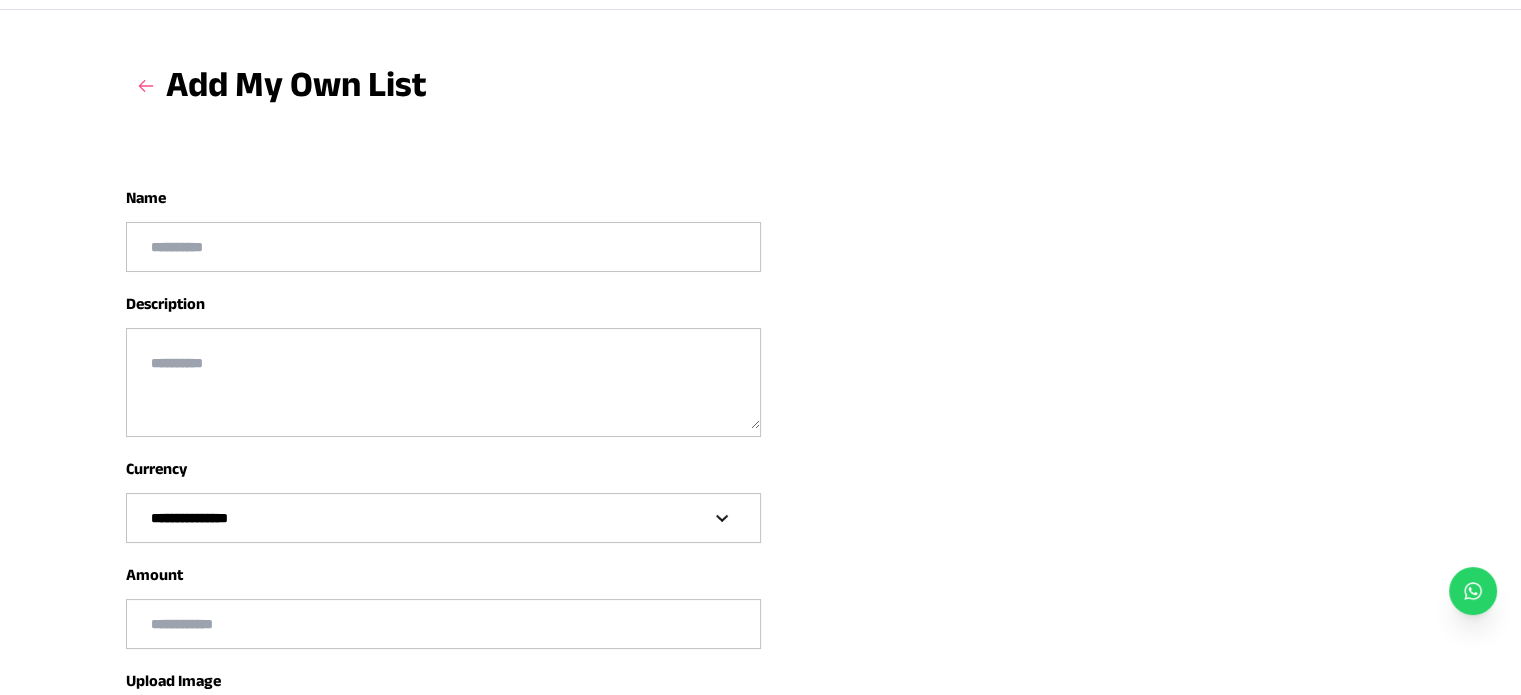 scroll, scrollTop: 0, scrollLeft: 0, axis: both 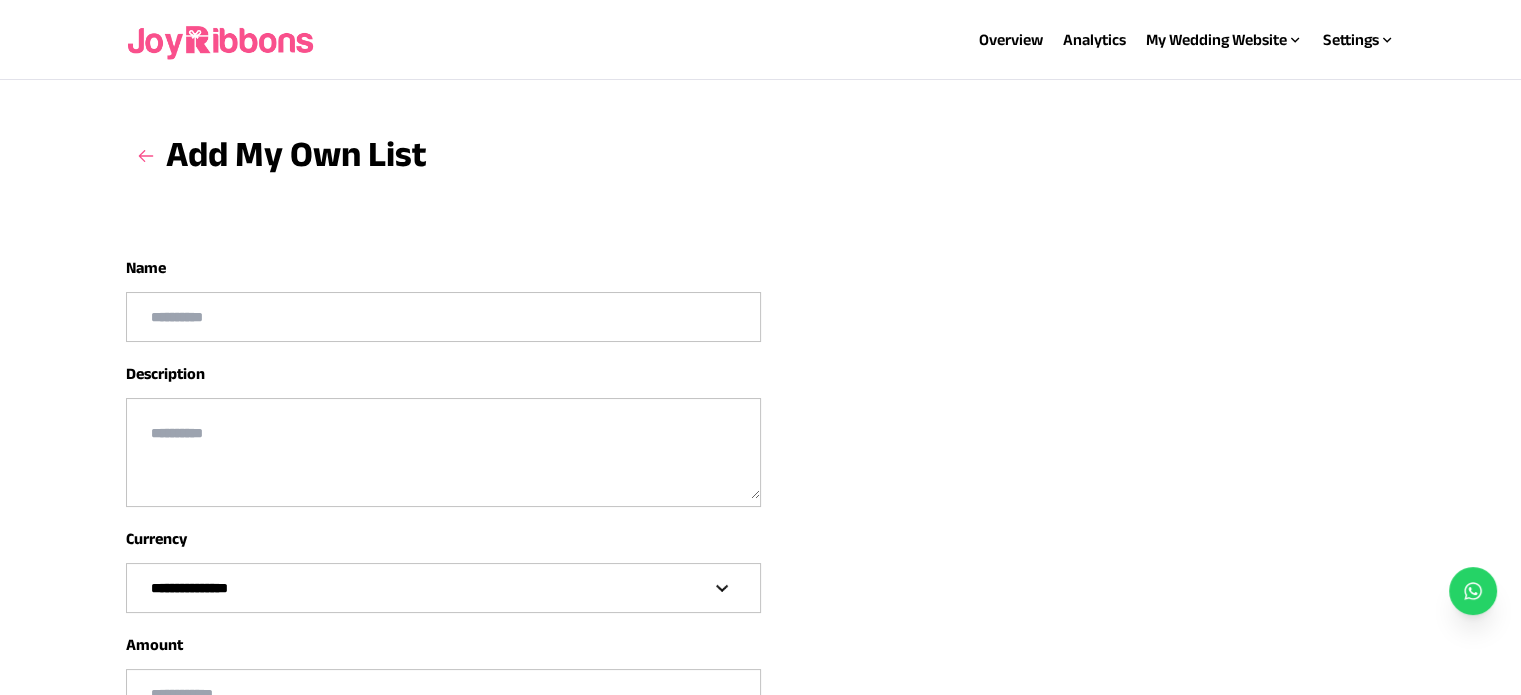 click at bounding box center [443, 317] 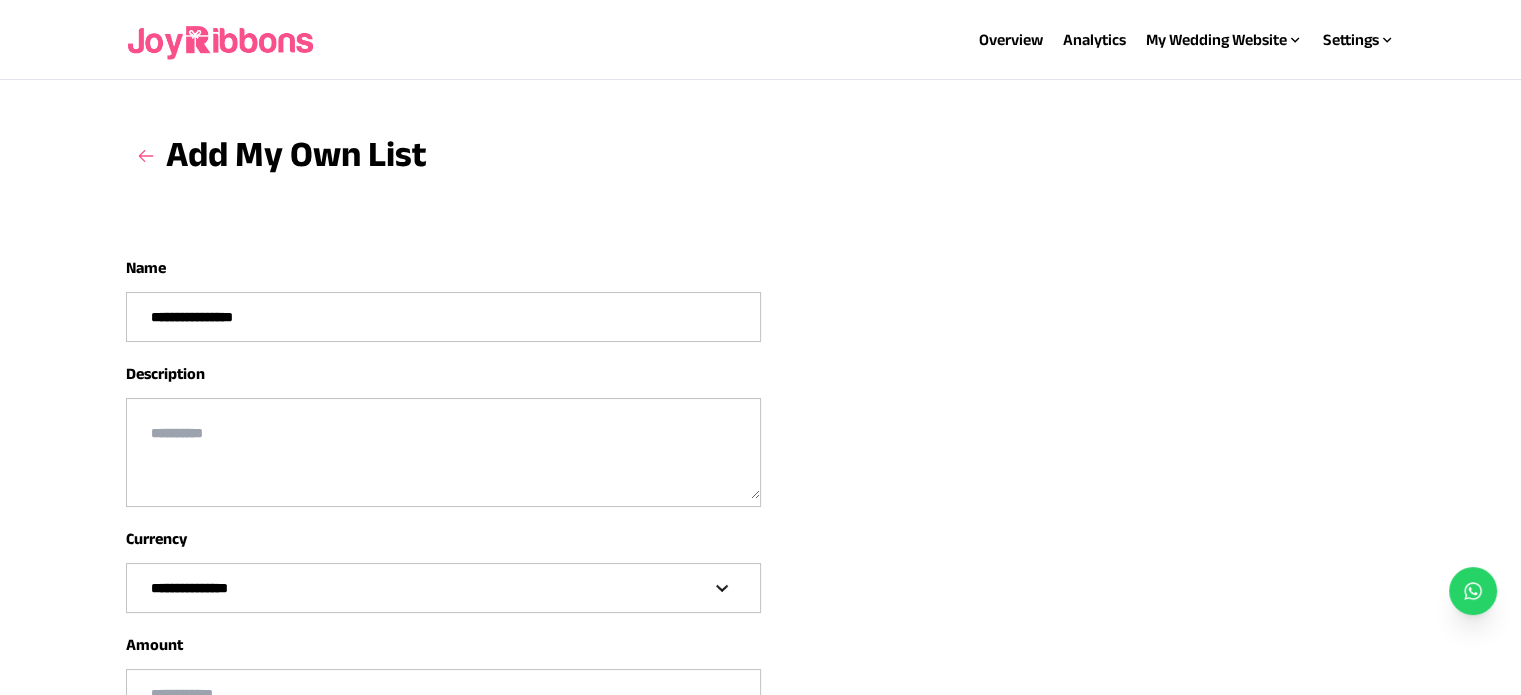 type on "**********" 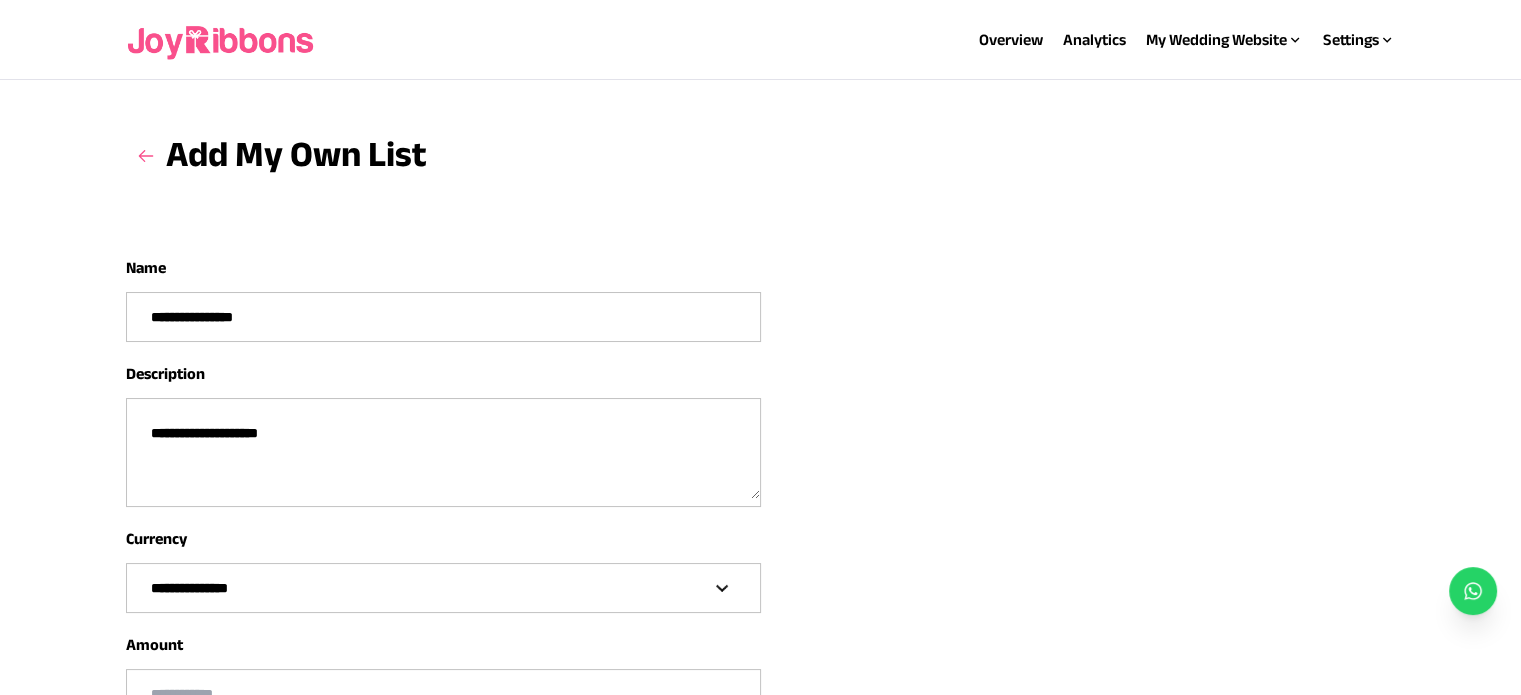 type on "**********" 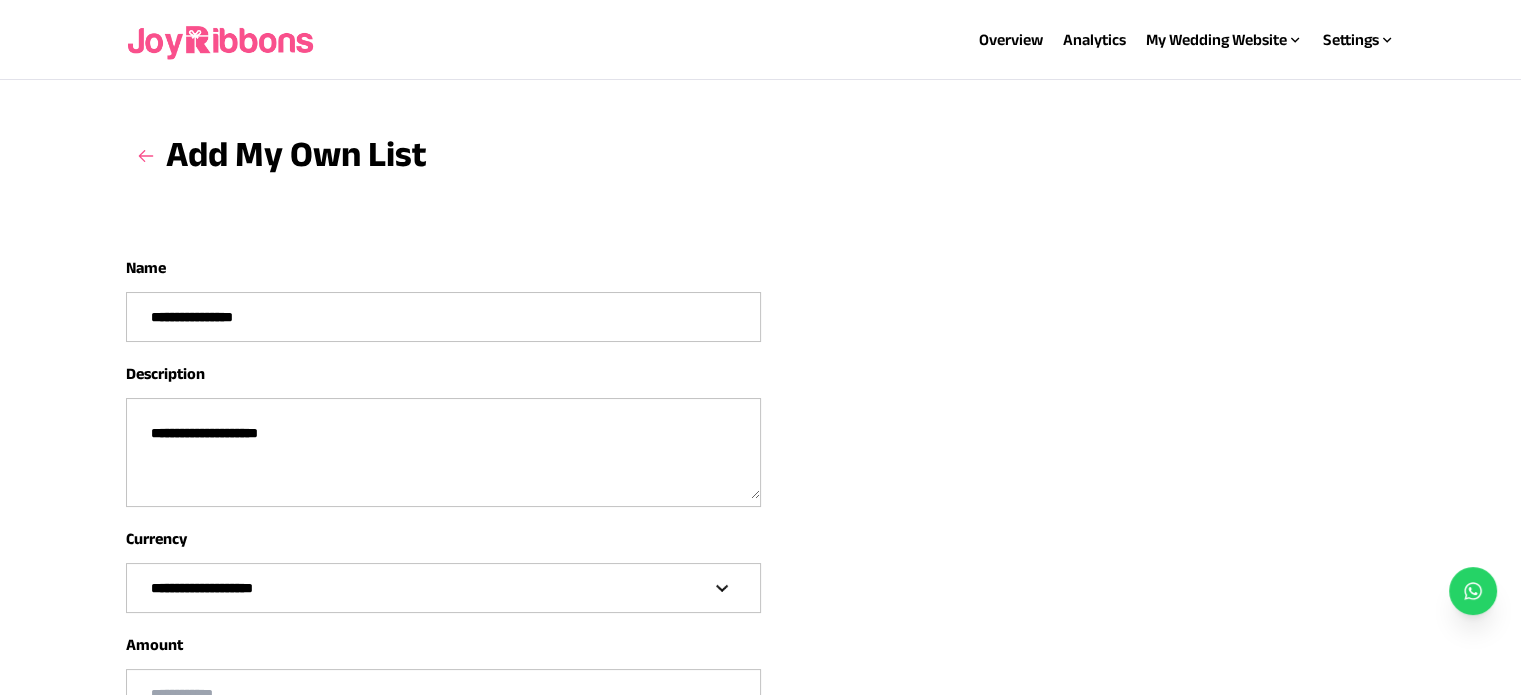 click on "**********" at bounding box center [443, 588] 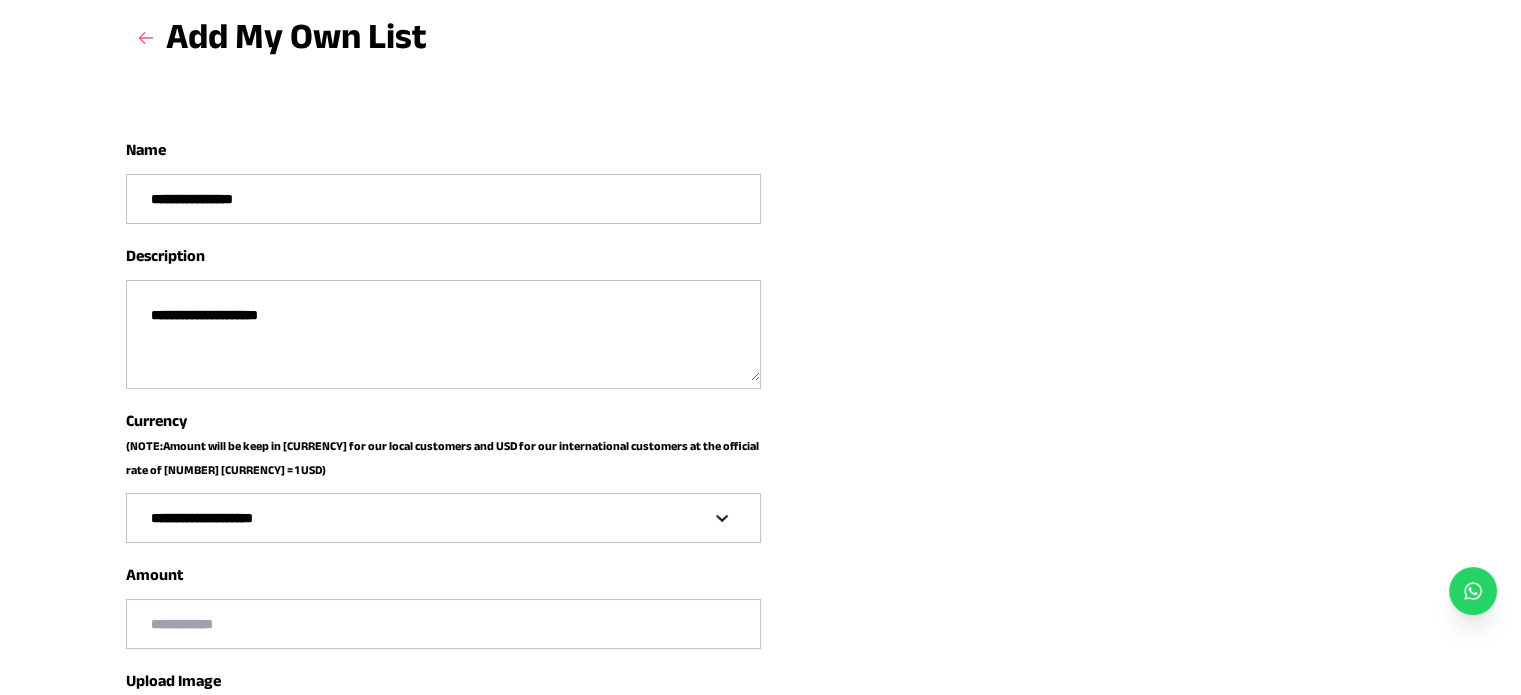 scroll, scrollTop: 164, scrollLeft: 0, axis: vertical 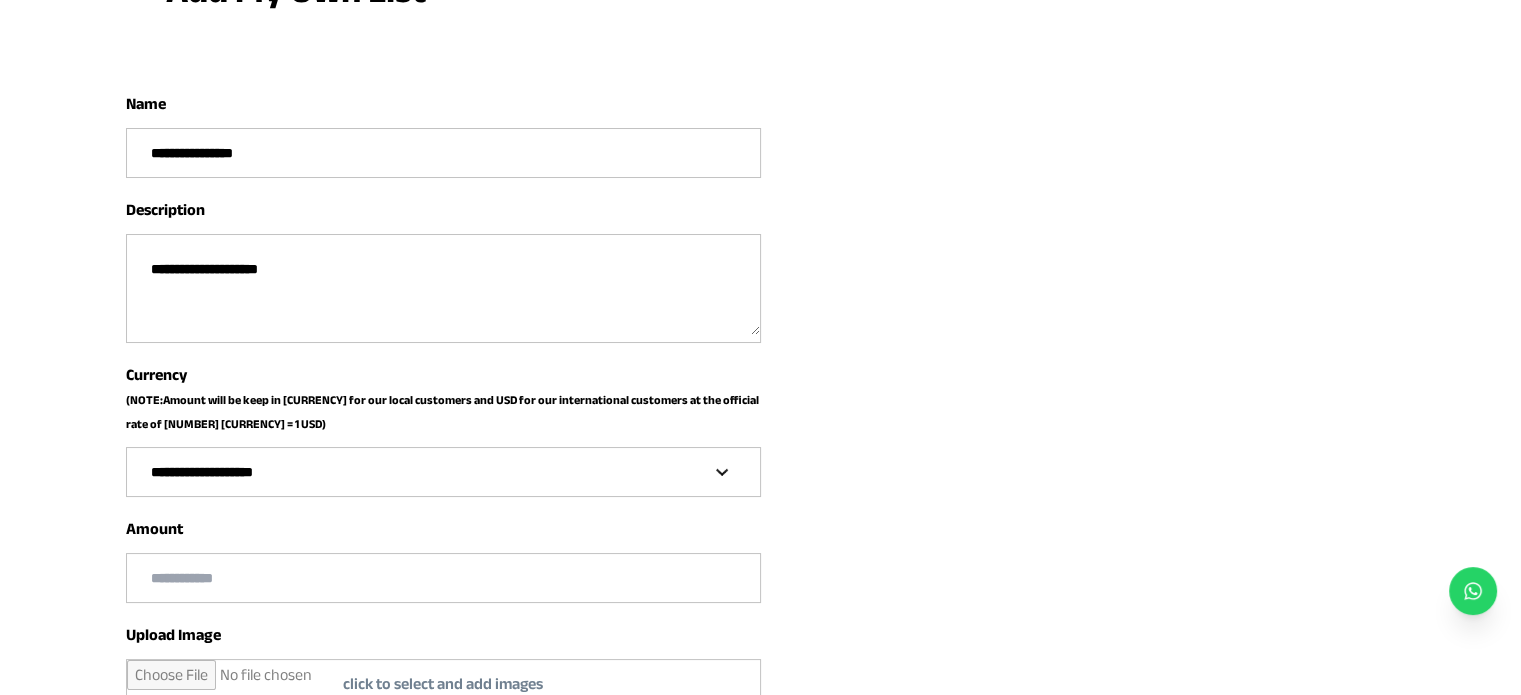 click at bounding box center (443, 578) 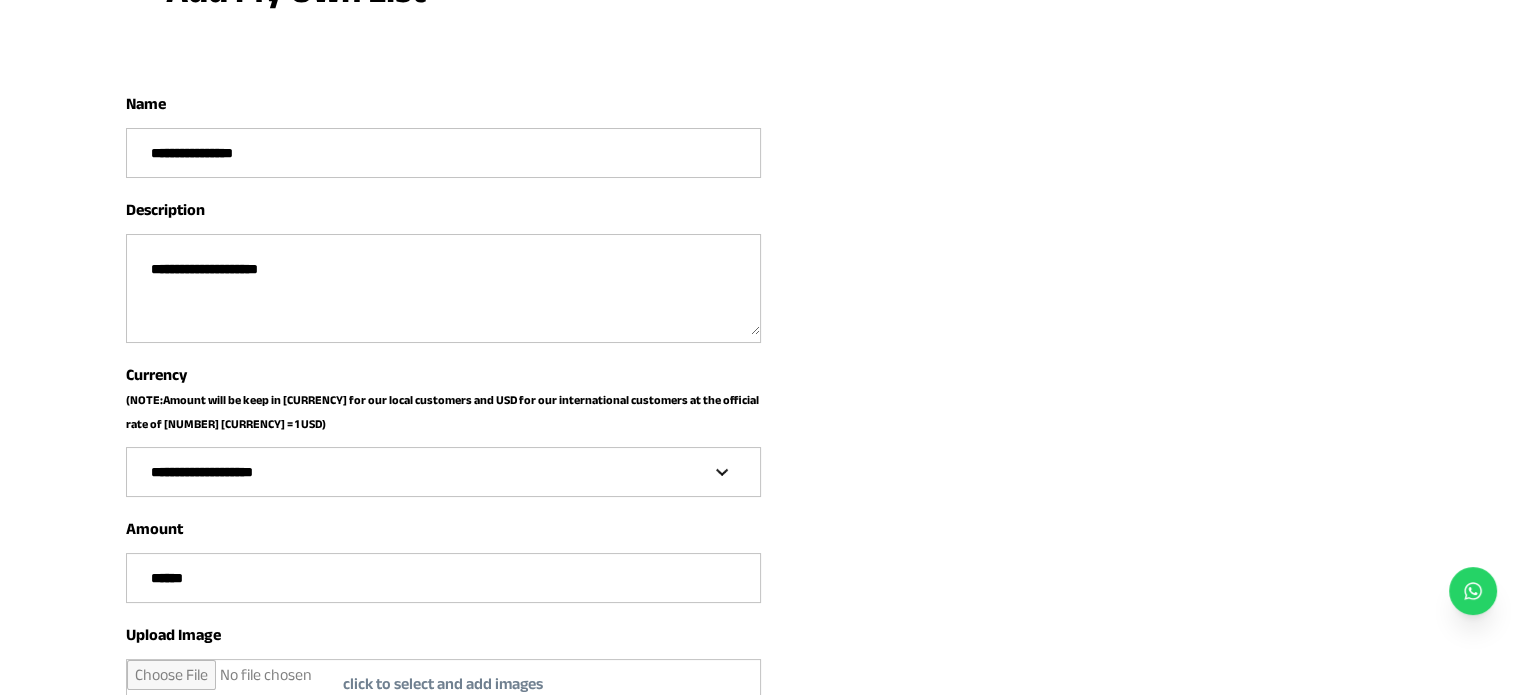 type on "******" 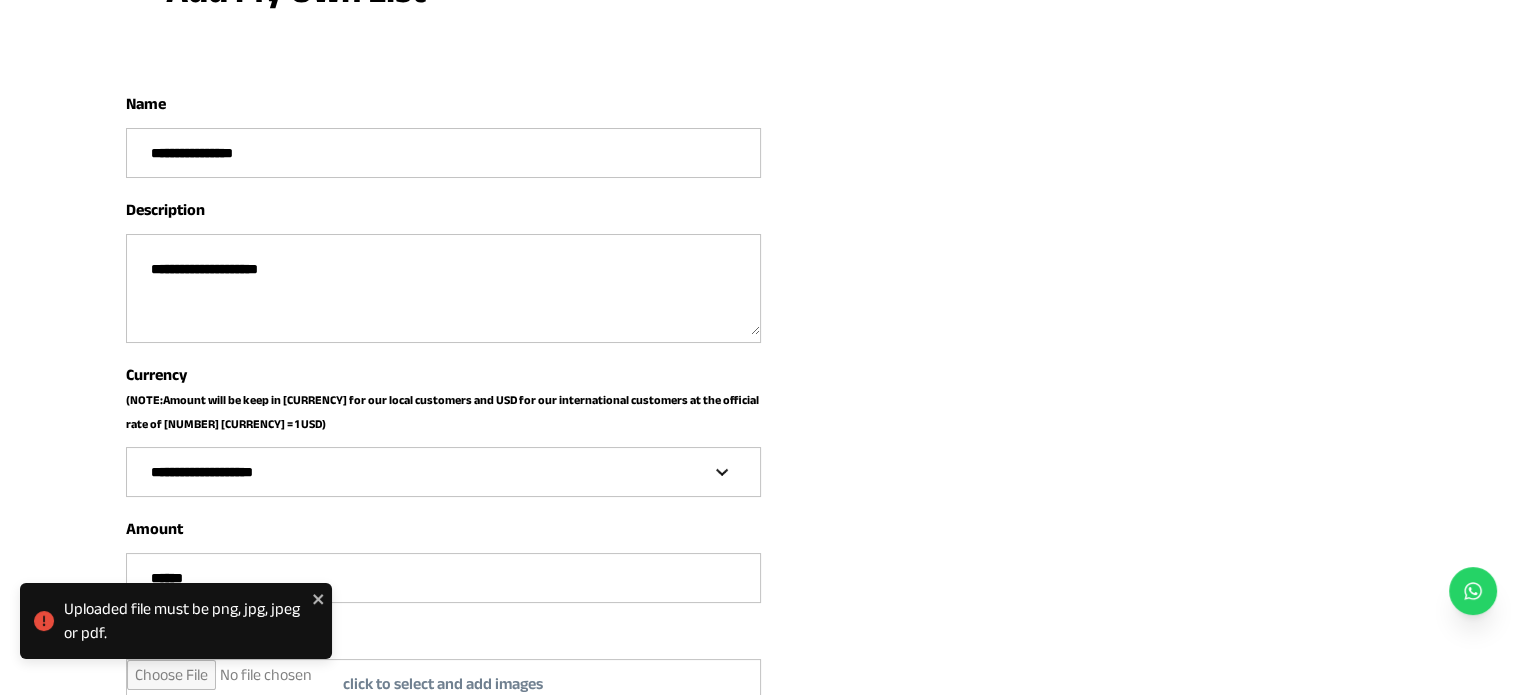 click at bounding box center [443, 684] 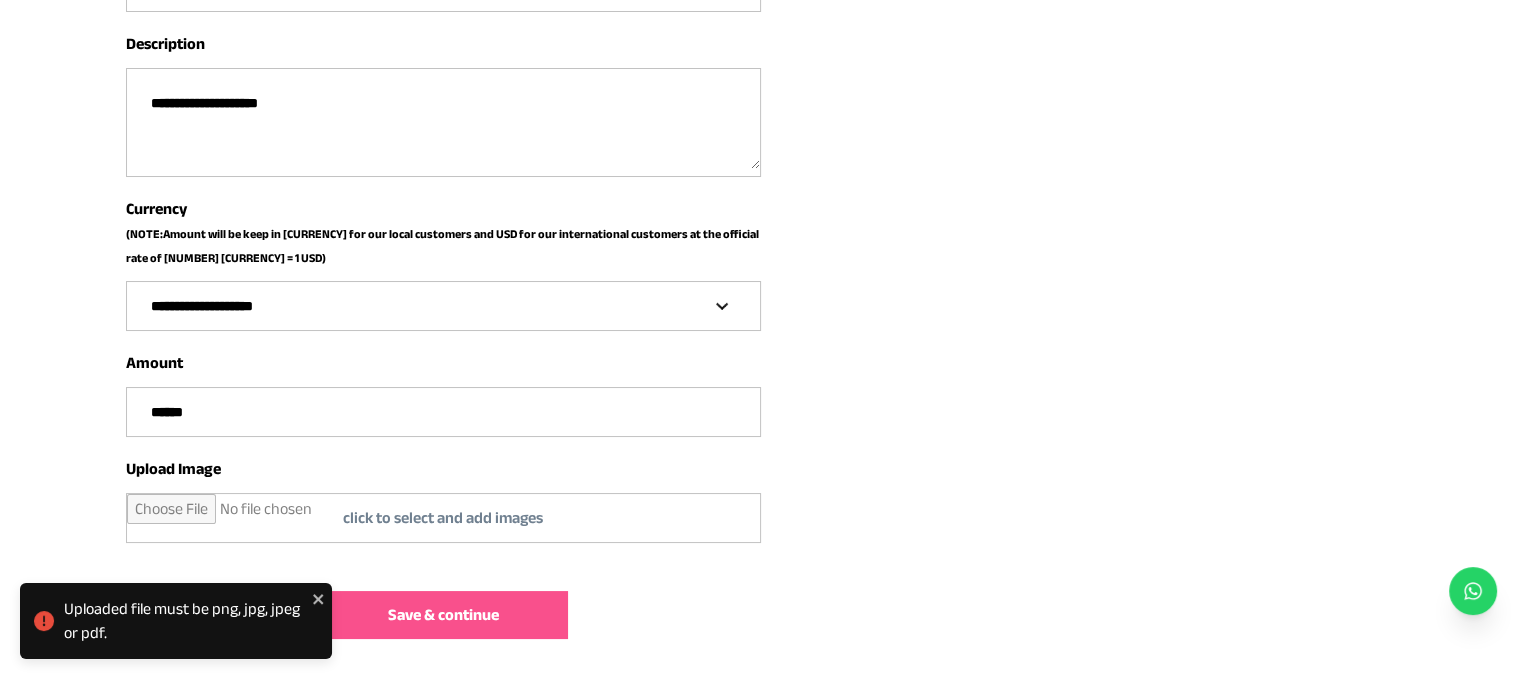 scroll, scrollTop: 415, scrollLeft: 0, axis: vertical 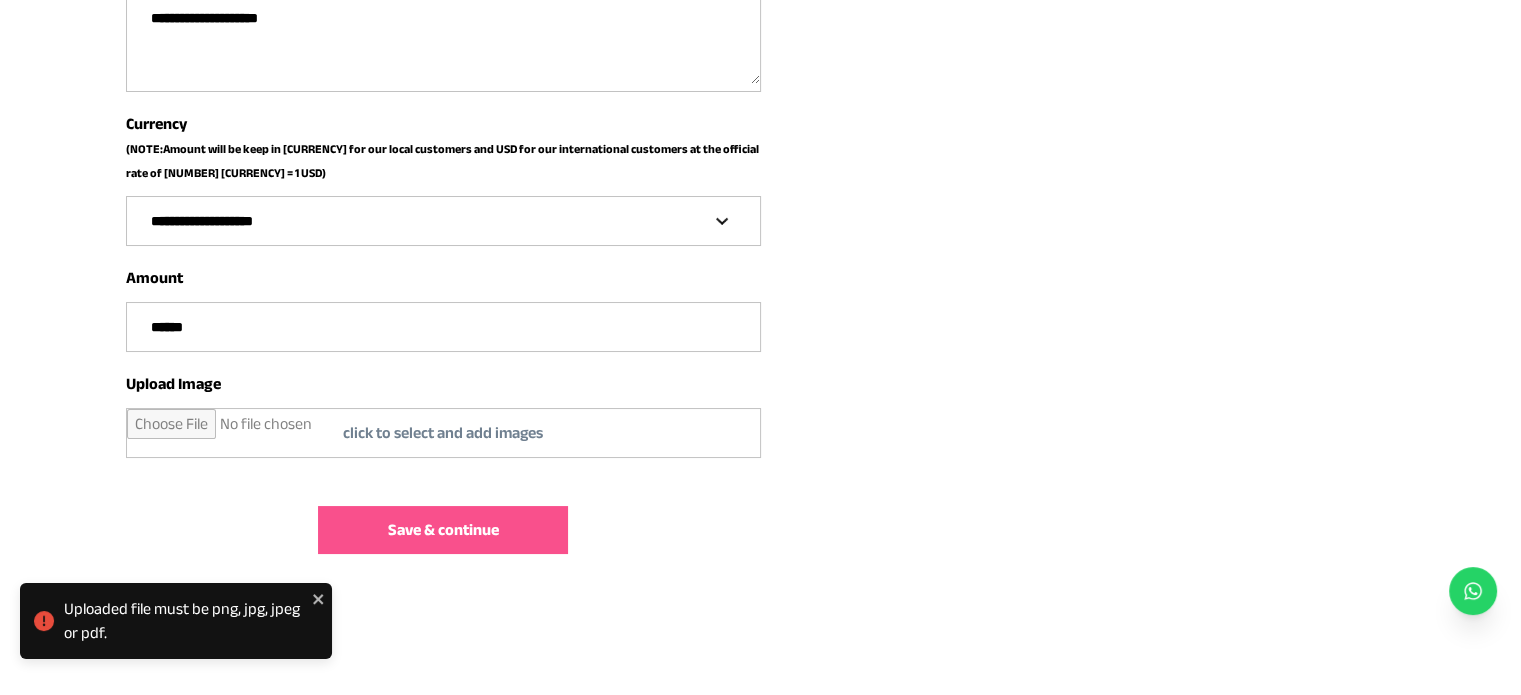click at bounding box center (443, 433) 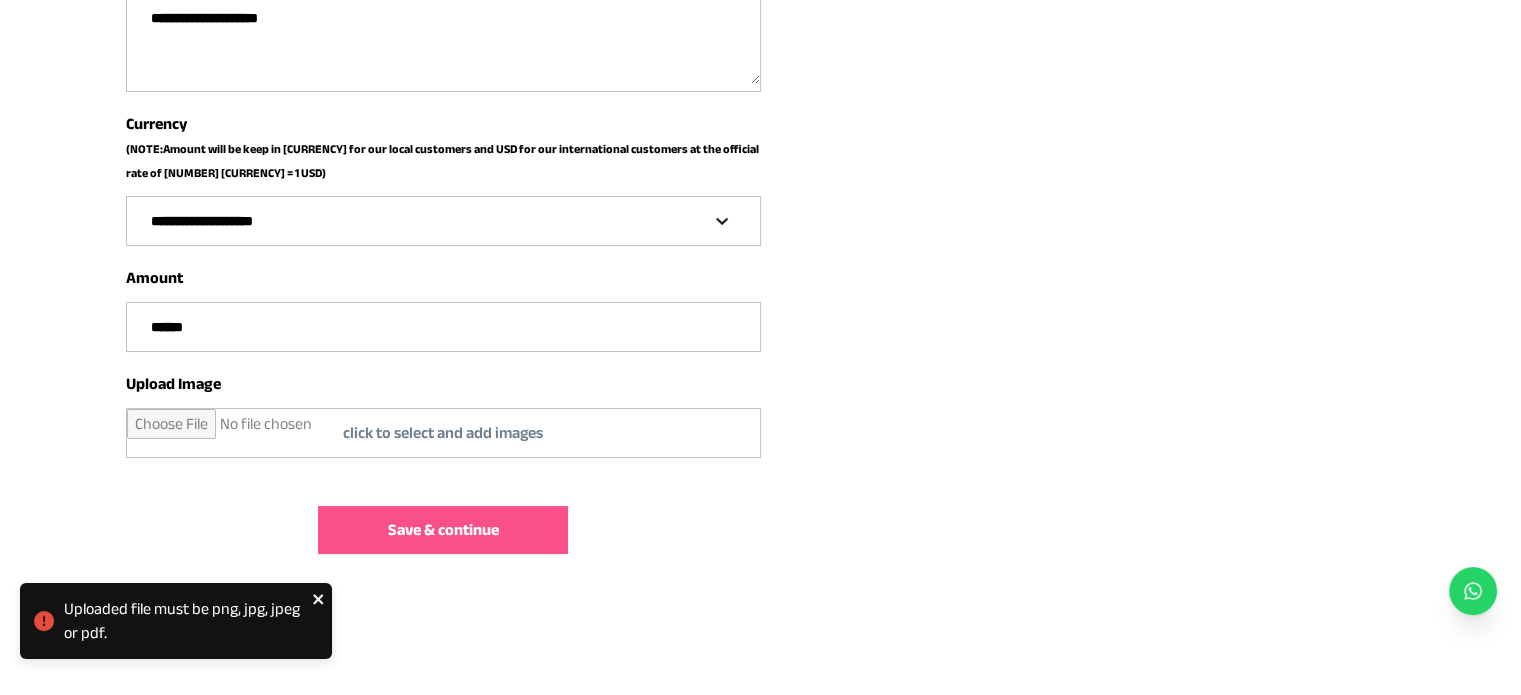 click 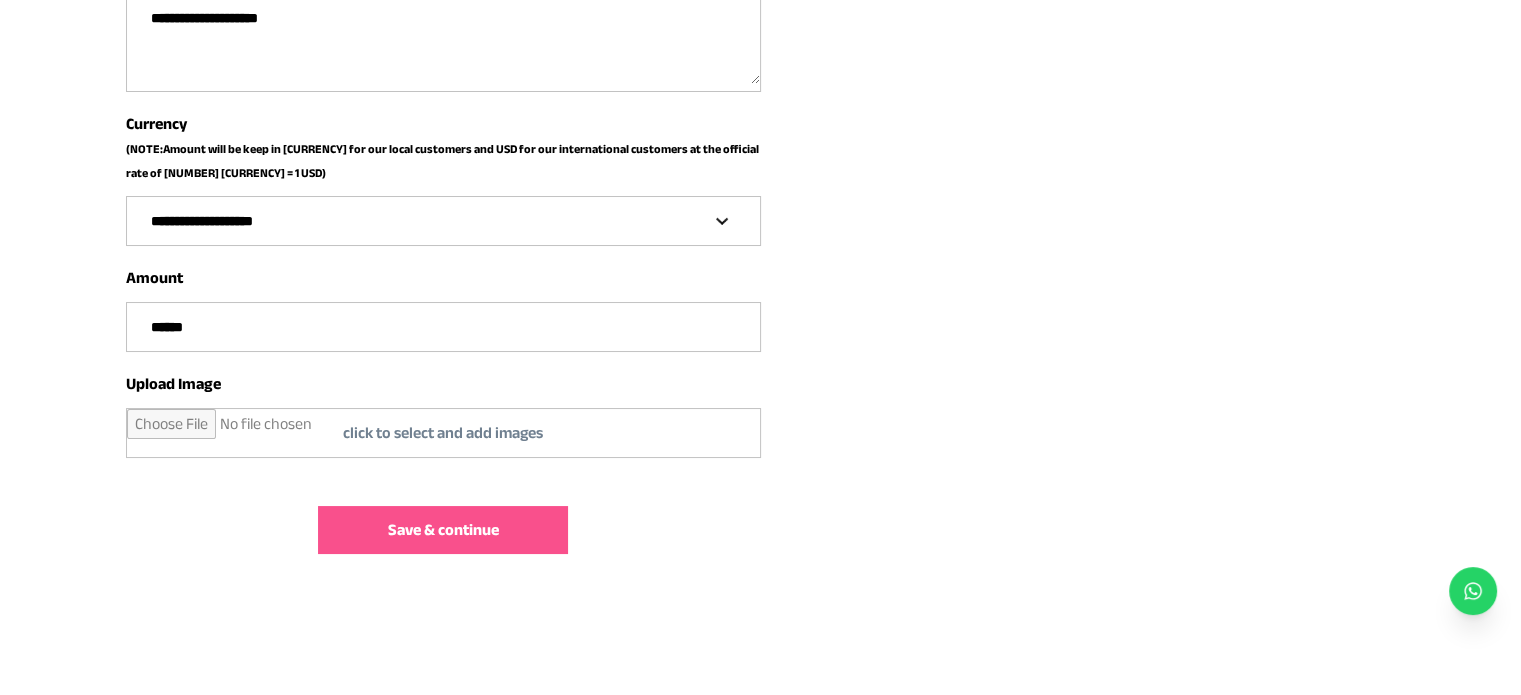 click at bounding box center (443, 433) 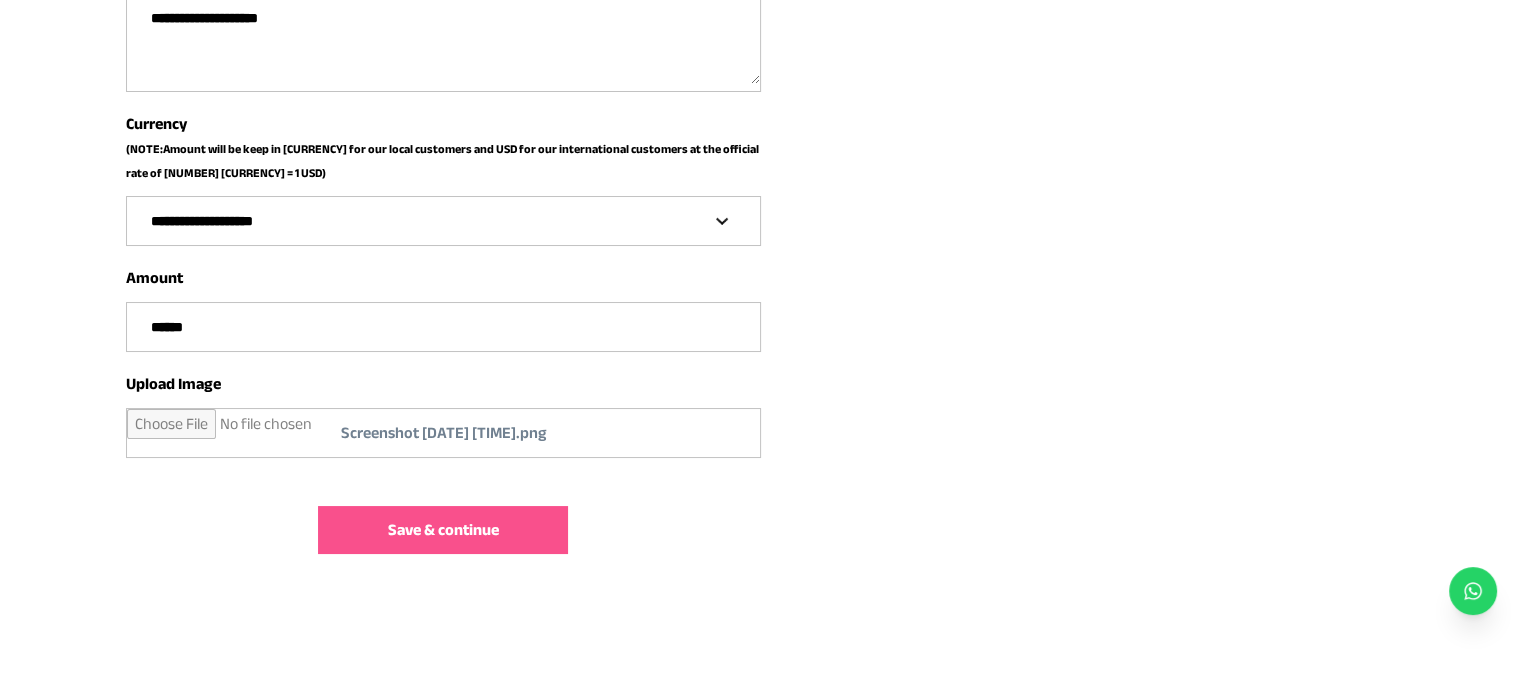 click on "Save & continue" at bounding box center [443, 530] 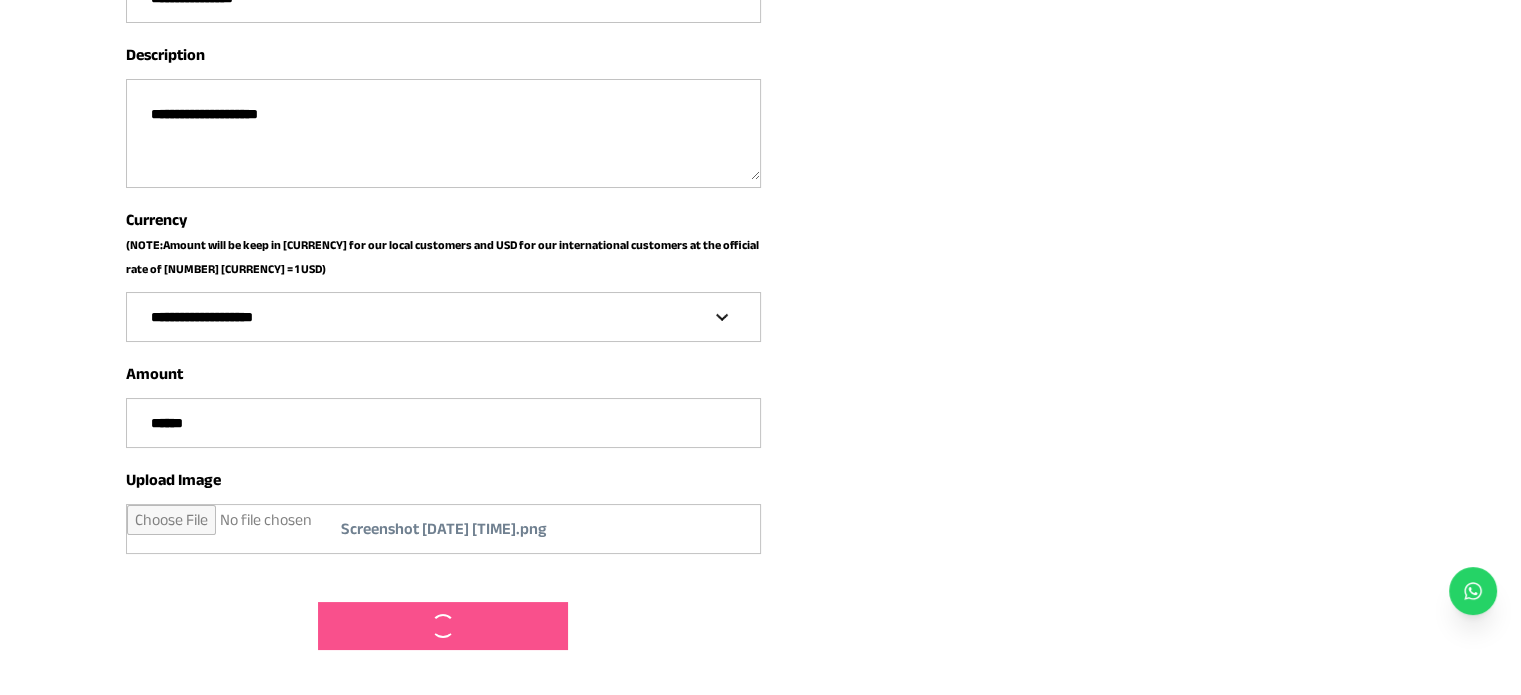 scroll, scrollTop: 415, scrollLeft: 0, axis: vertical 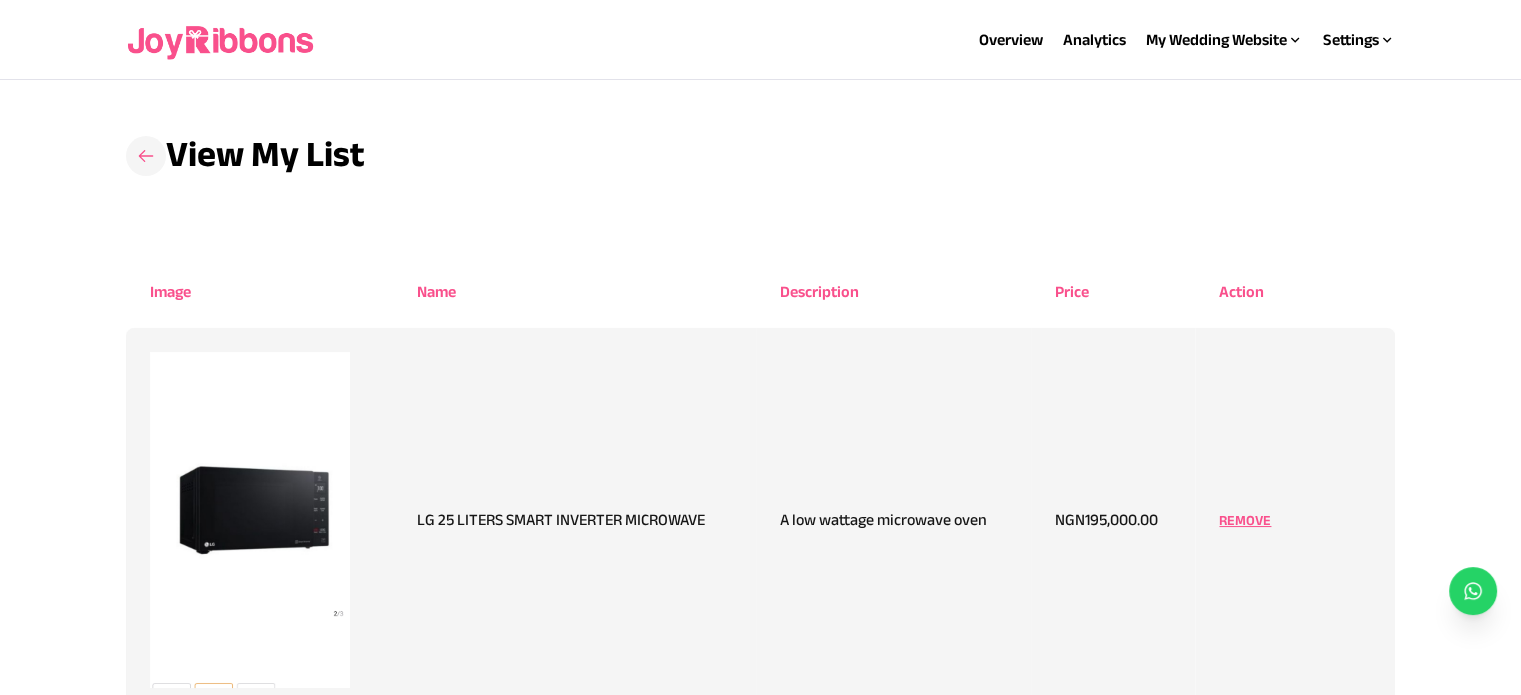 click 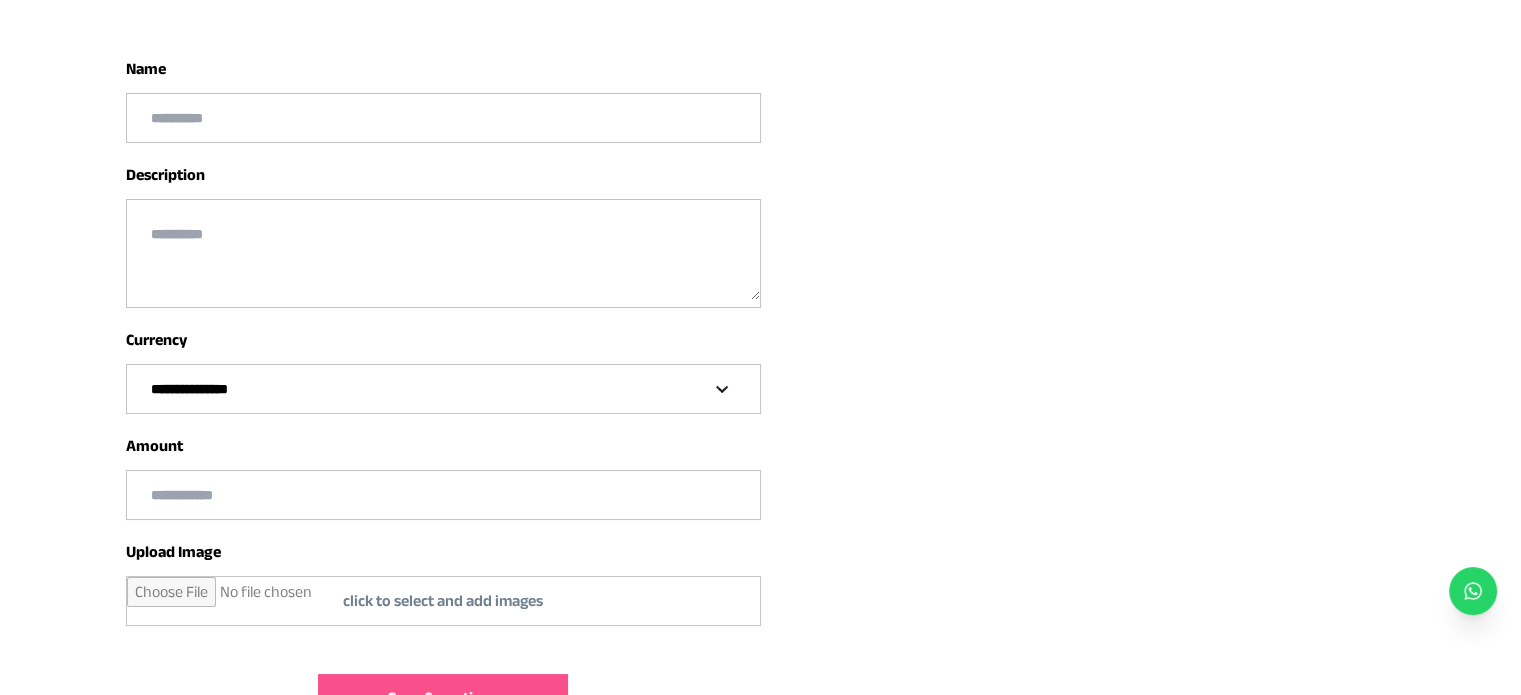 scroll, scrollTop: 210, scrollLeft: 0, axis: vertical 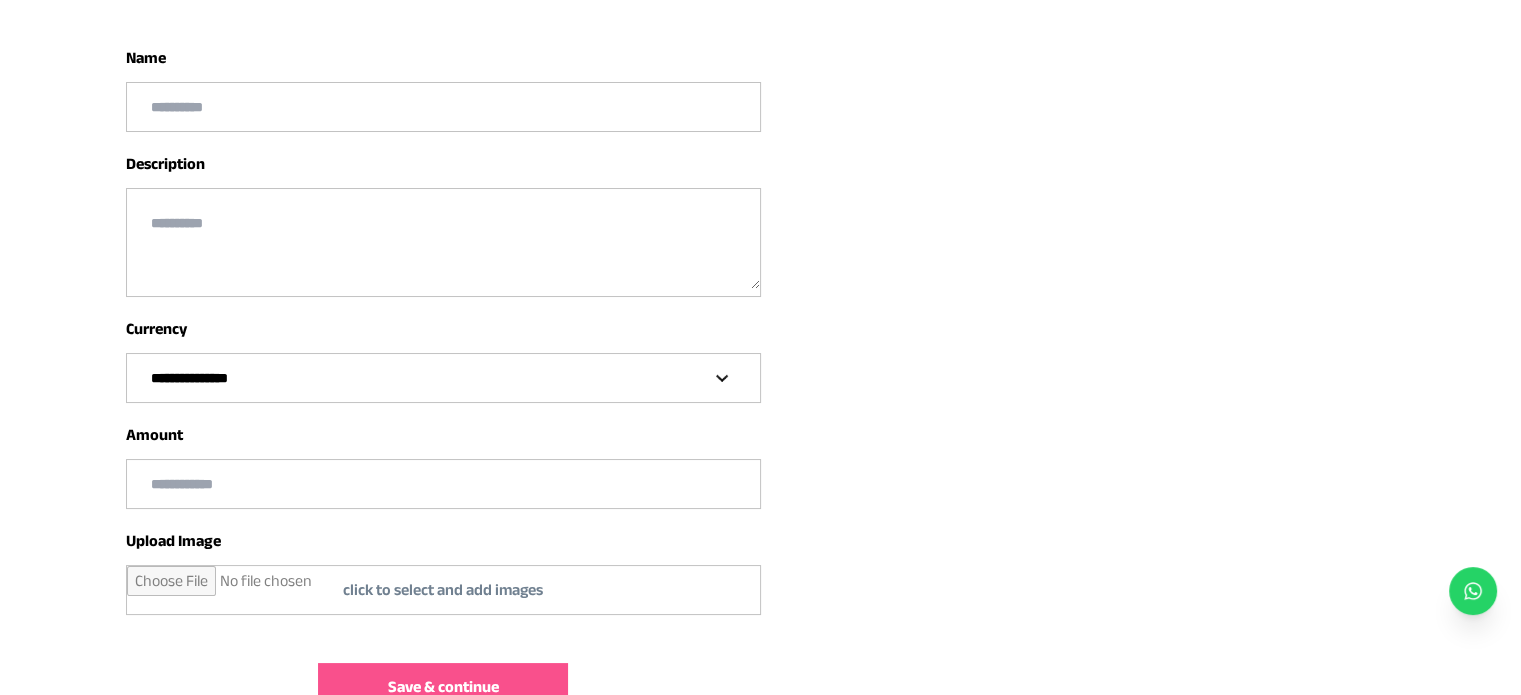 click at bounding box center (443, 590) 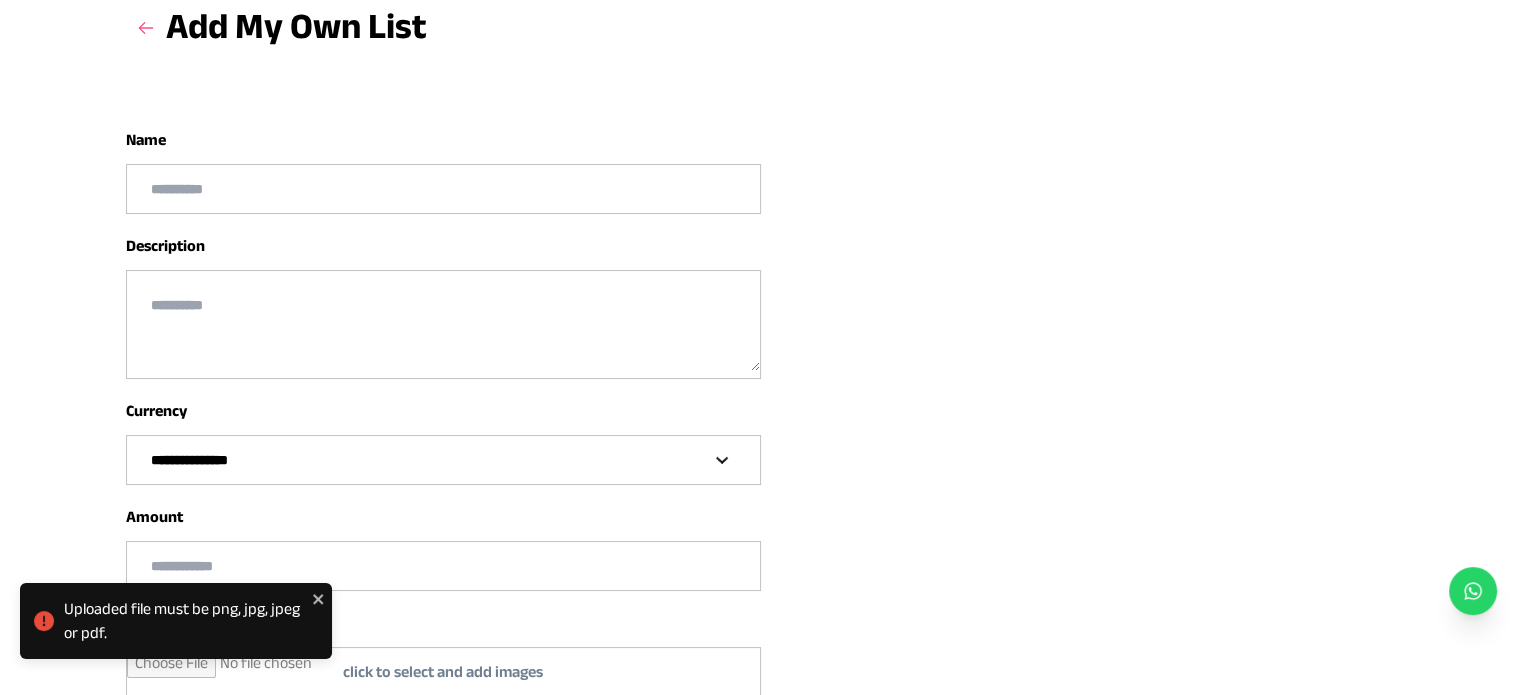 scroll, scrollTop: 0, scrollLeft: 0, axis: both 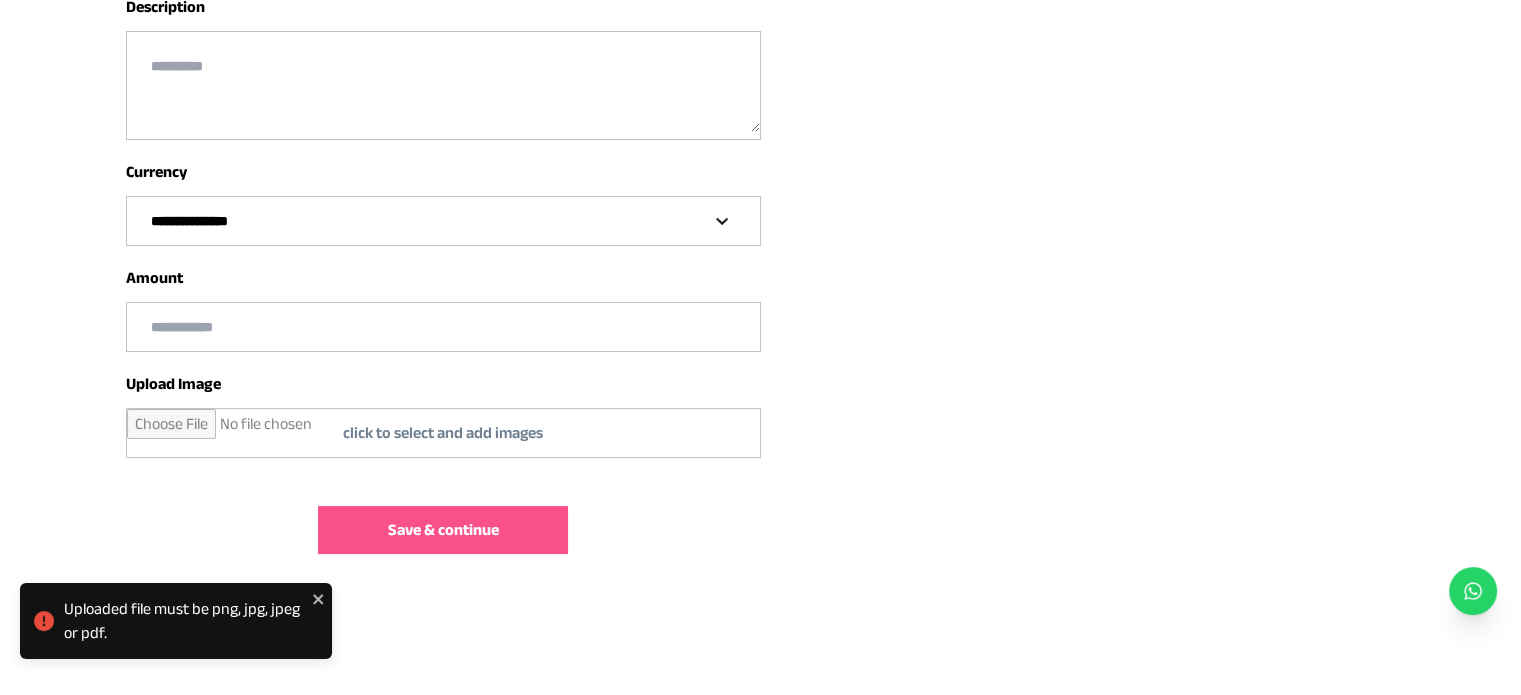 click at bounding box center [443, 433] 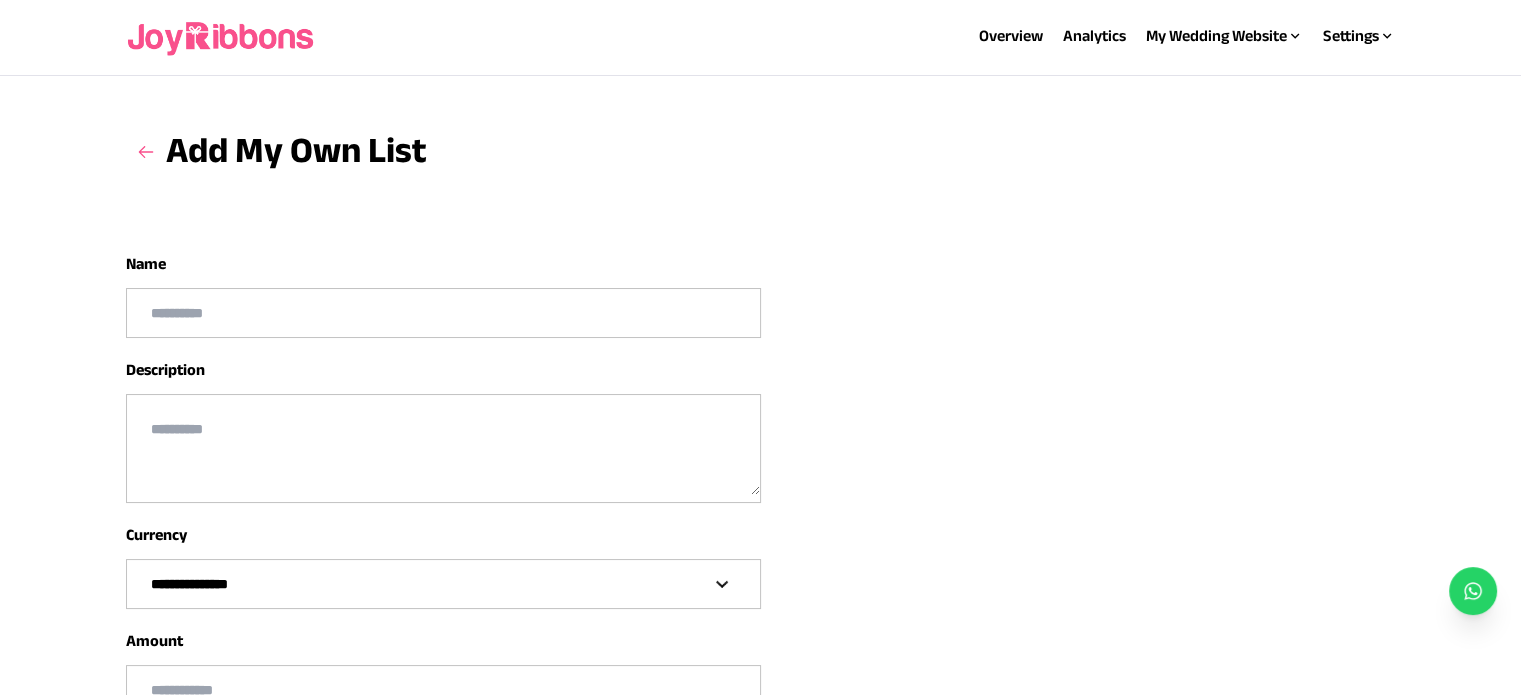scroll, scrollTop: 0, scrollLeft: 0, axis: both 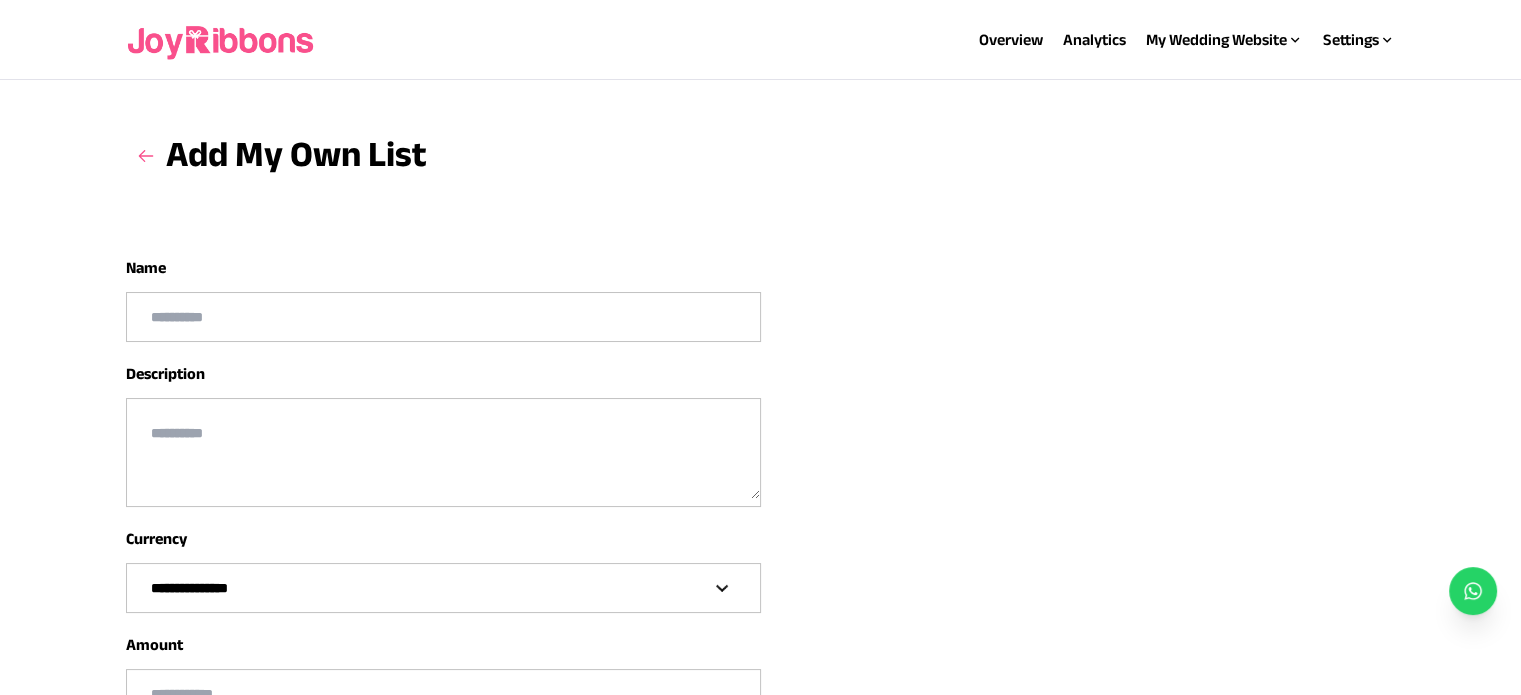 click at bounding box center (443, 317) 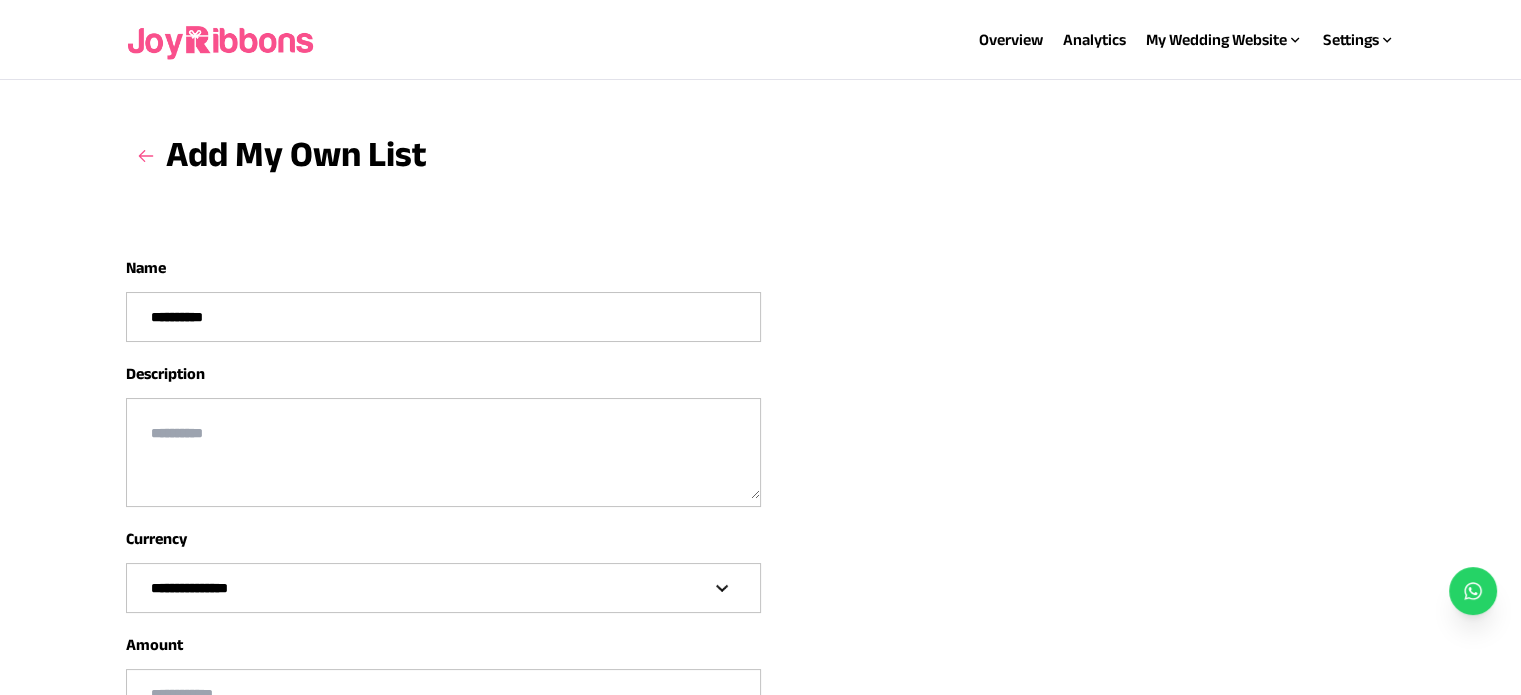 type on "**********" 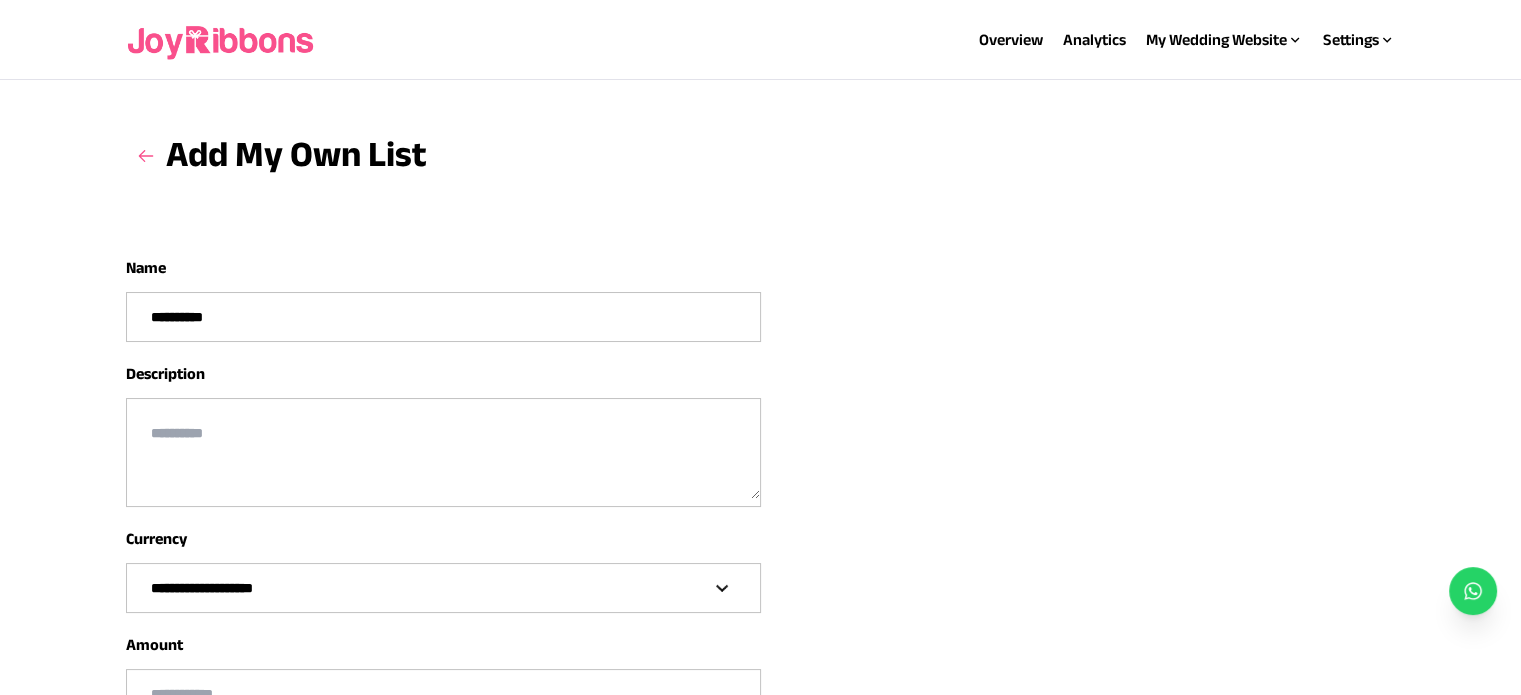 click on "**********" at bounding box center [443, 588] 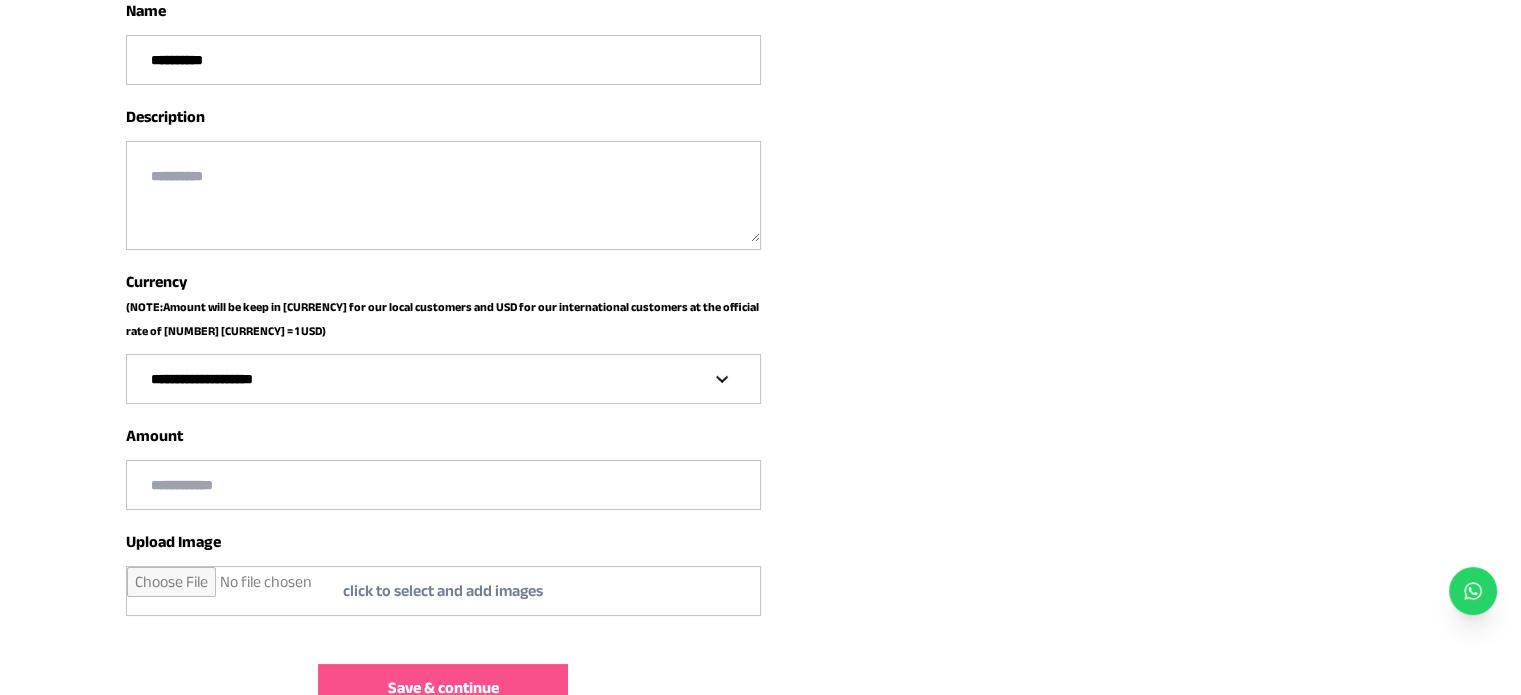 scroll, scrollTop: 260, scrollLeft: 0, axis: vertical 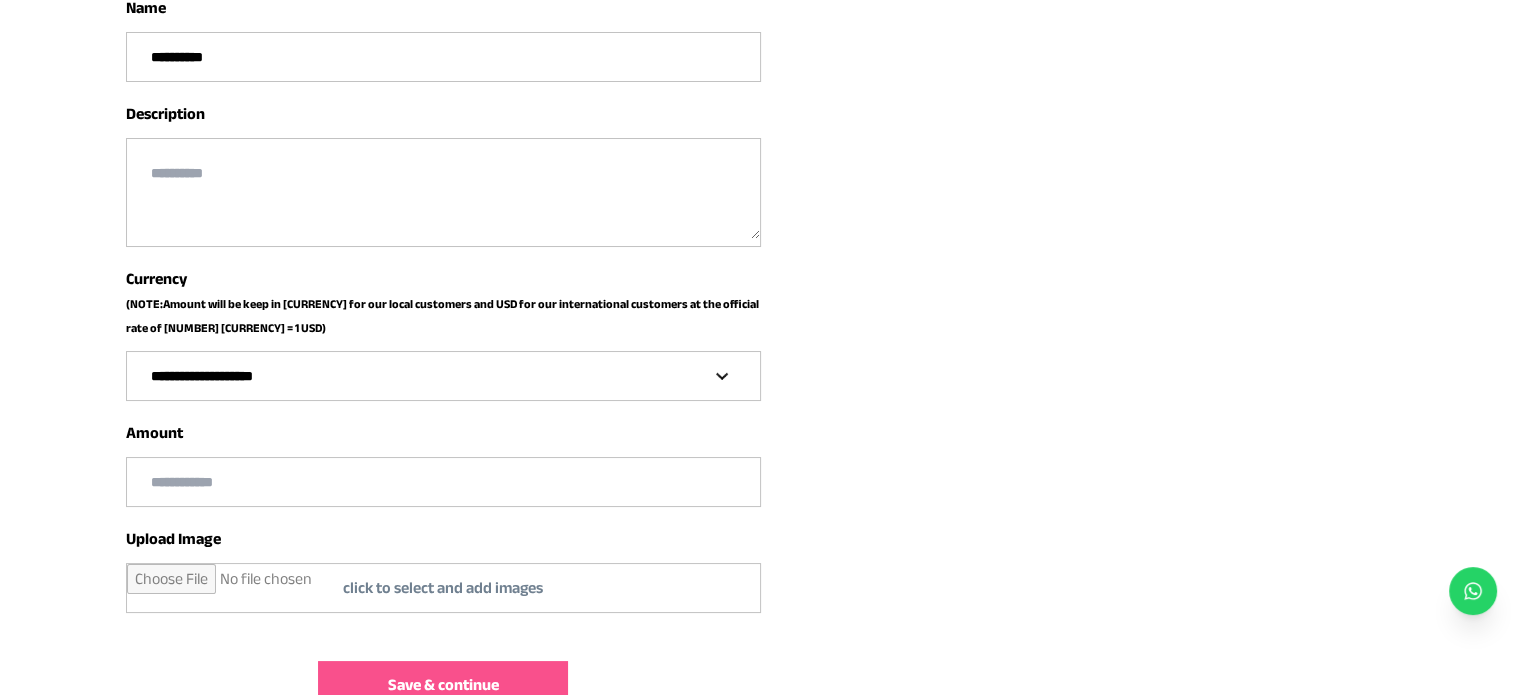 click at bounding box center [443, 482] 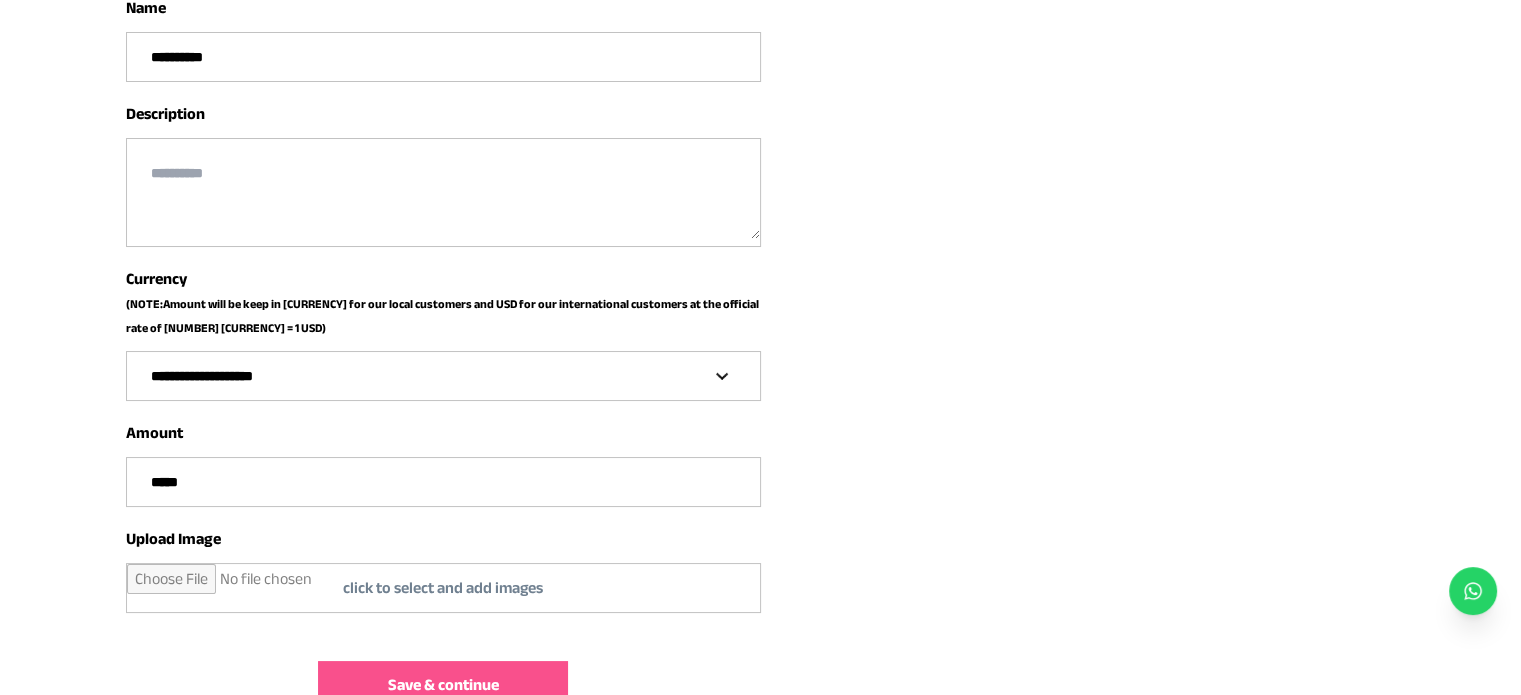 type on "*****" 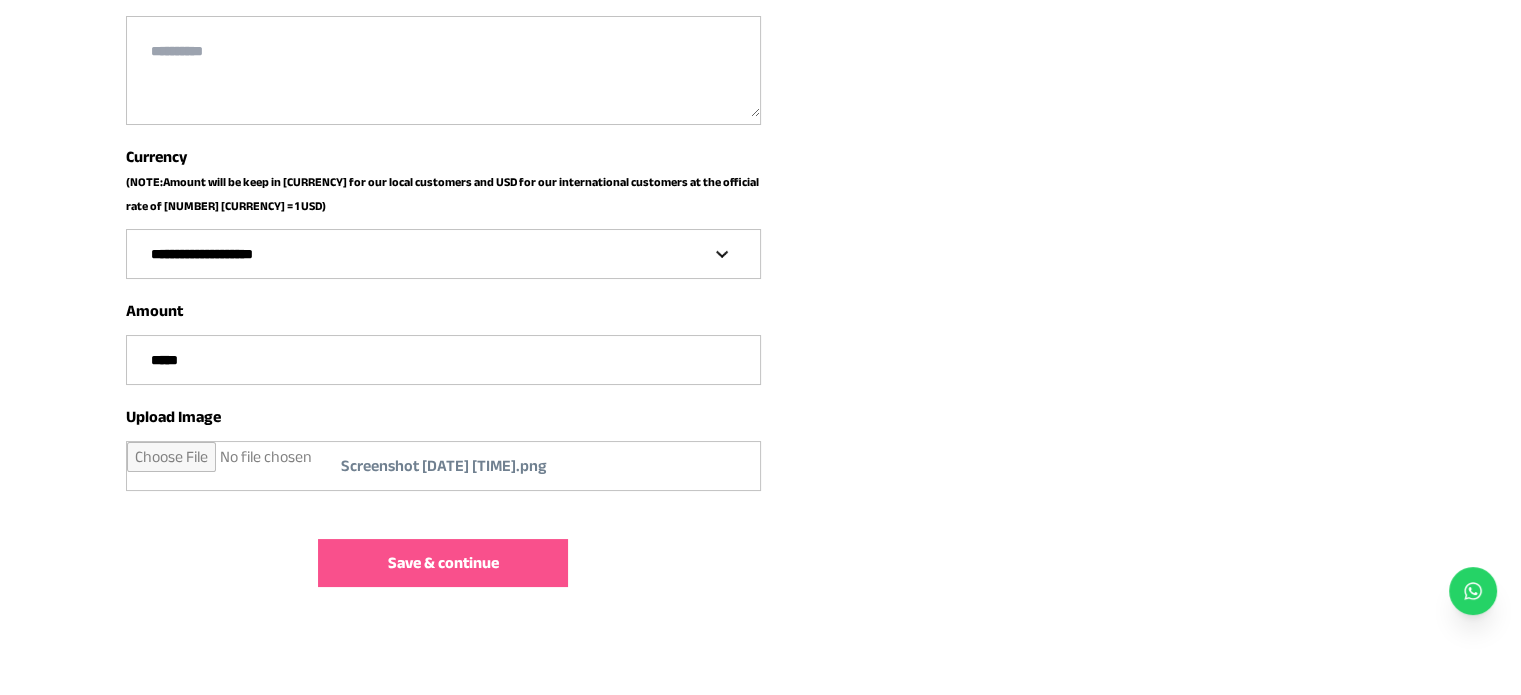 scroll, scrollTop: 388, scrollLeft: 0, axis: vertical 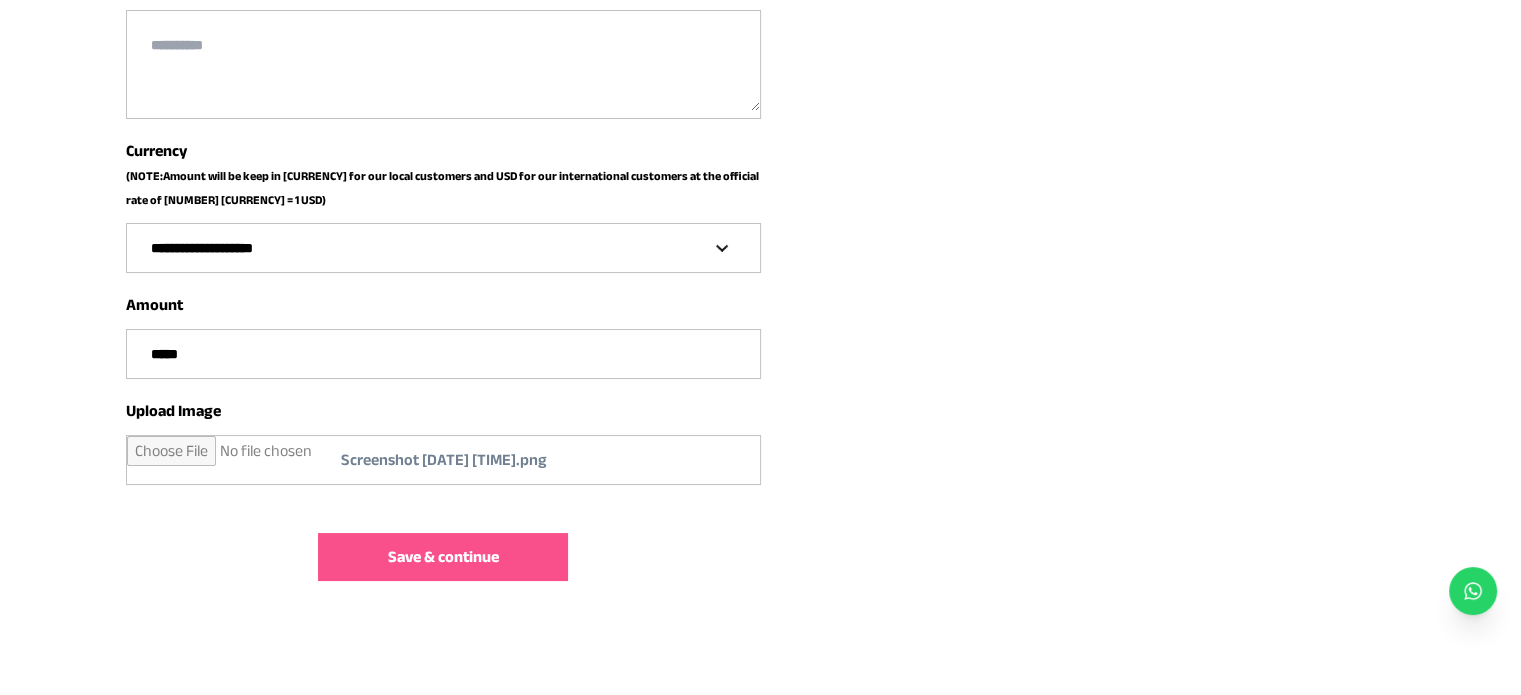 click on "Save & continue" at bounding box center [443, 557] 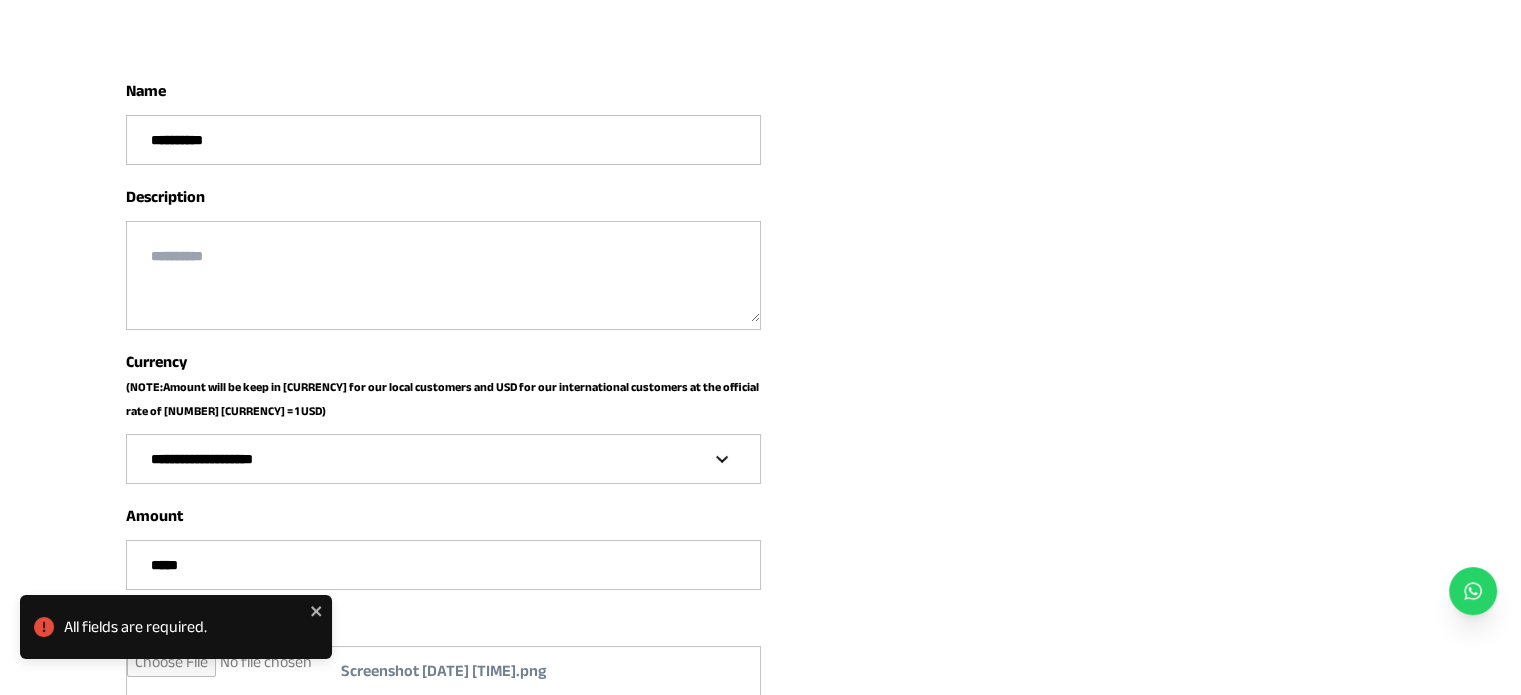scroll, scrollTop: 148, scrollLeft: 0, axis: vertical 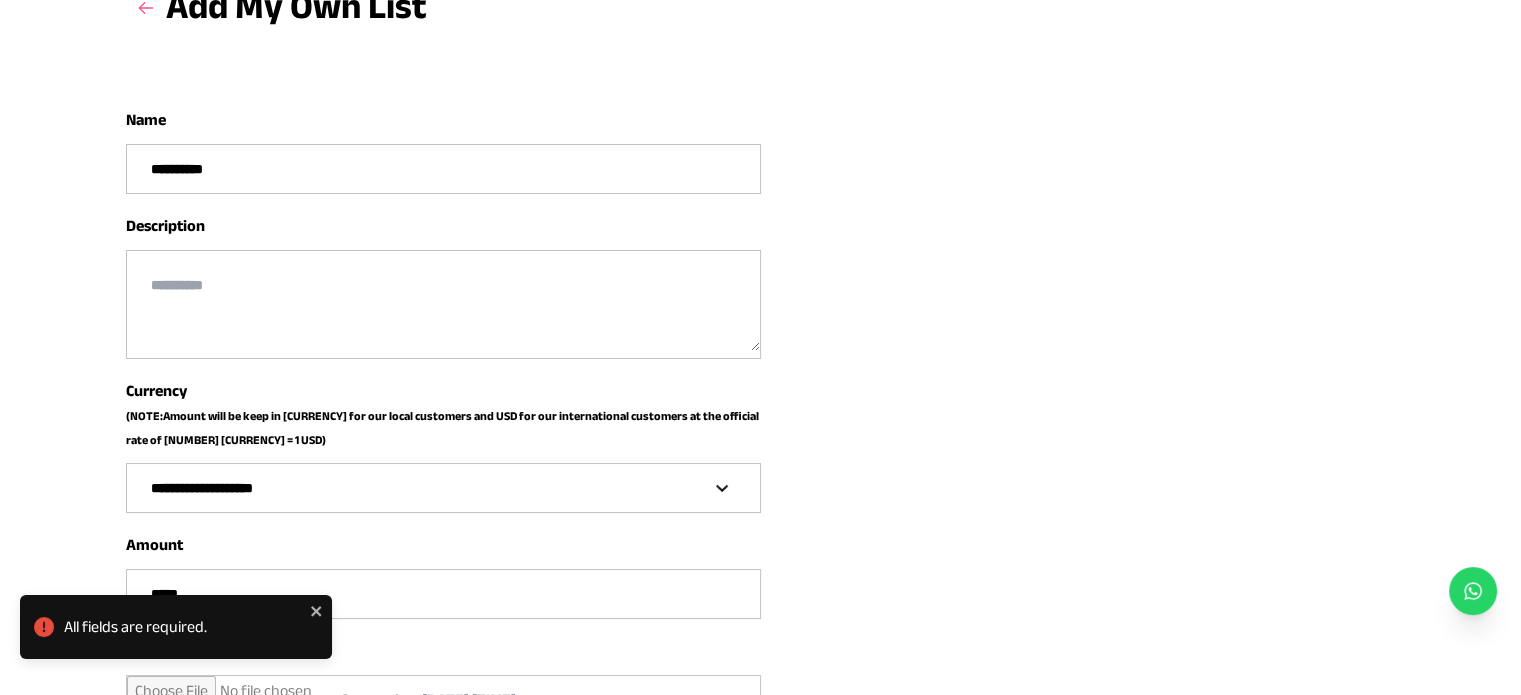 click at bounding box center (443, 301) 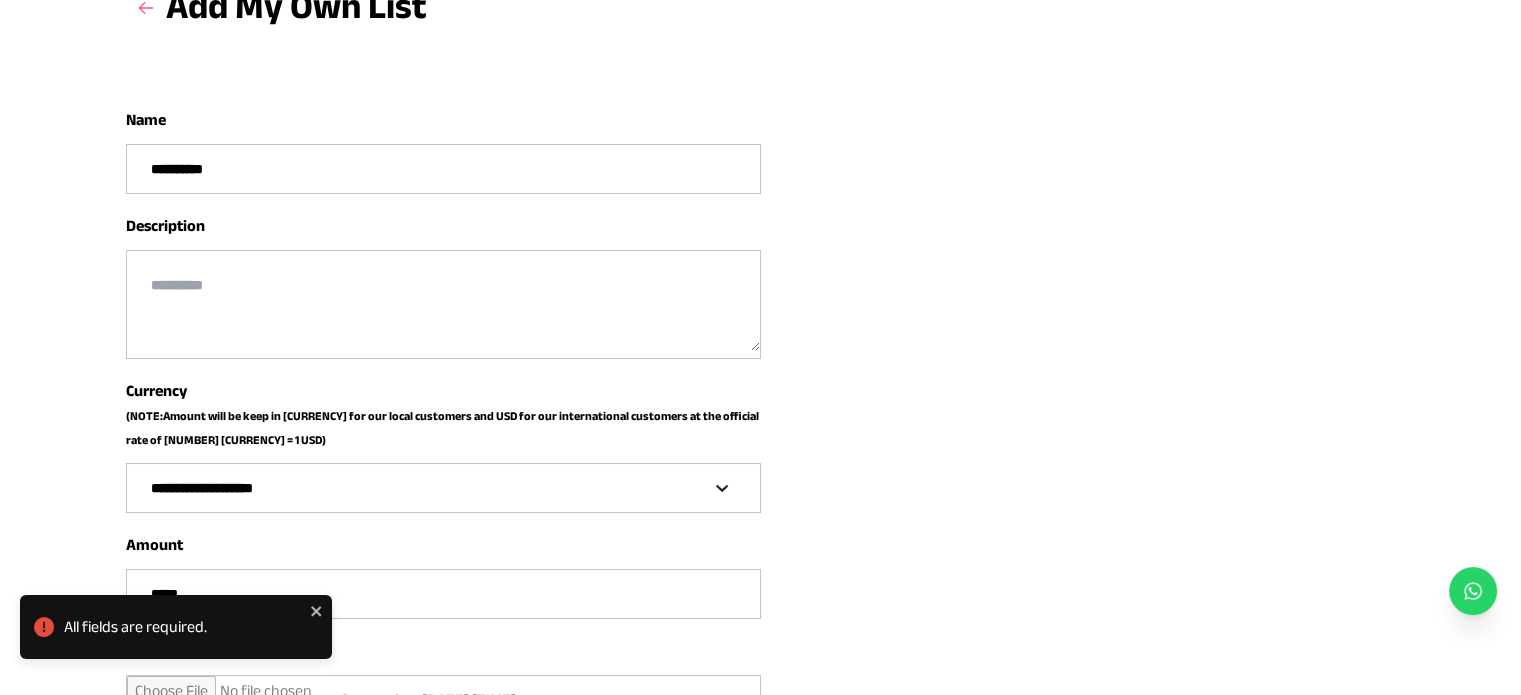 click at bounding box center (443, 301) 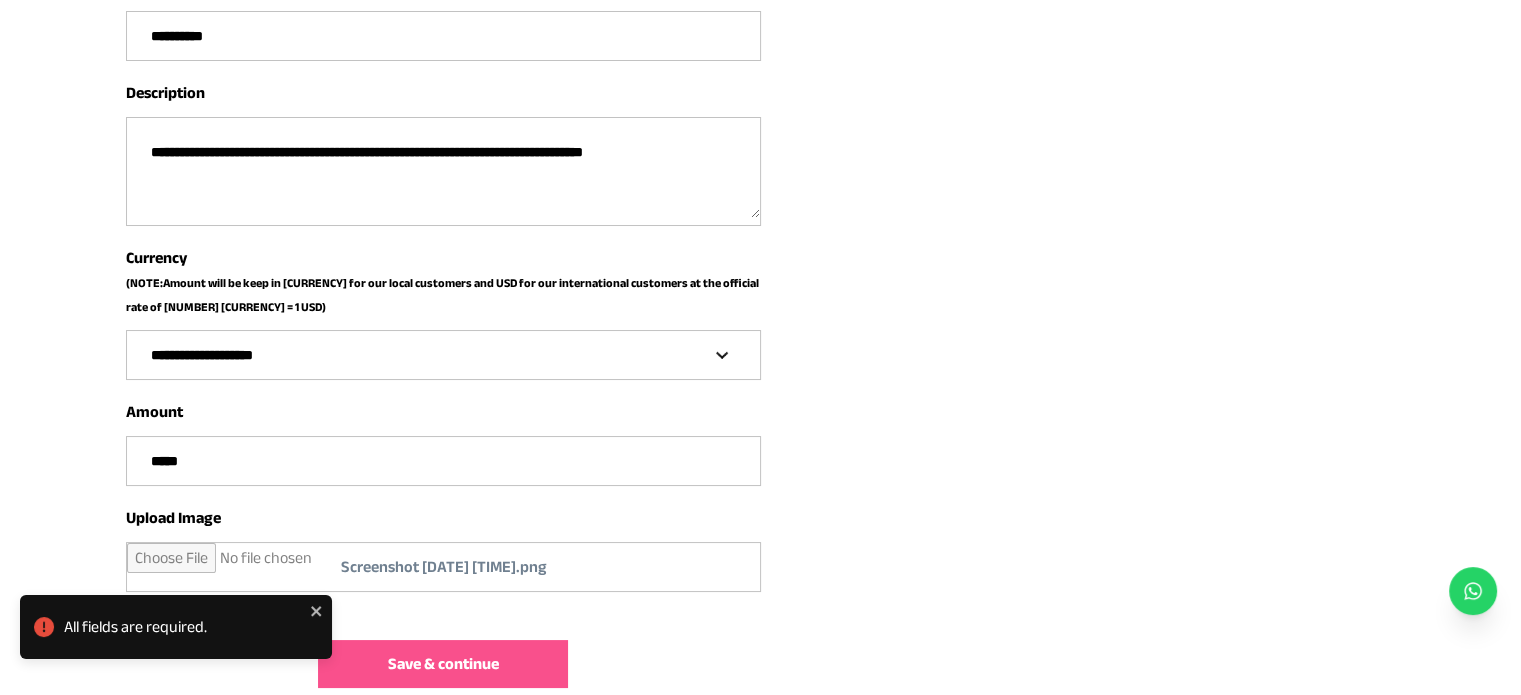 scroll, scrollTop: 415, scrollLeft: 0, axis: vertical 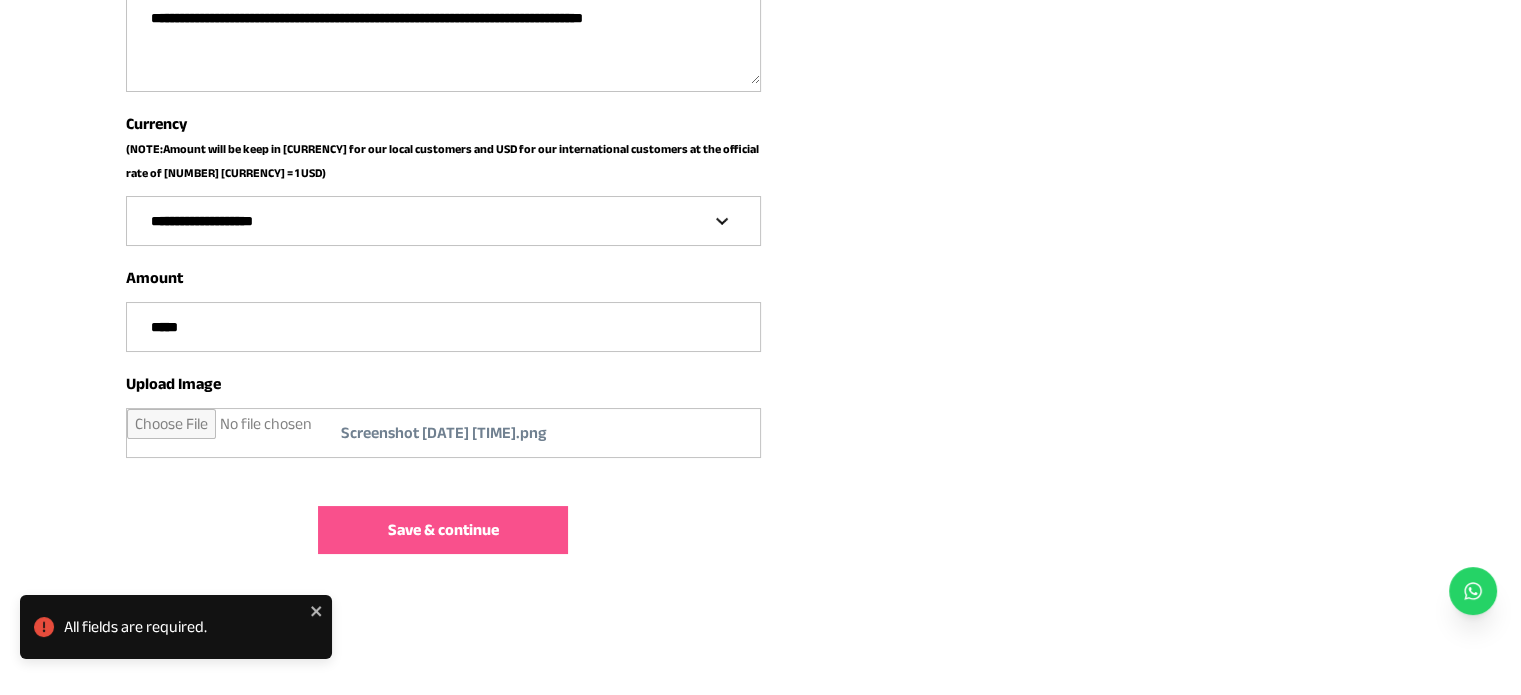 type on "**********" 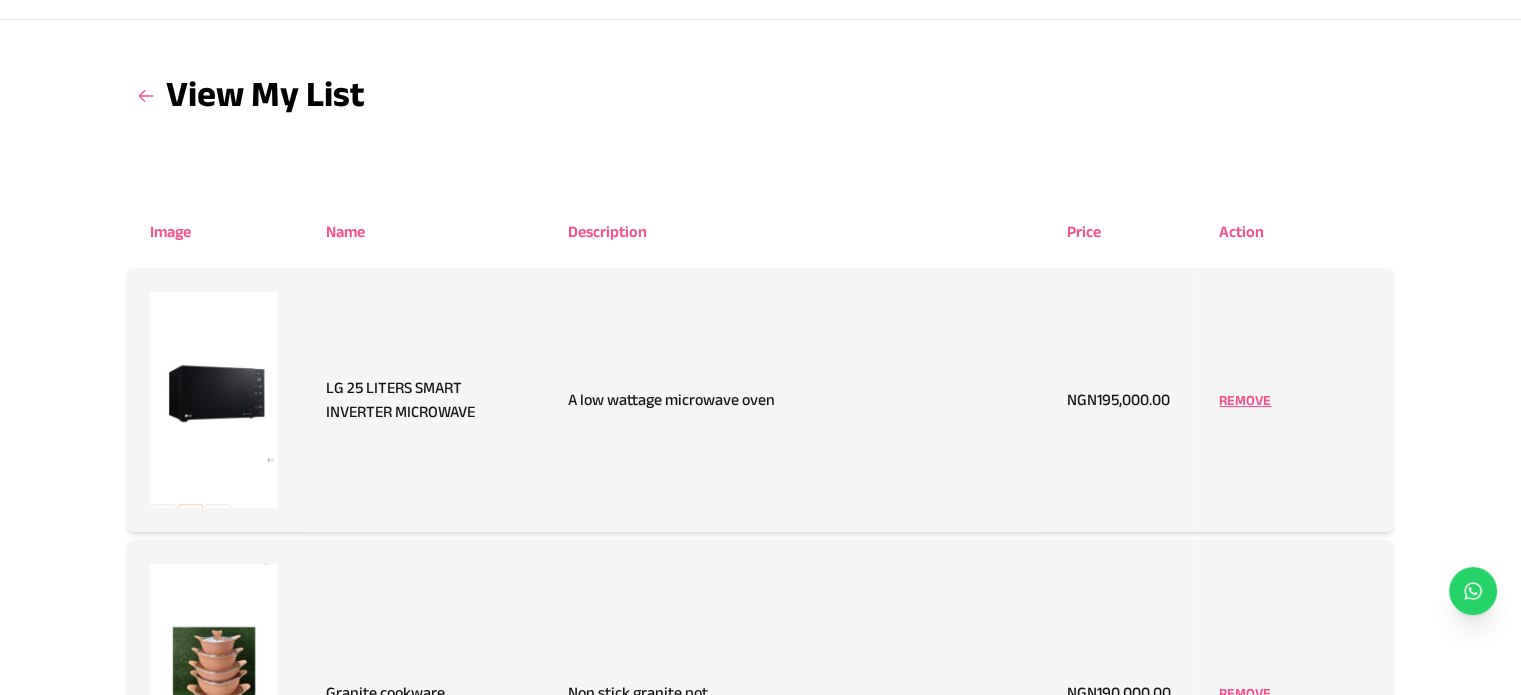scroll, scrollTop: 0, scrollLeft: 0, axis: both 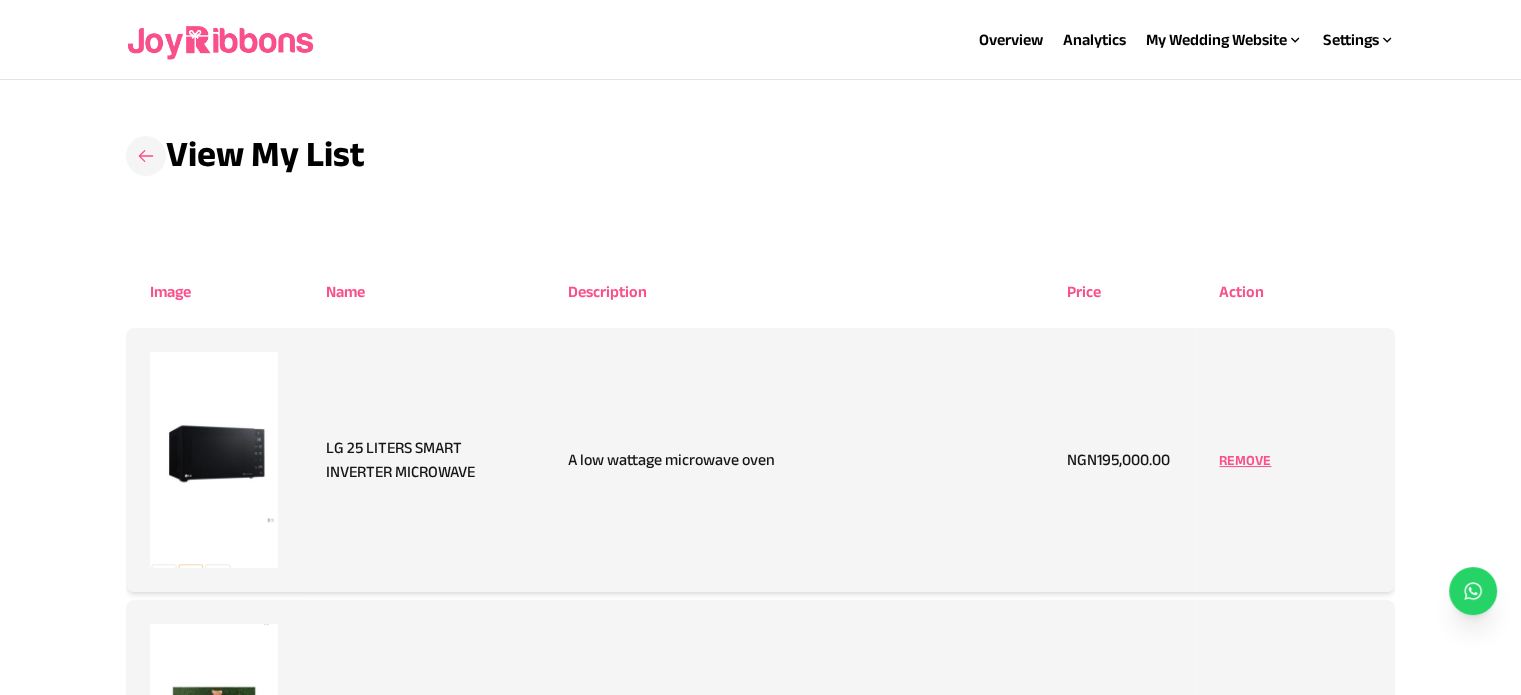 click 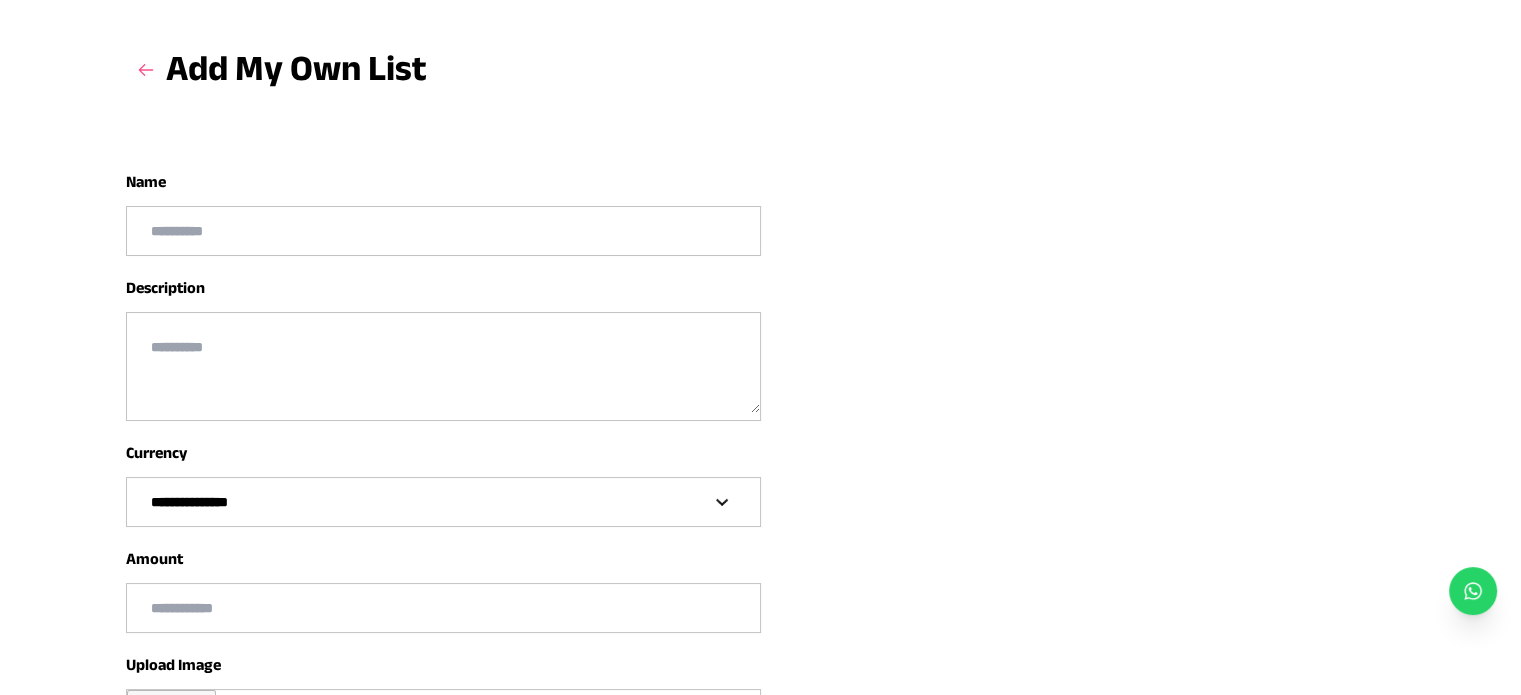 scroll, scrollTop: 83, scrollLeft: 0, axis: vertical 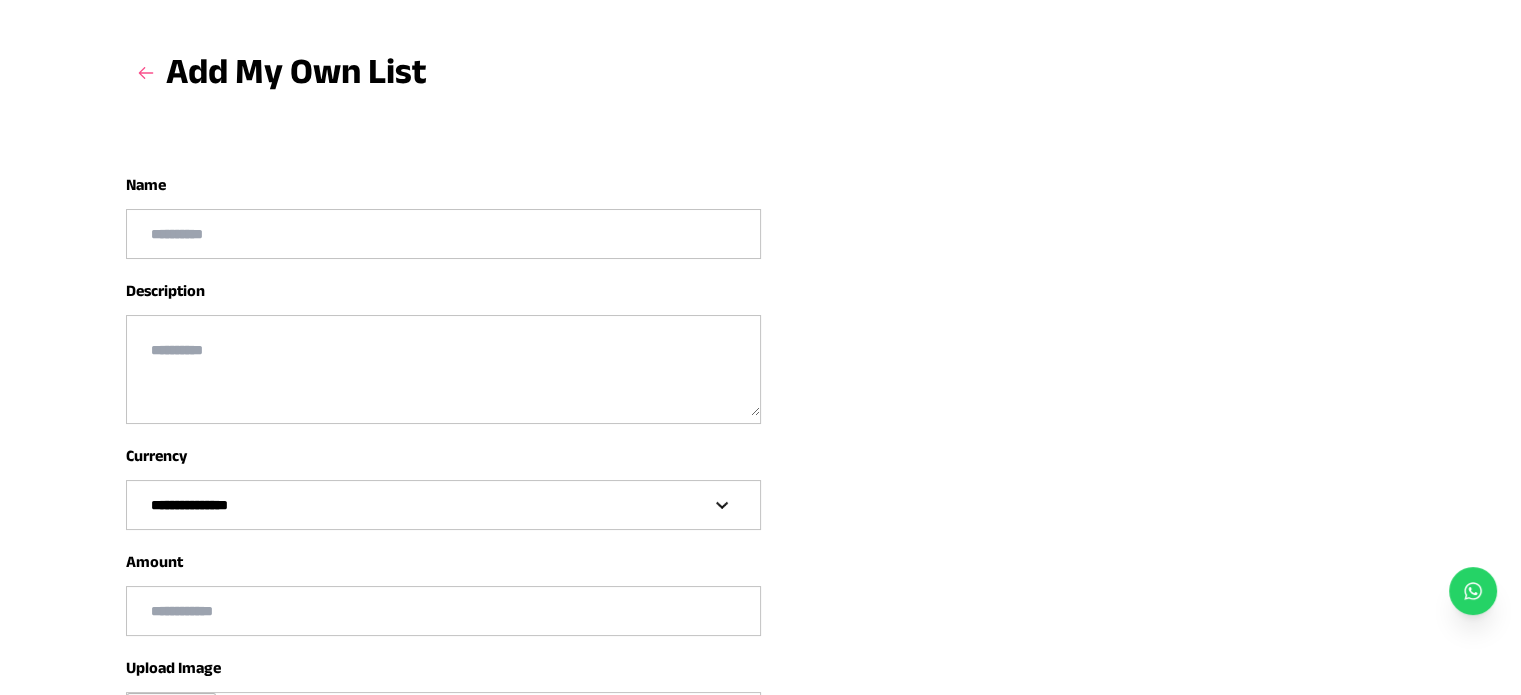 click at bounding box center [443, 234] 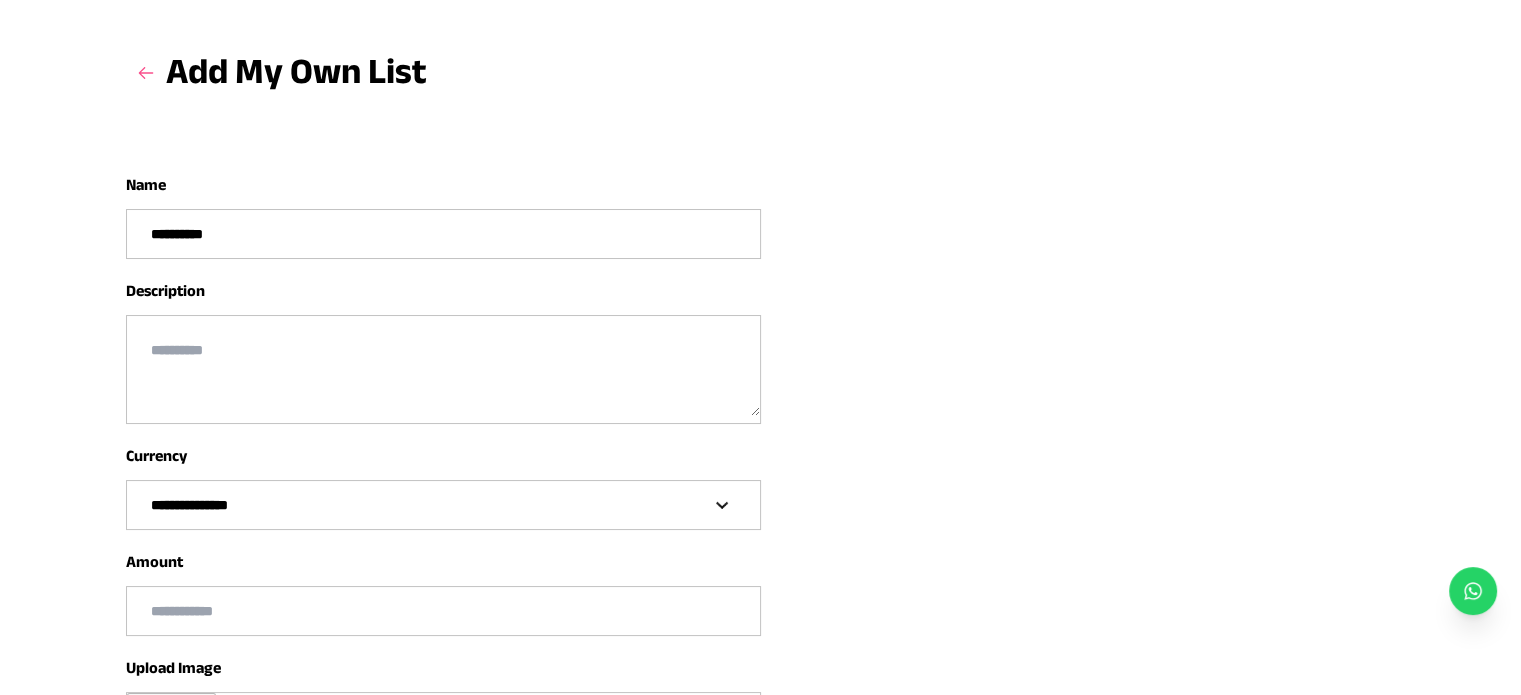 type on "**********" 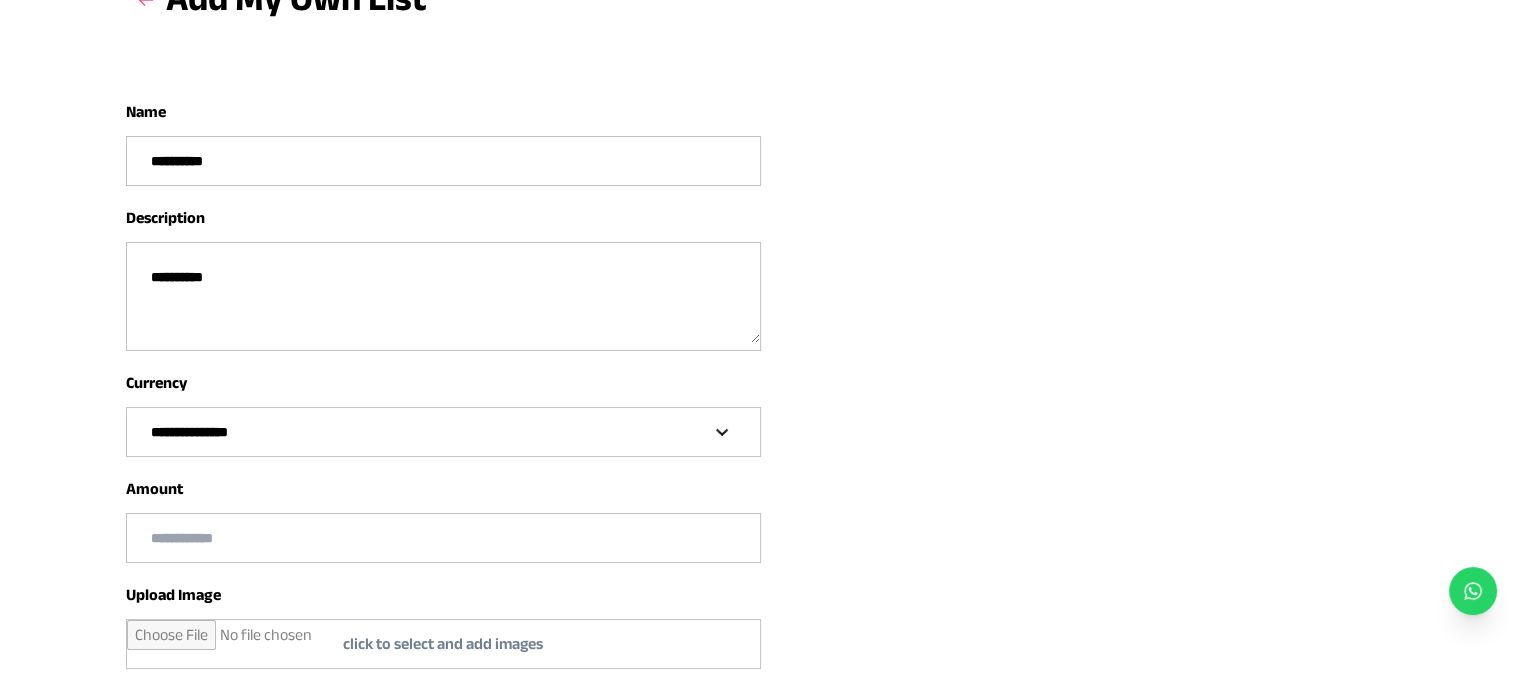scroll, scrollTop: 175, scrollLeft: 0, axis: vertical 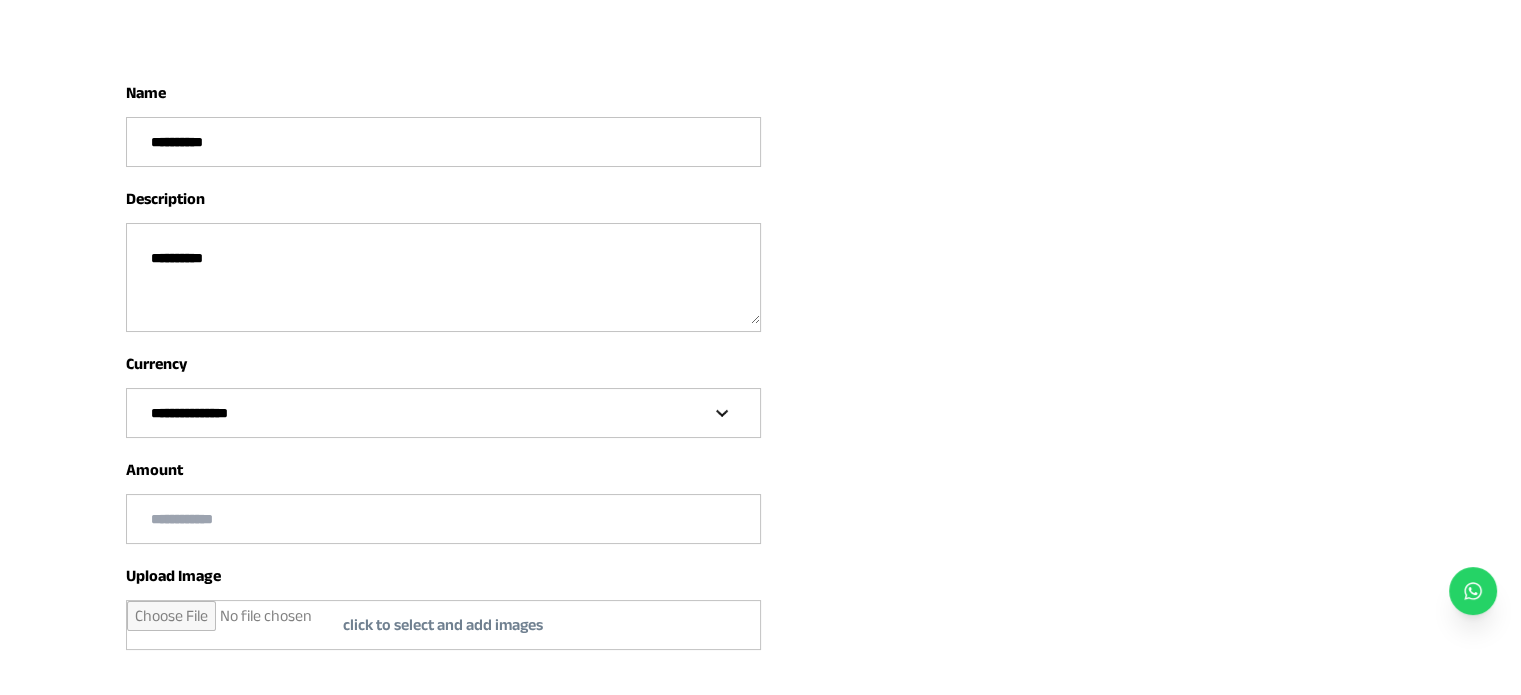 type on "**********" 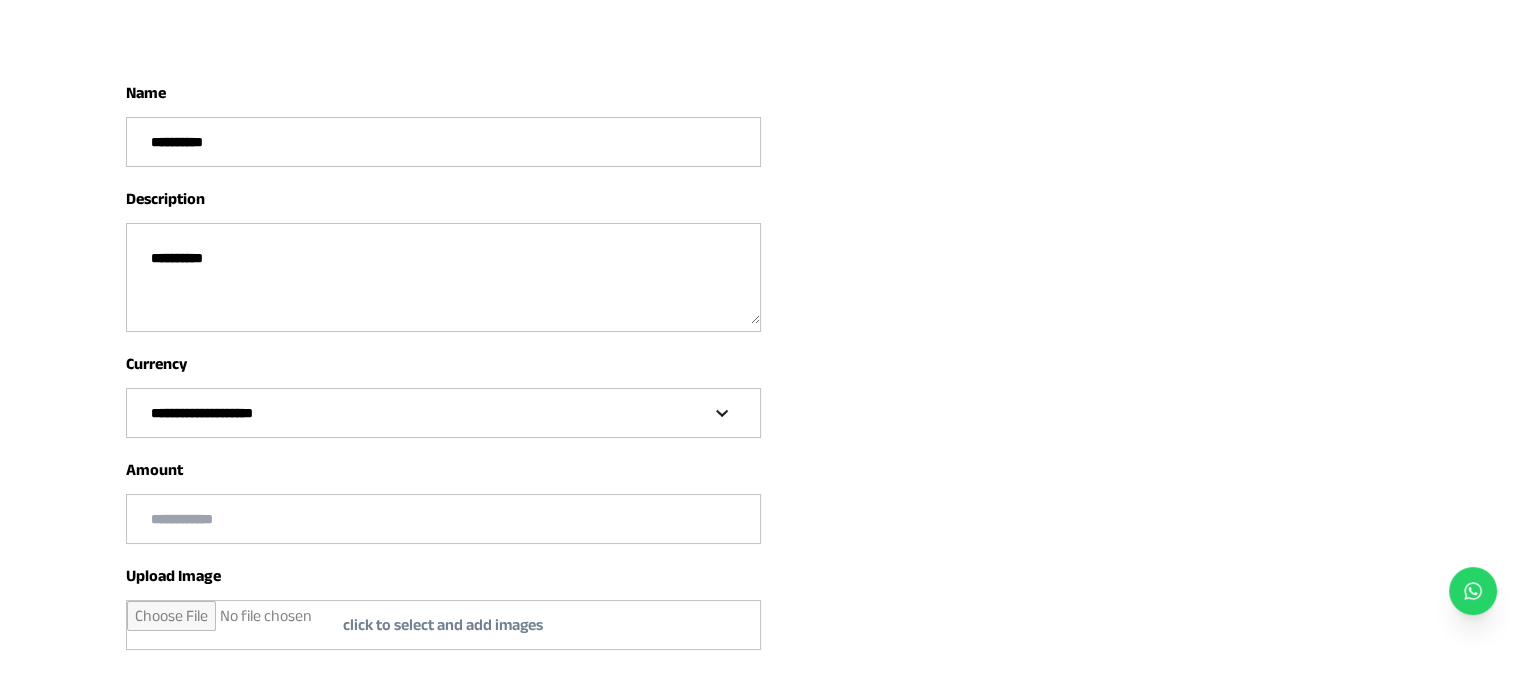 click on "**********" at bounding box center (443, 413) 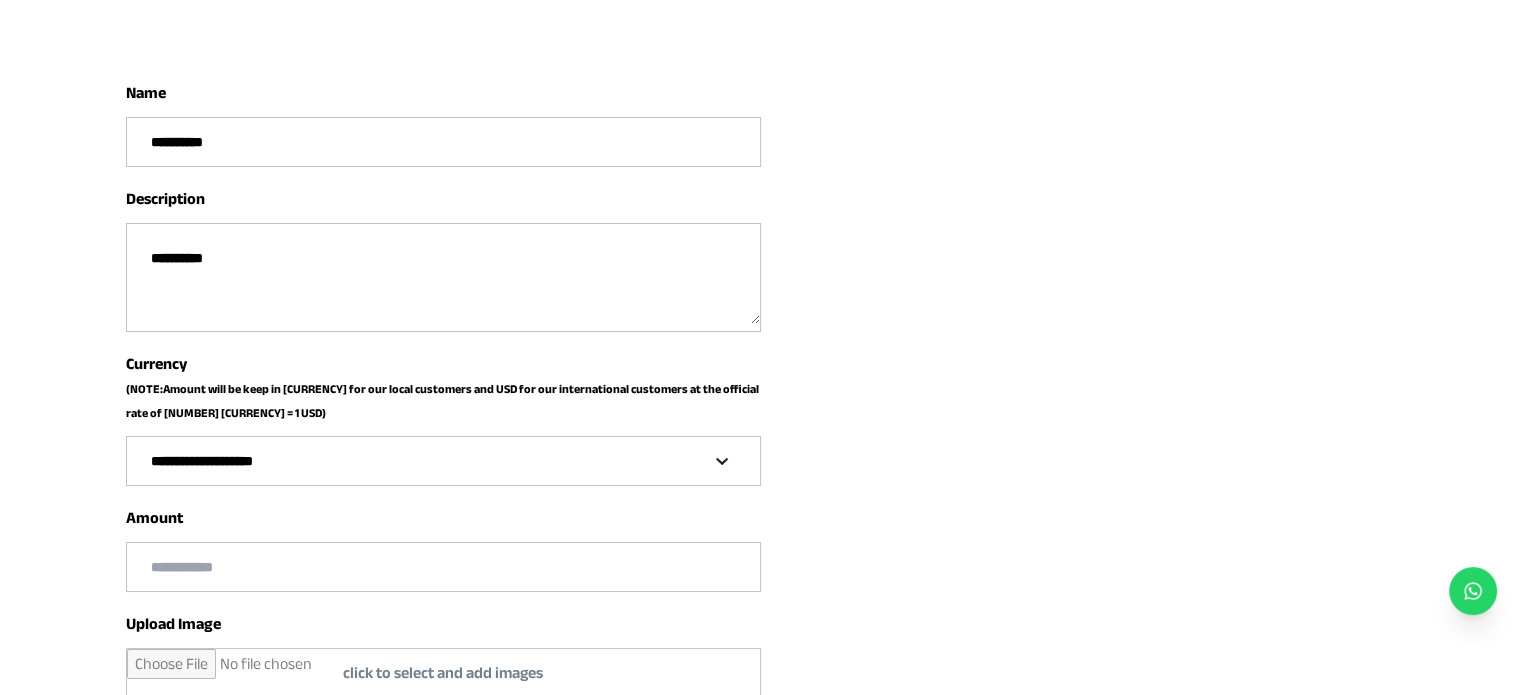 click at bounding box center [443, 567] 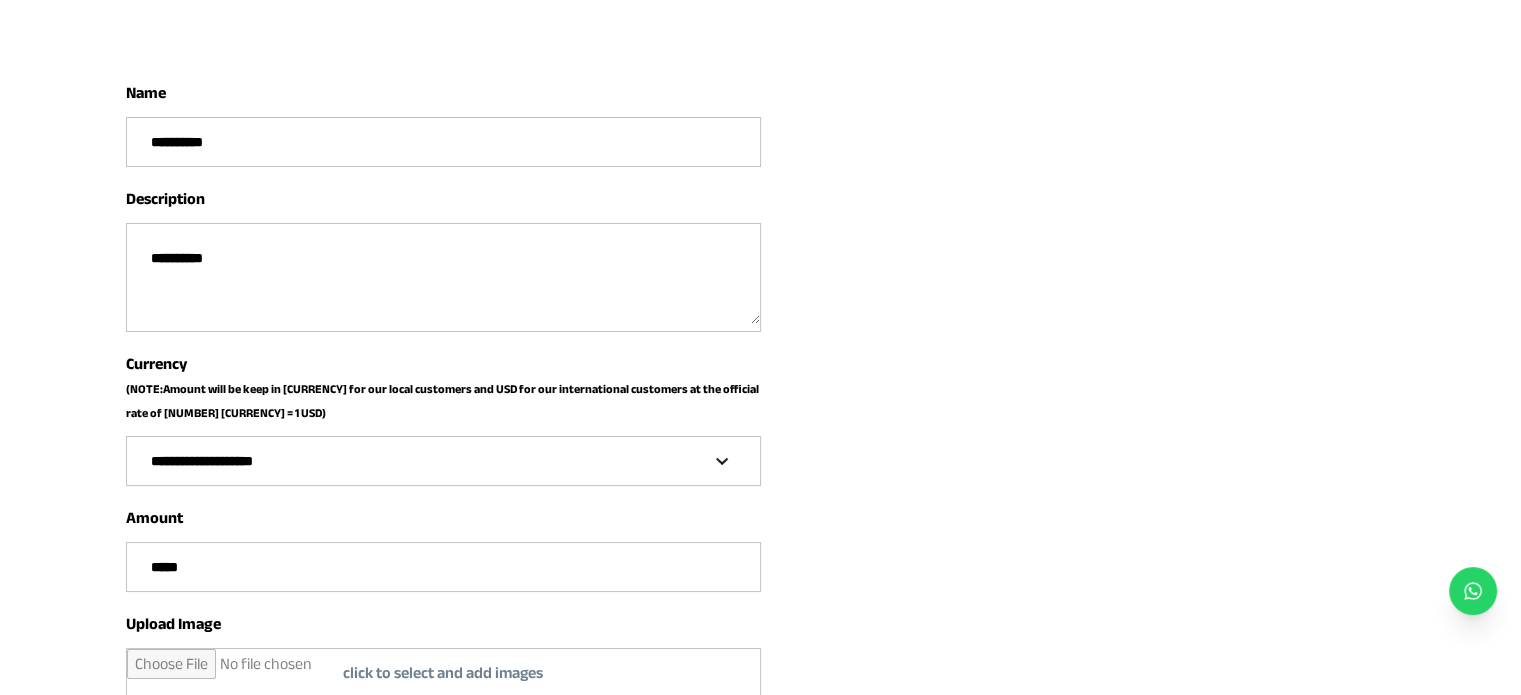 type on "*****" 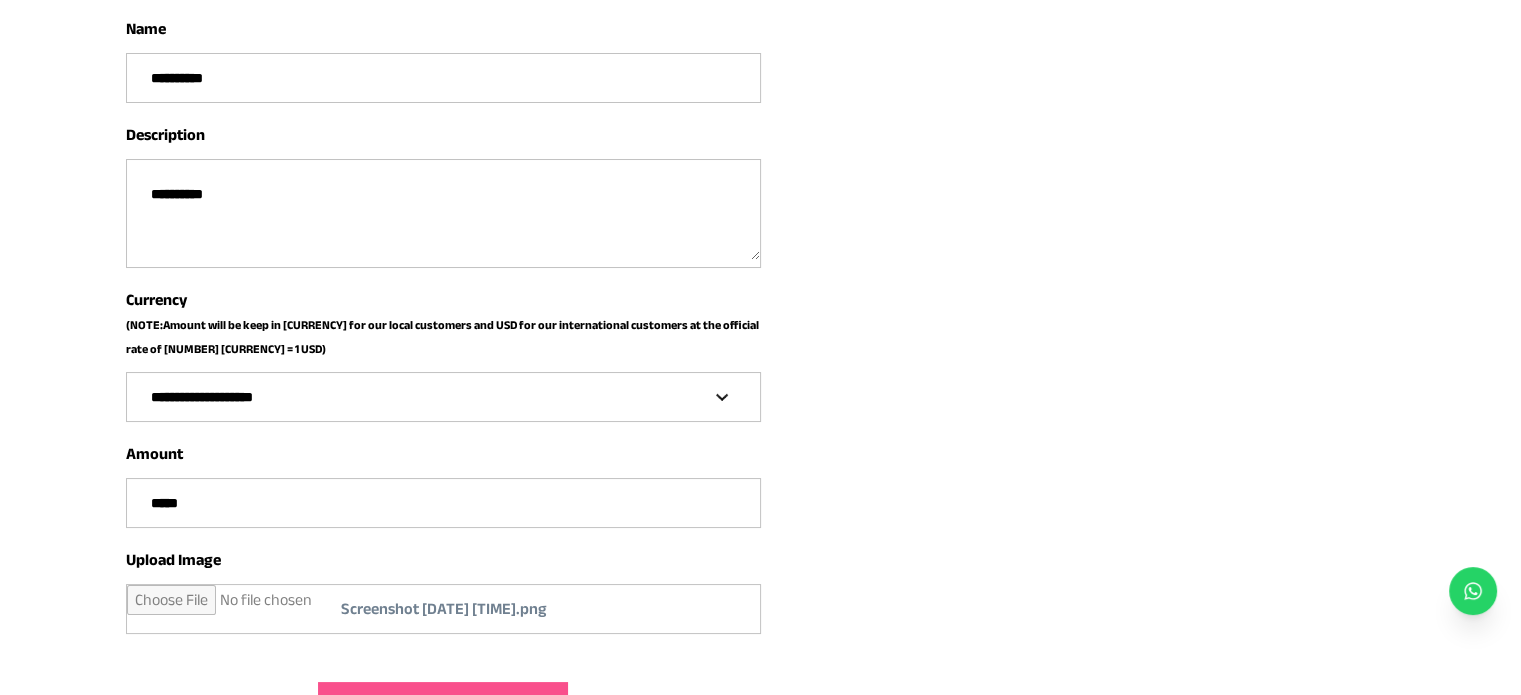 scroll, scrollTop: 415, scrollLeft: 0, axis: vertical 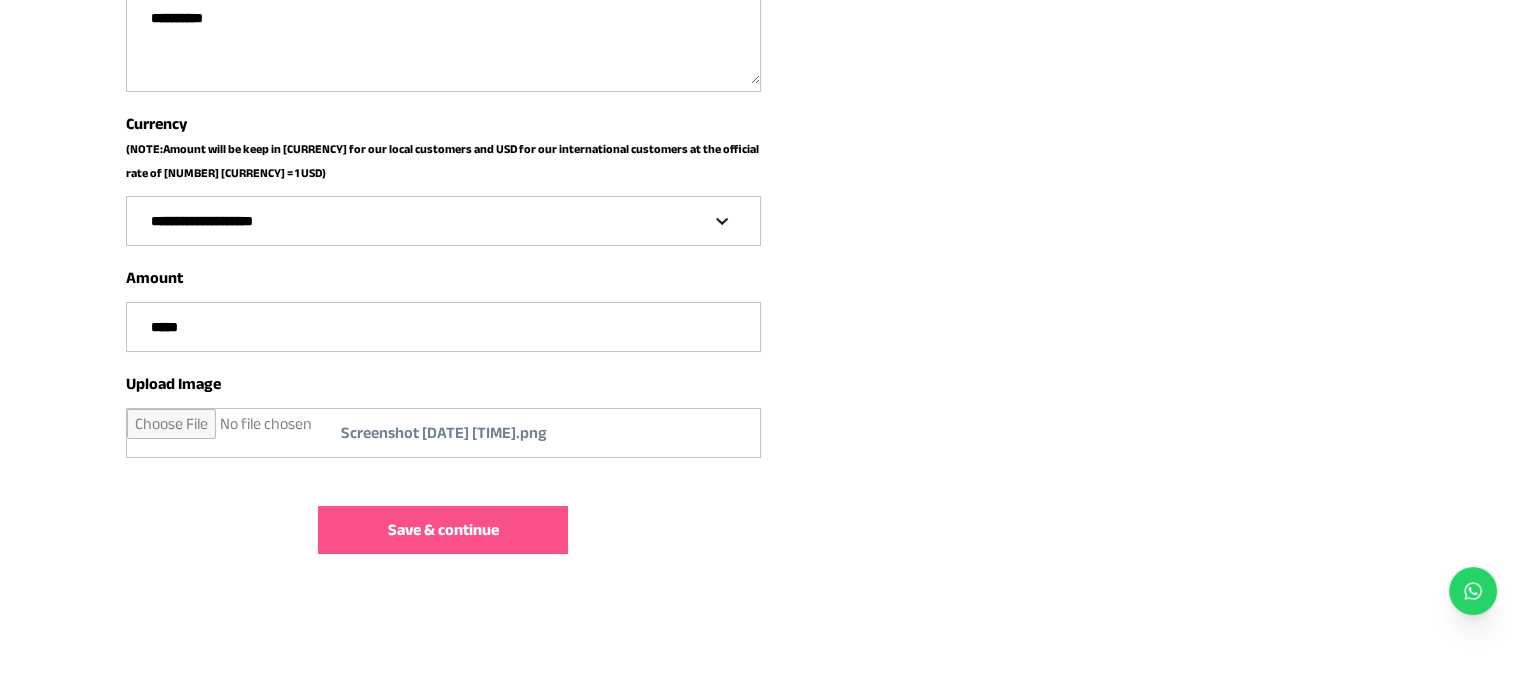 click on "Save & continue" at bounding box center (443, 530) 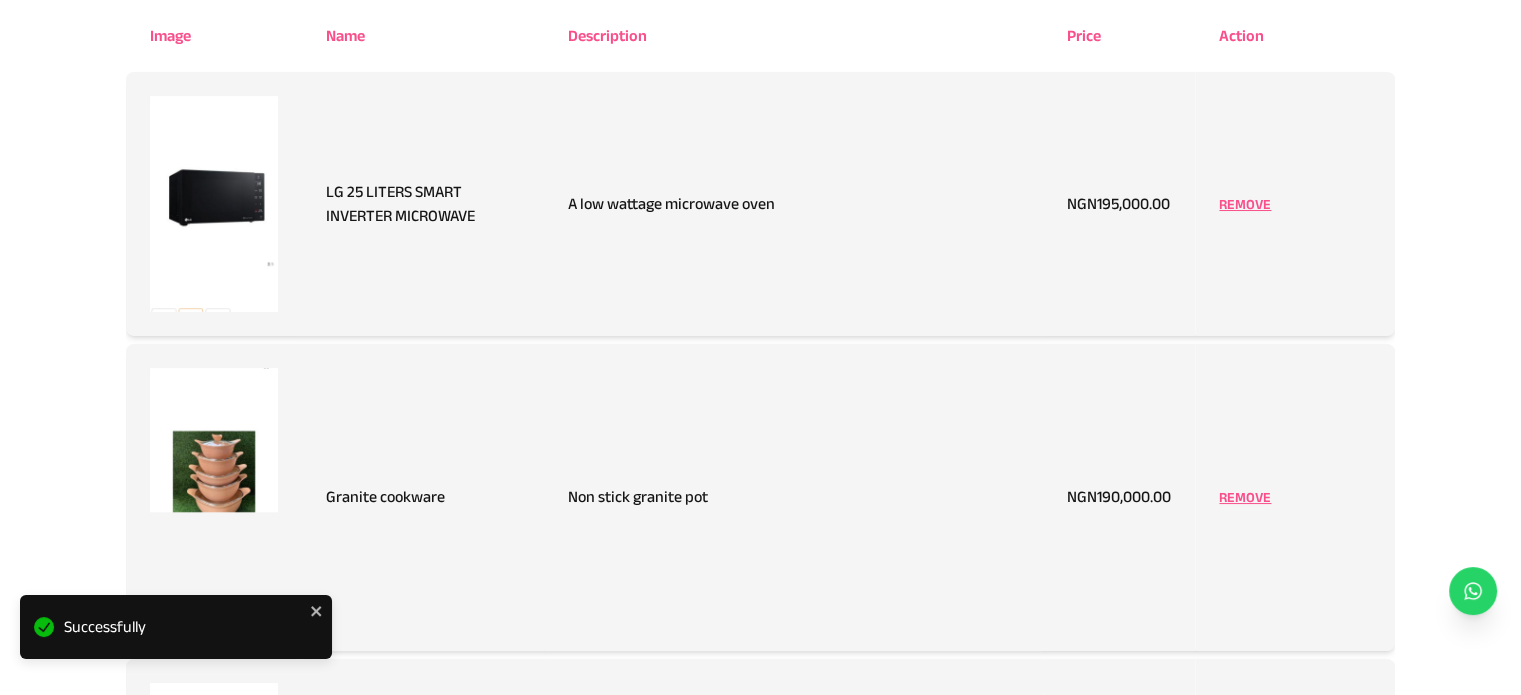 scroll, scrollTop: 0, scrollLeft: 0, axis: both 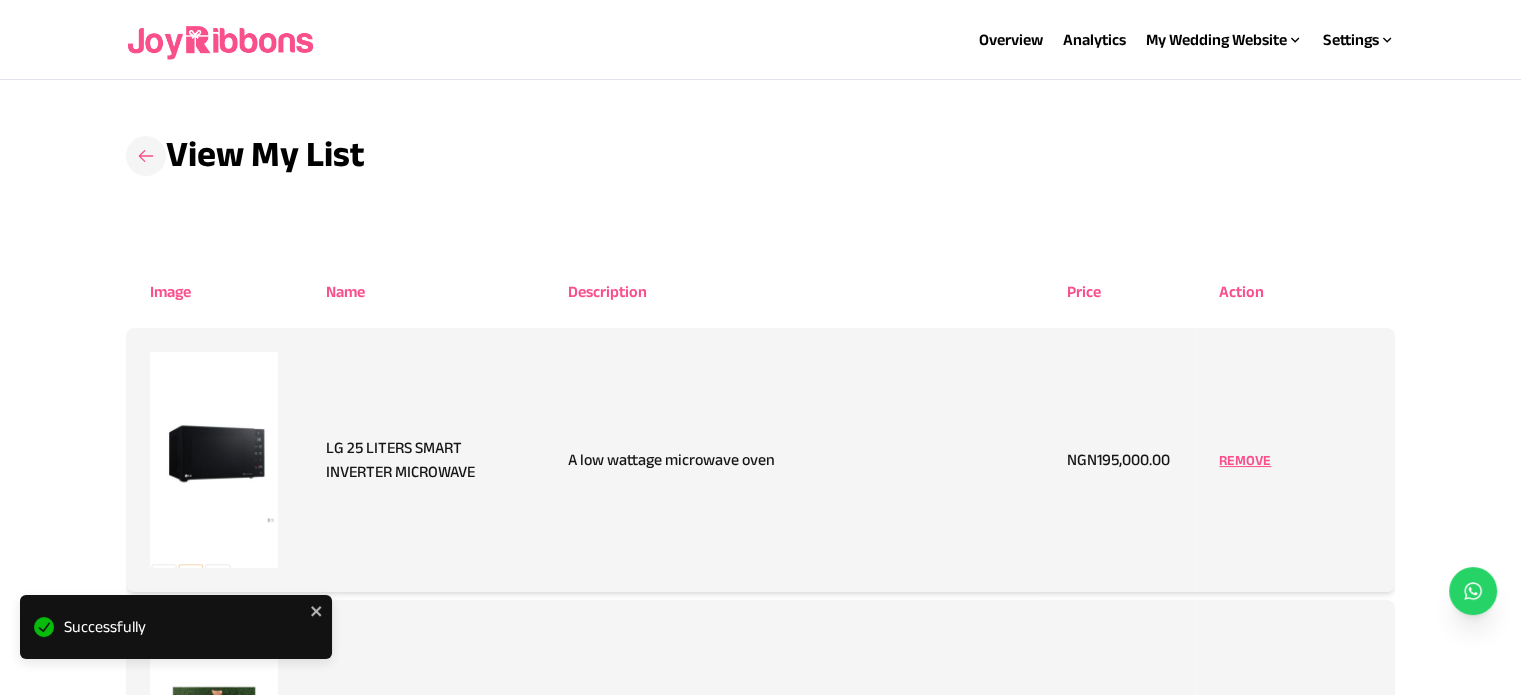 click 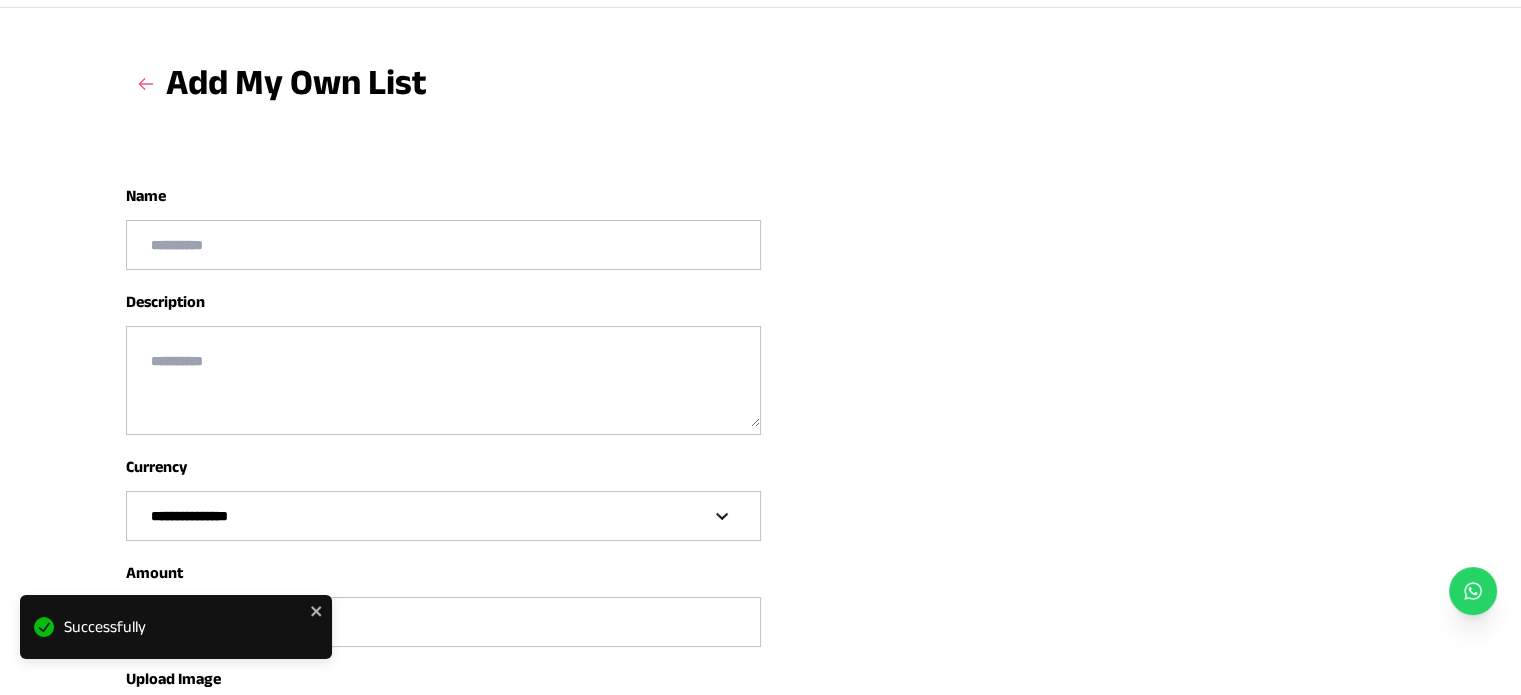 scroll, scrollTop: 62, scrollLeft: 0, axis: vertical 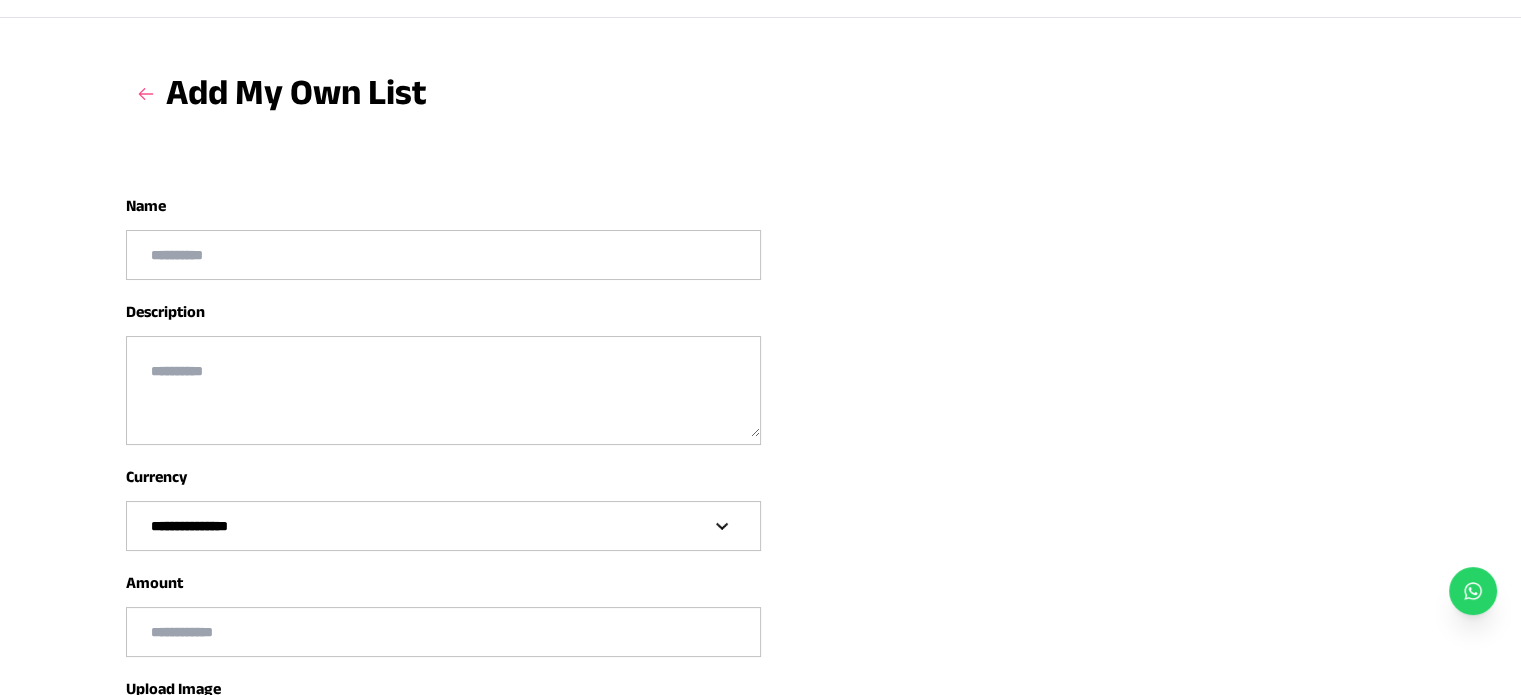 click at bounding box center [443, 255] 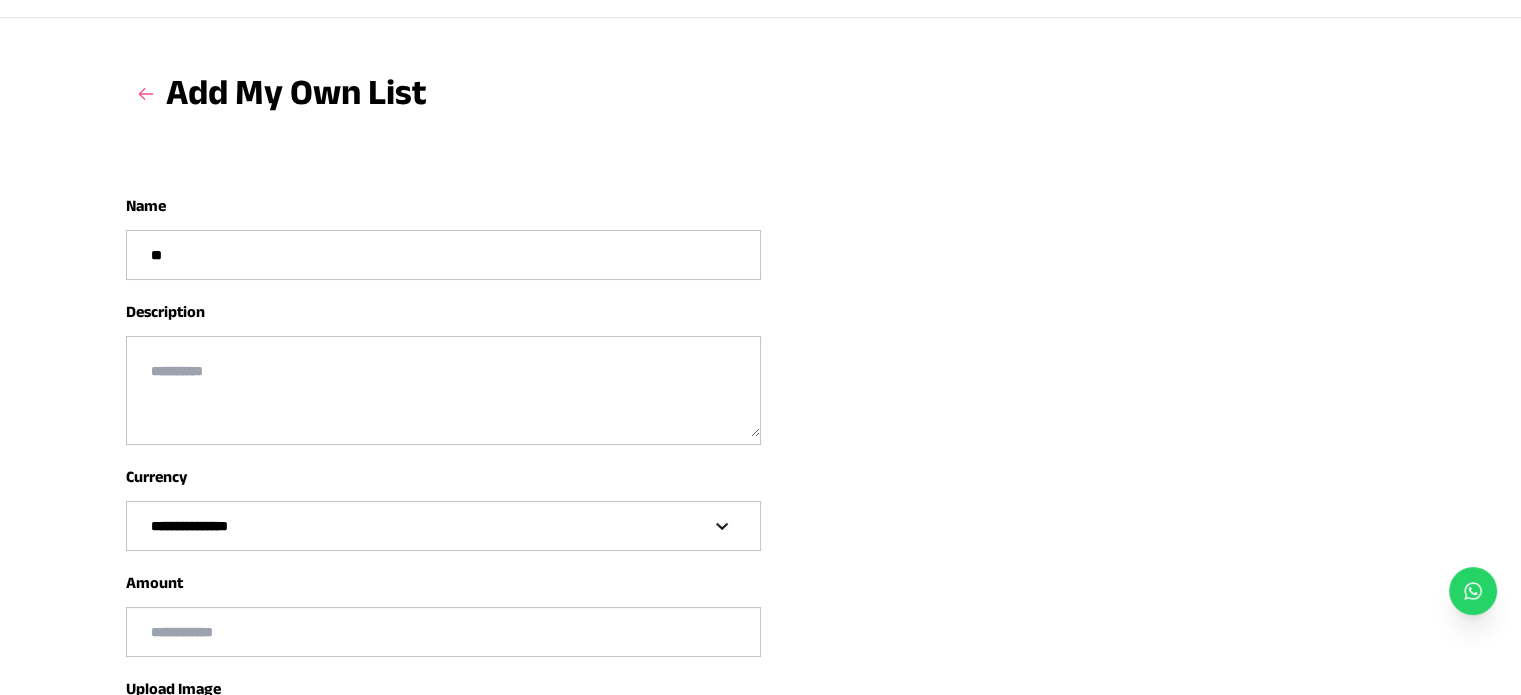 type on "*" 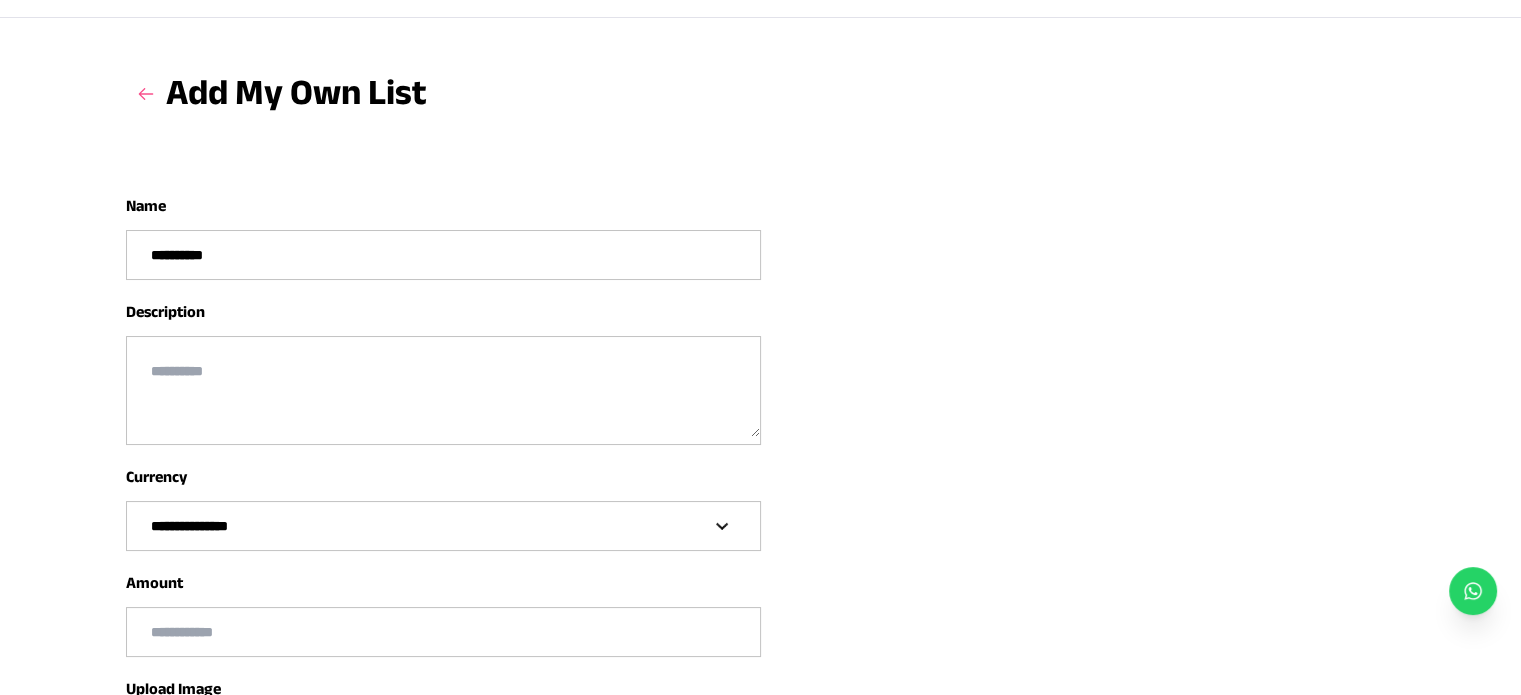click at bounding box center (443, 387) 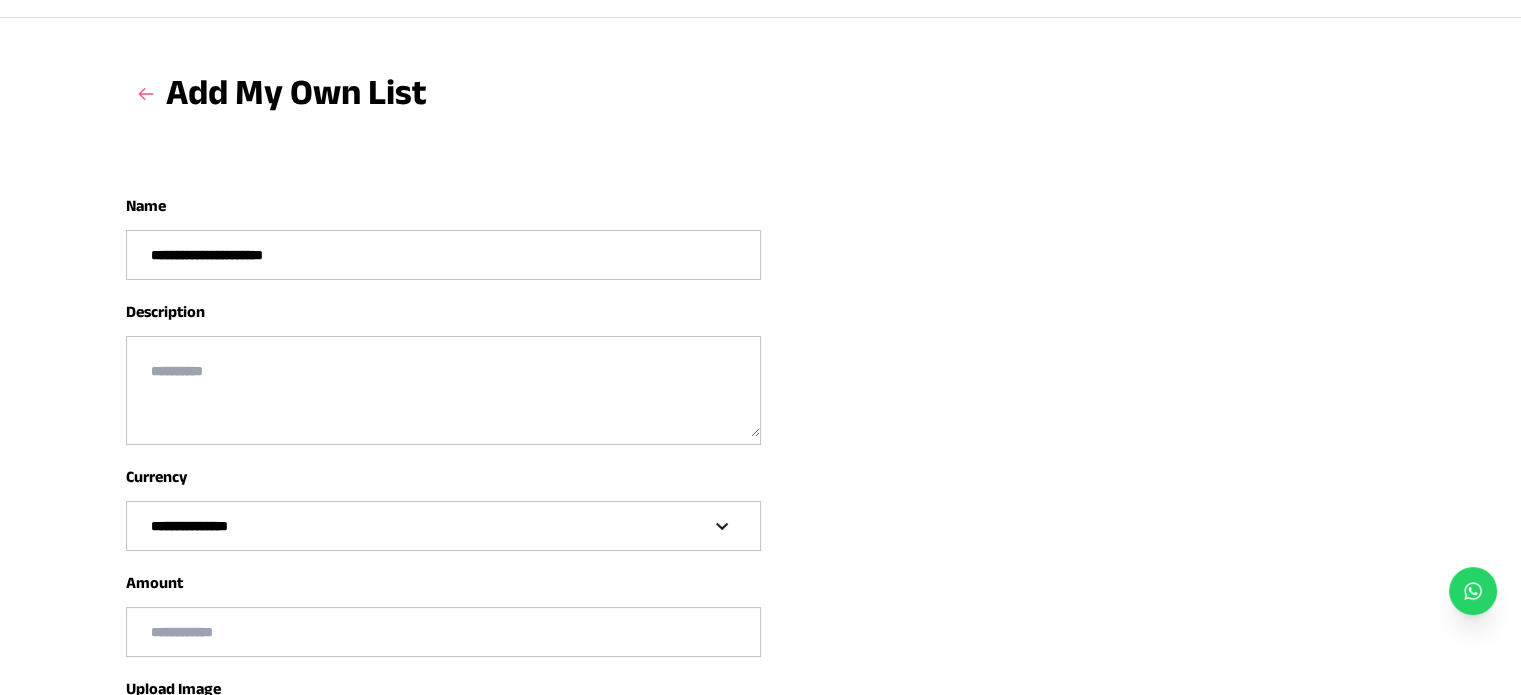 type on "**********" 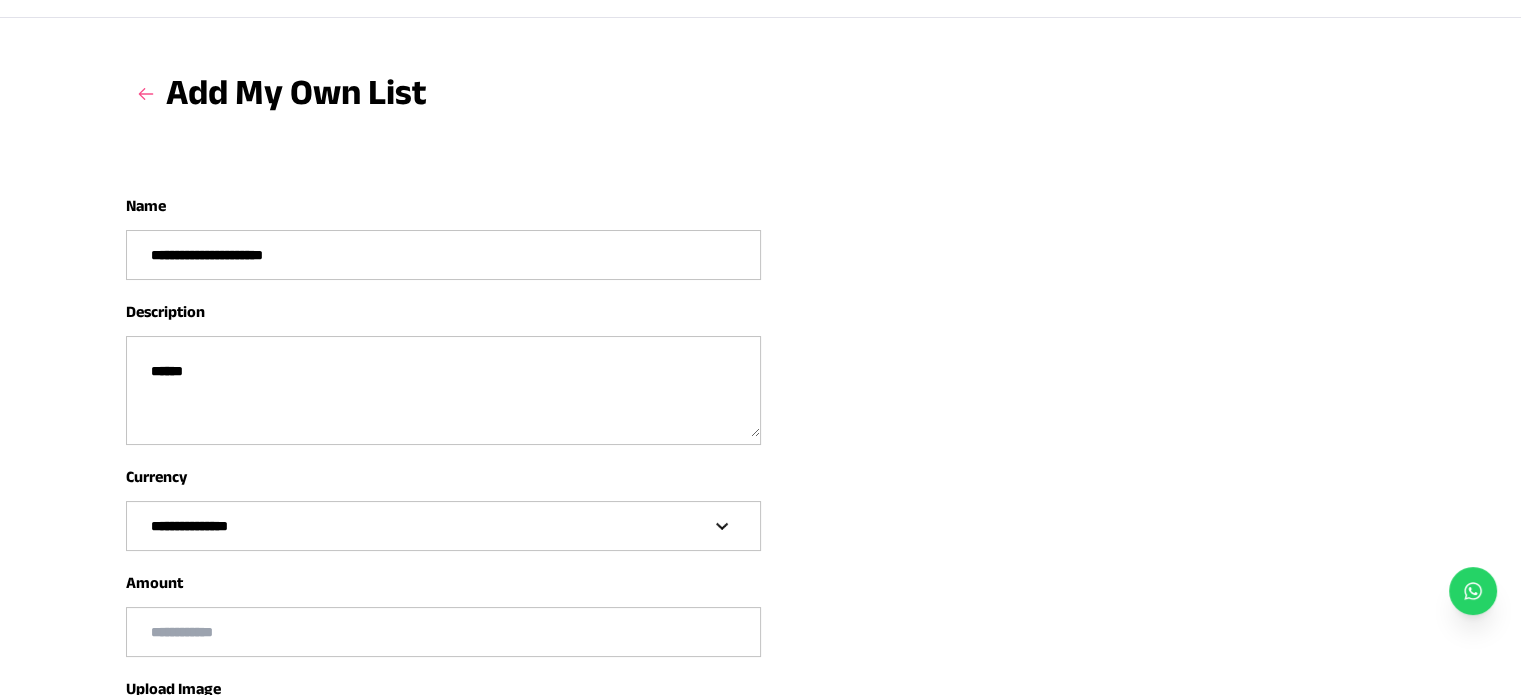 type on "******" 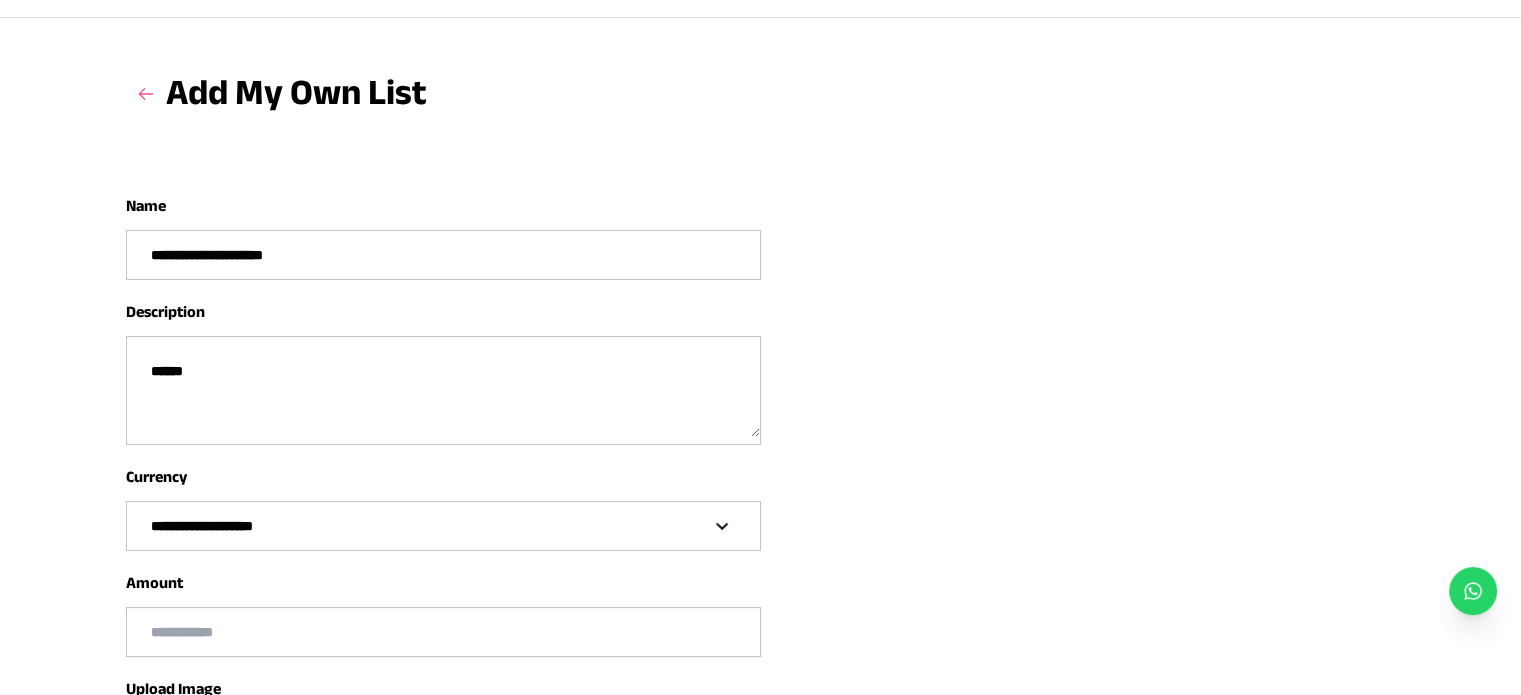 click on "**********" at bounding box center [443, 526] 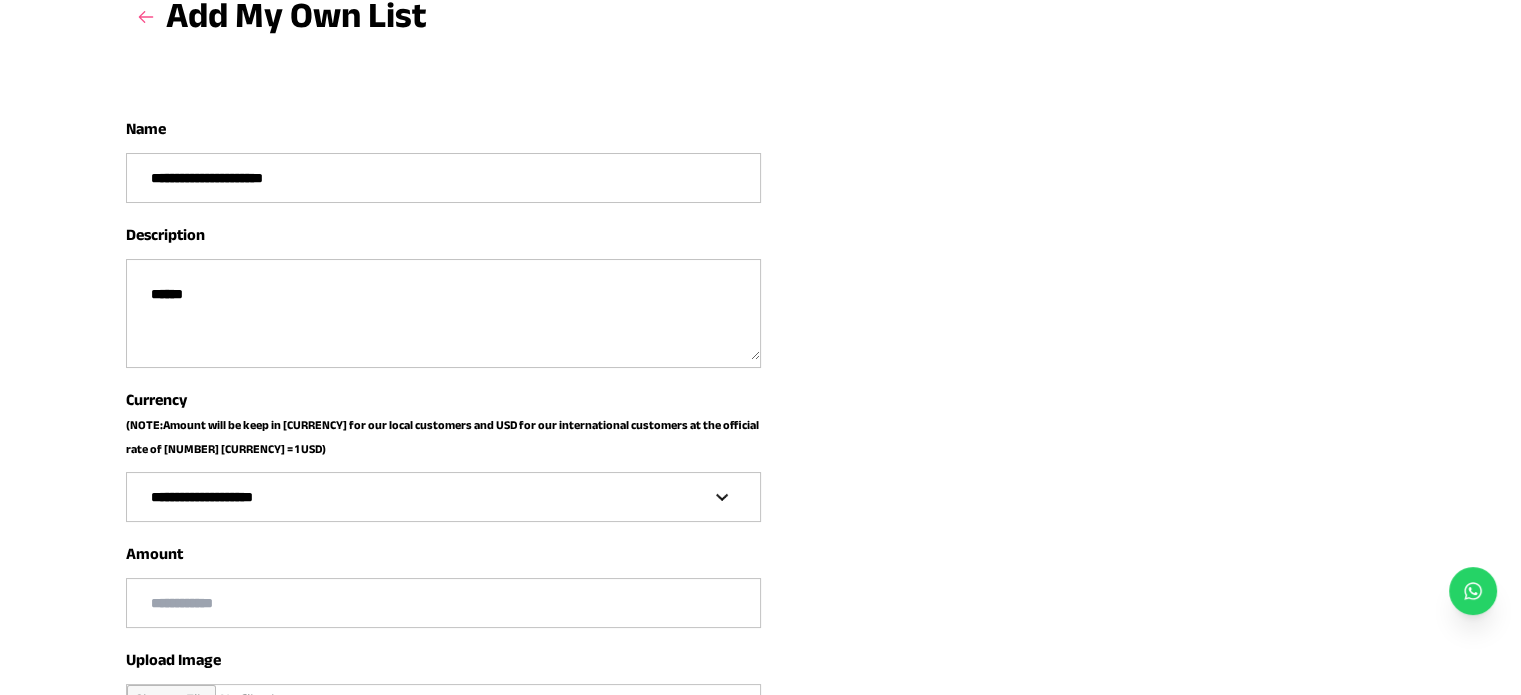 scroll, scrollTop: 177, scrollLeft: 0, axis: vertical 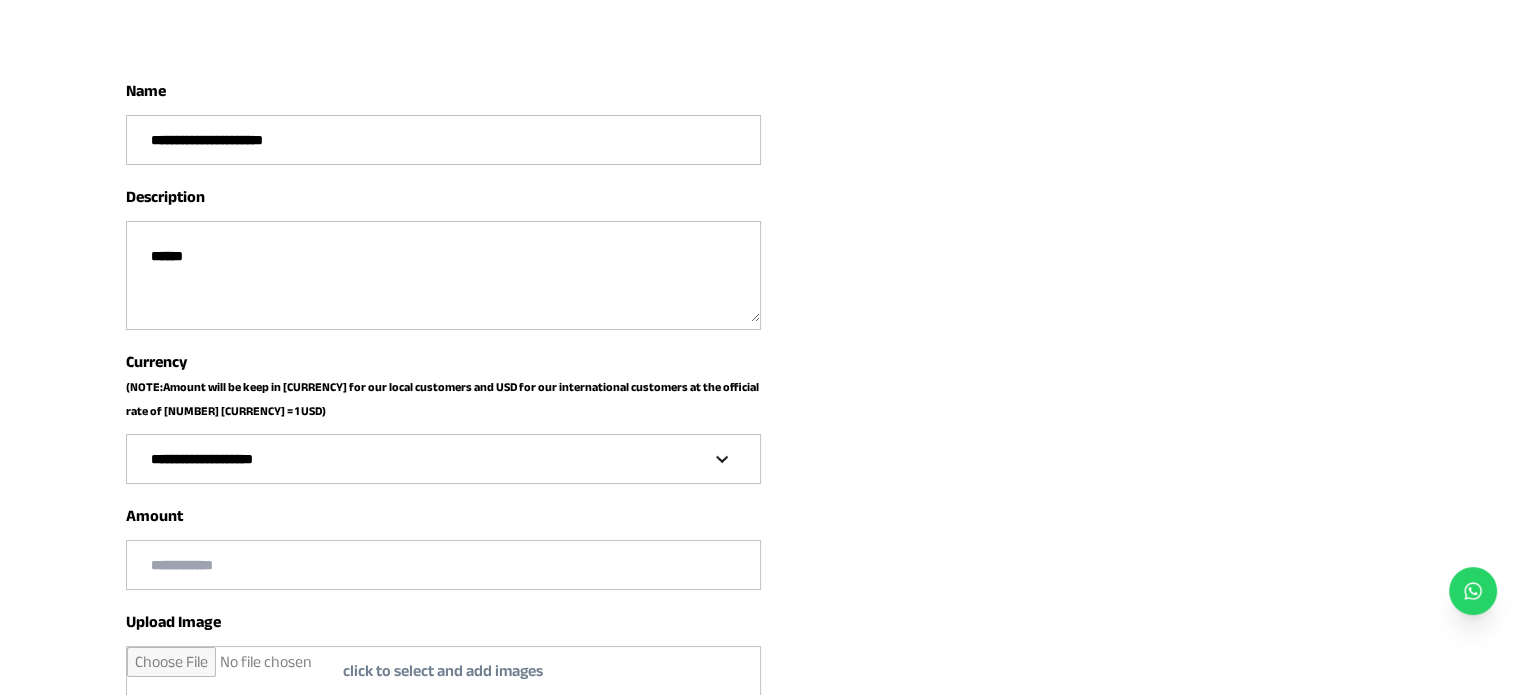click at bounding box center [443, 565] 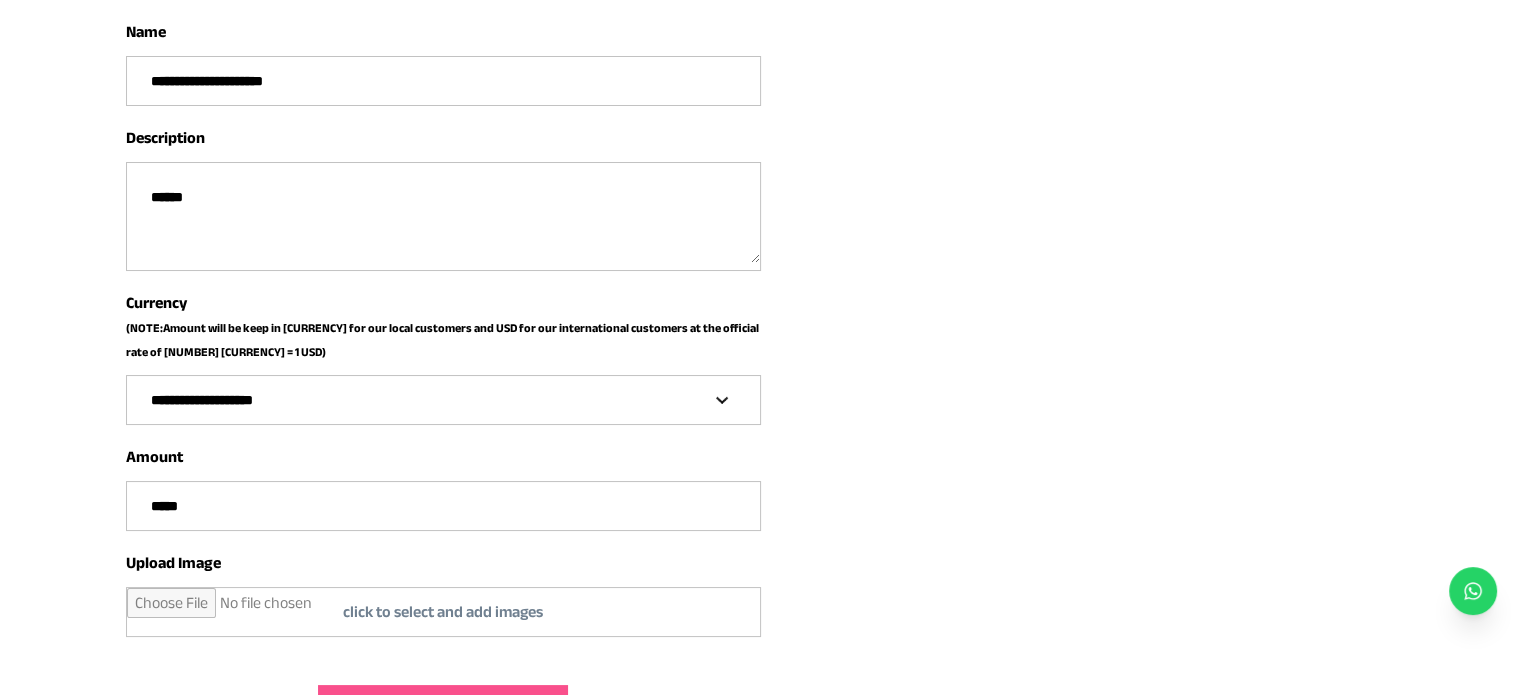 scroll, scrollTop: 260, scrollLeft: 0, axis: vertical 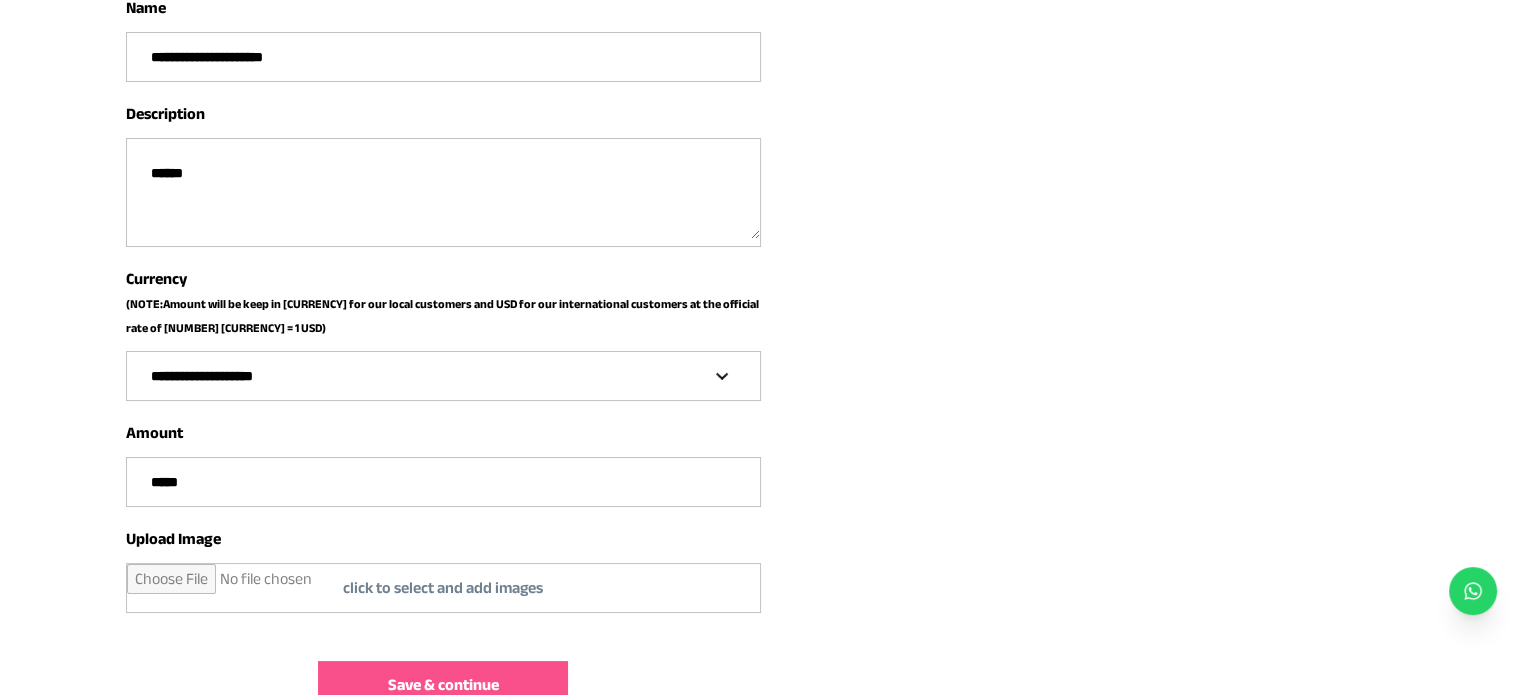 type on "*****" 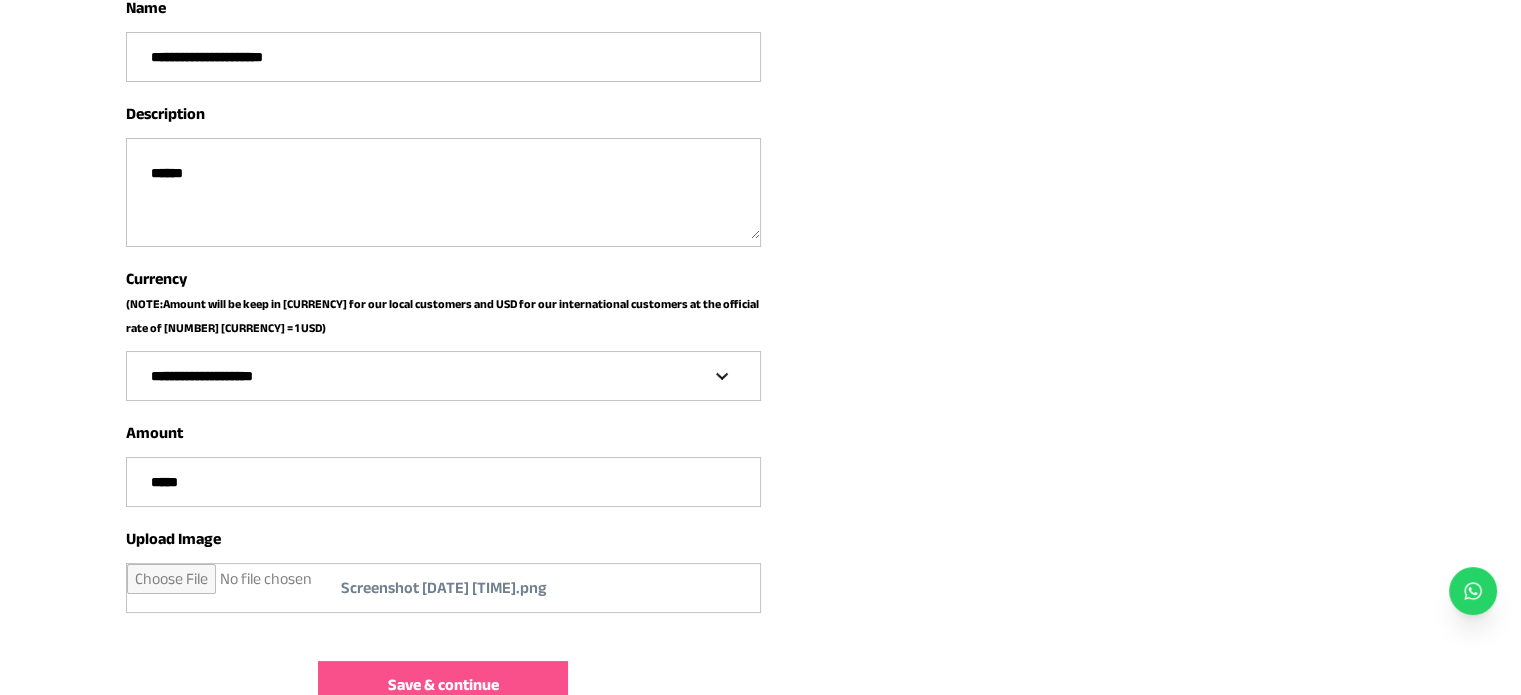 click at bounding box center [443, 588] 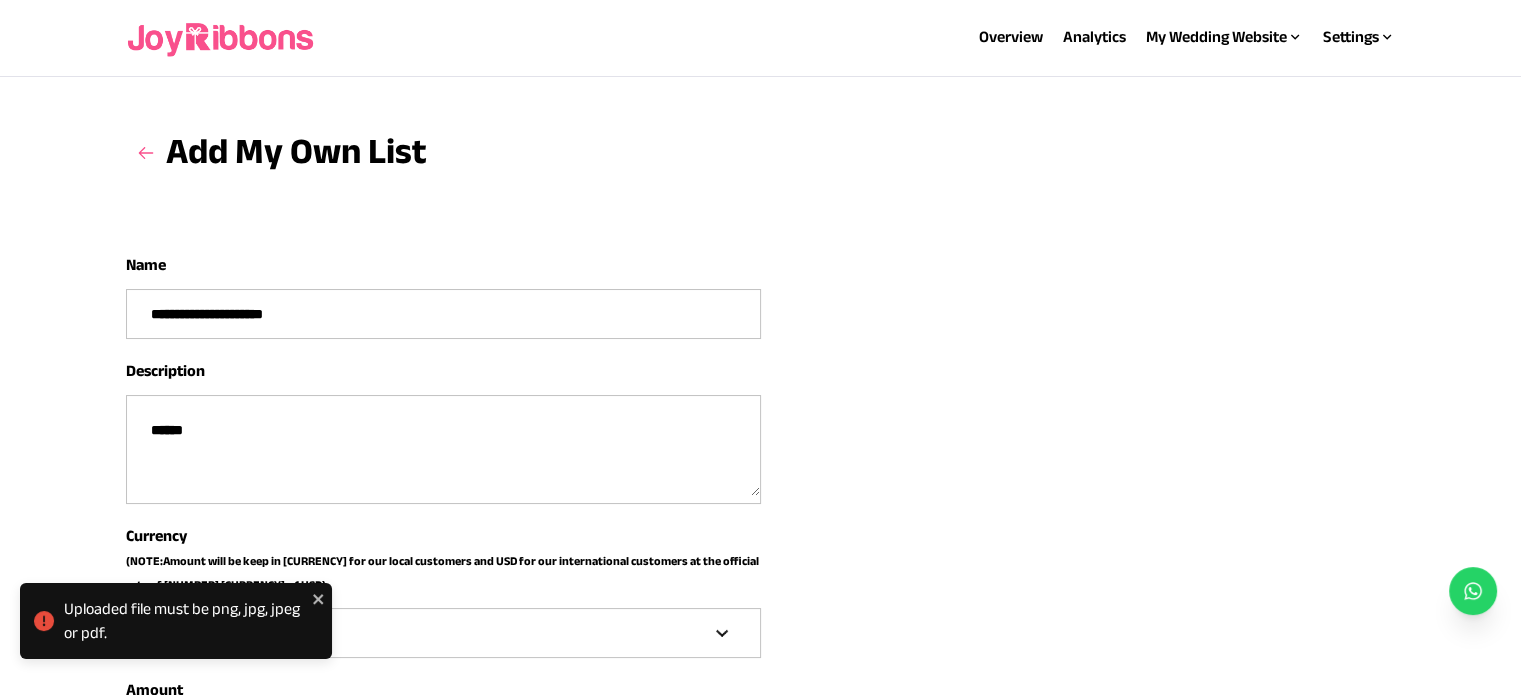 scroll, scrollTop: 0, scrollLeft: 0, axis: both 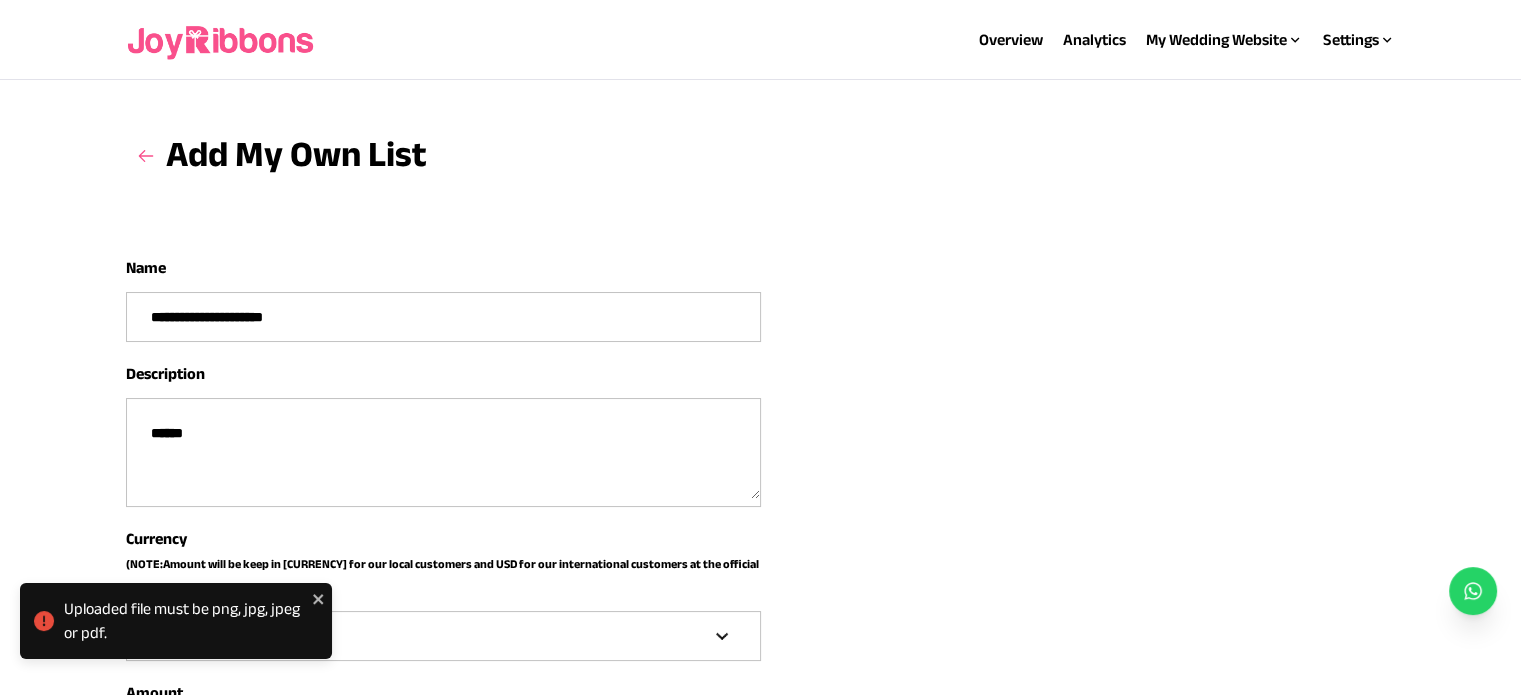 click on "**********" at bounding box center (443, 317) 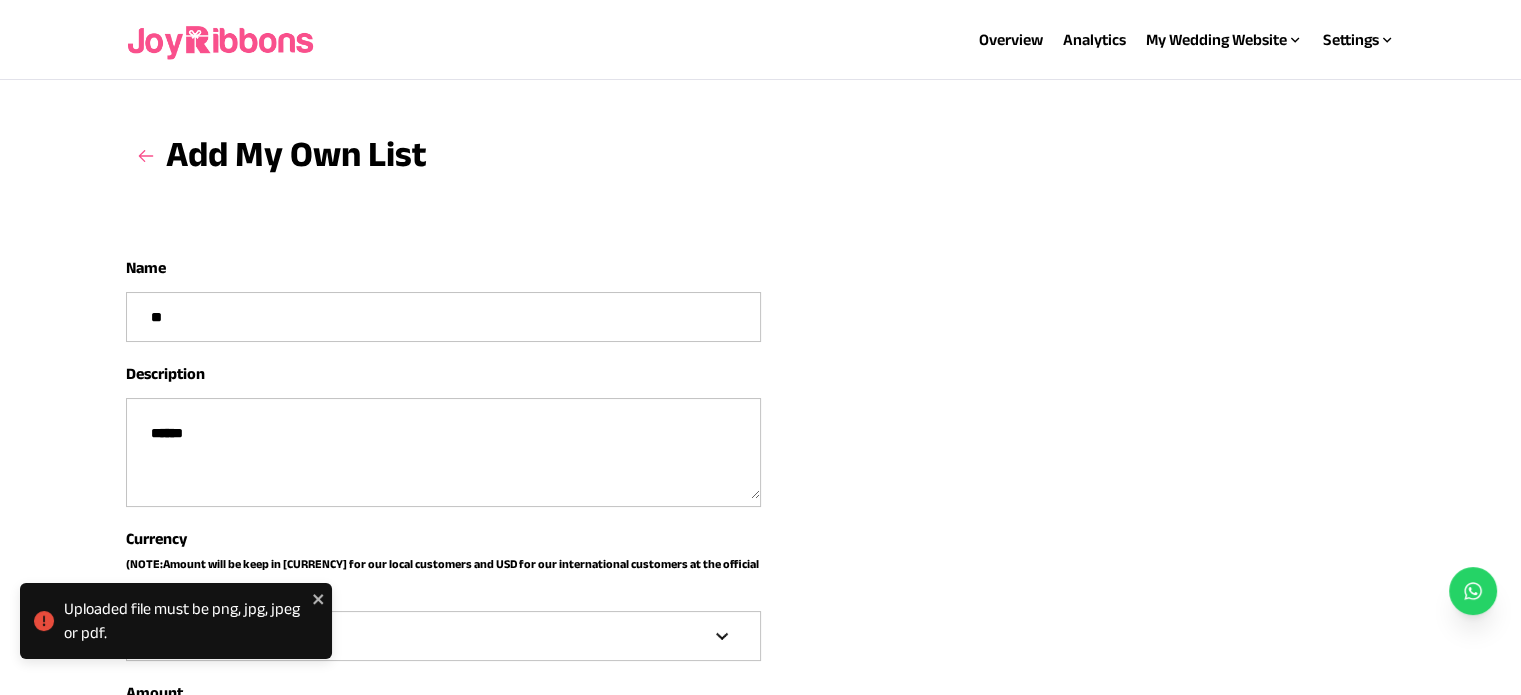 type on "*" 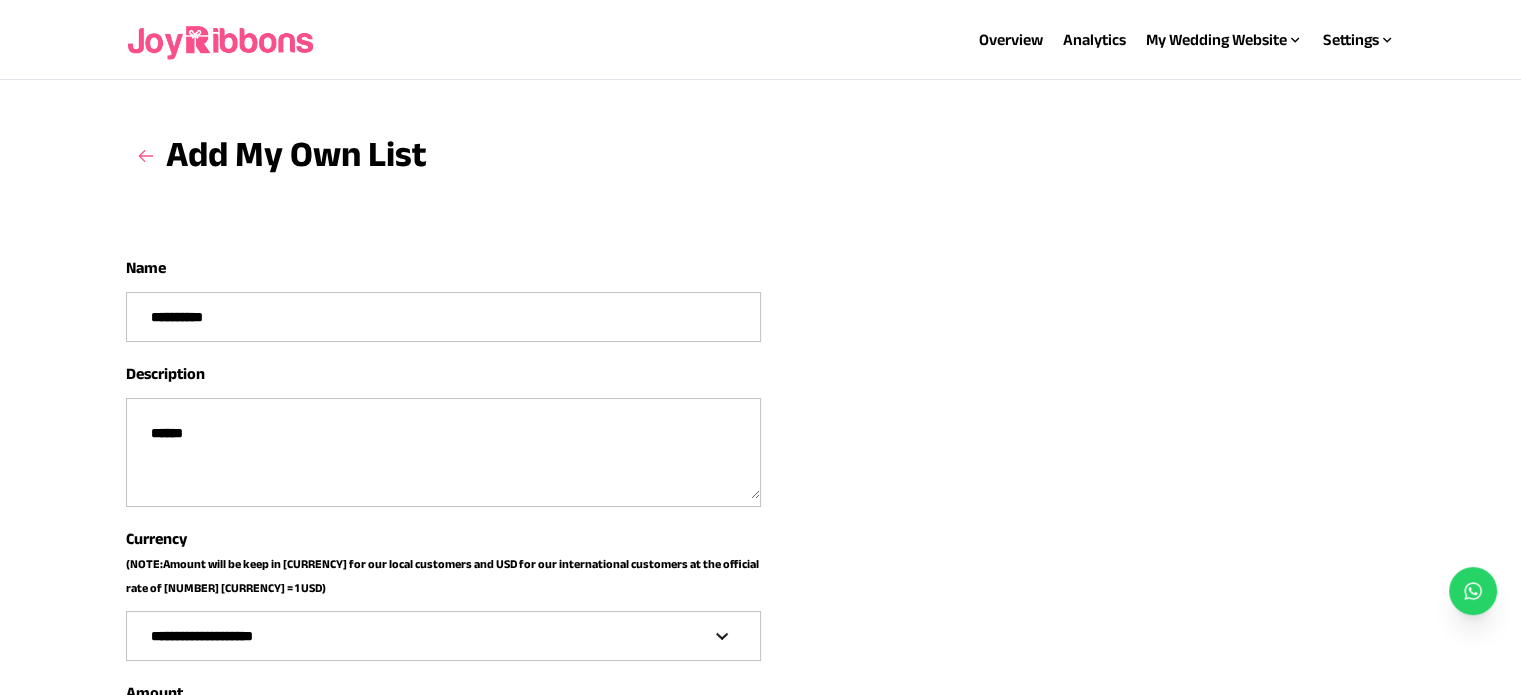 type on "**********" 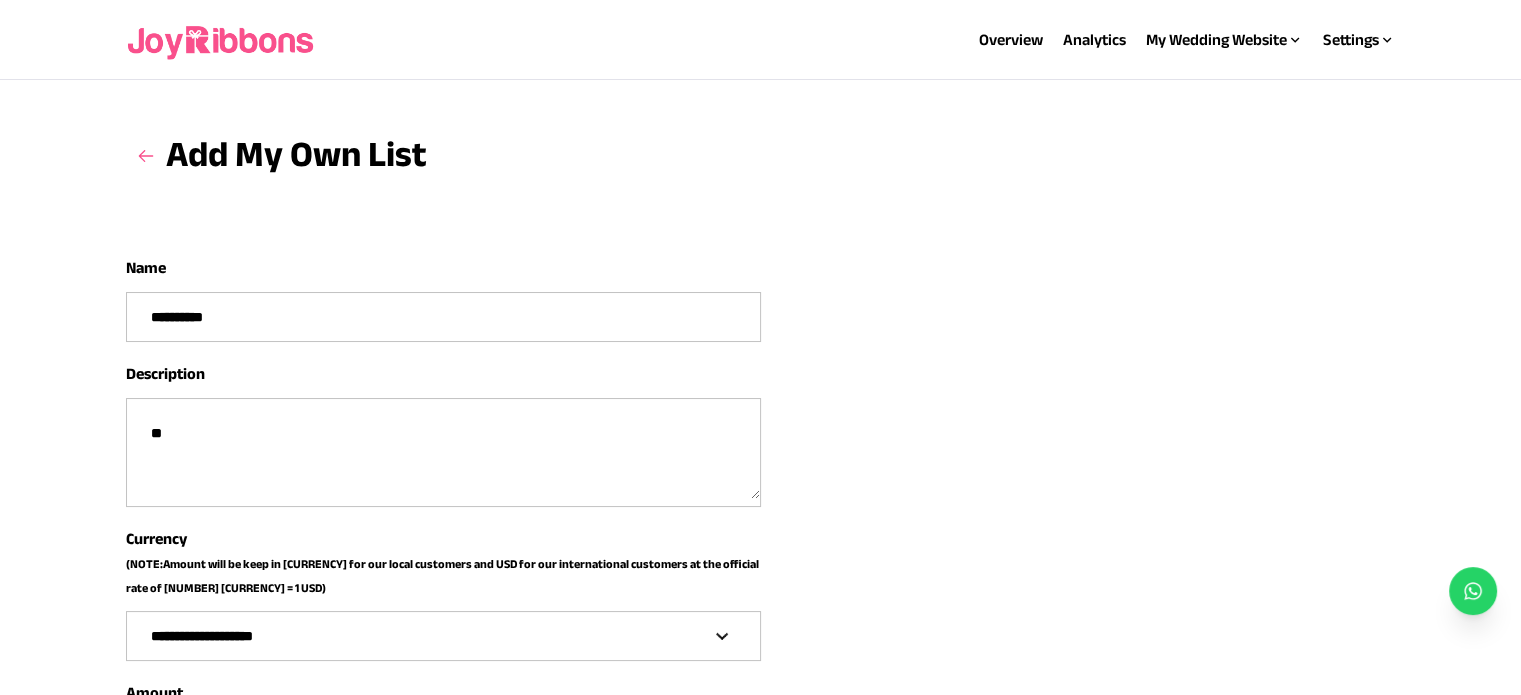 type on "*" 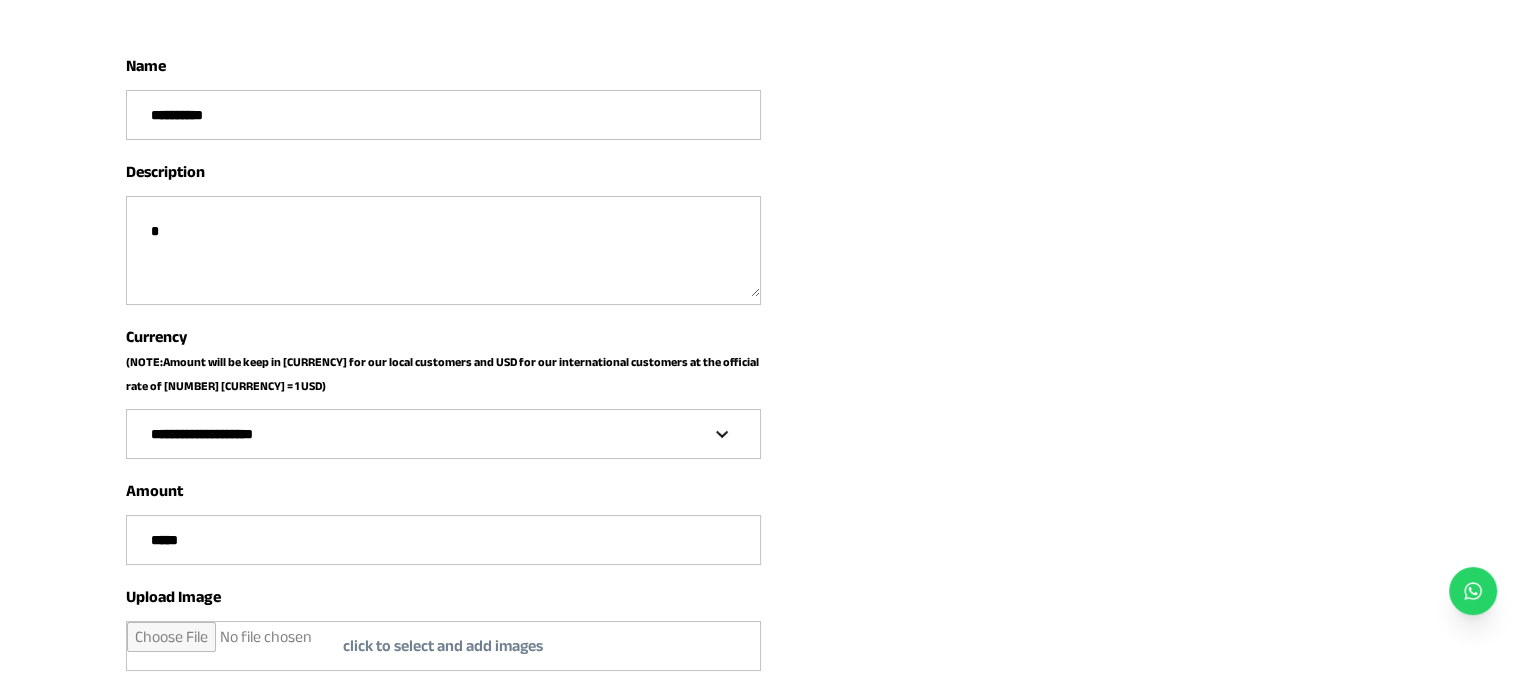 scroll, scrollTop: 205, scrollLeft: 0, axis: vertical 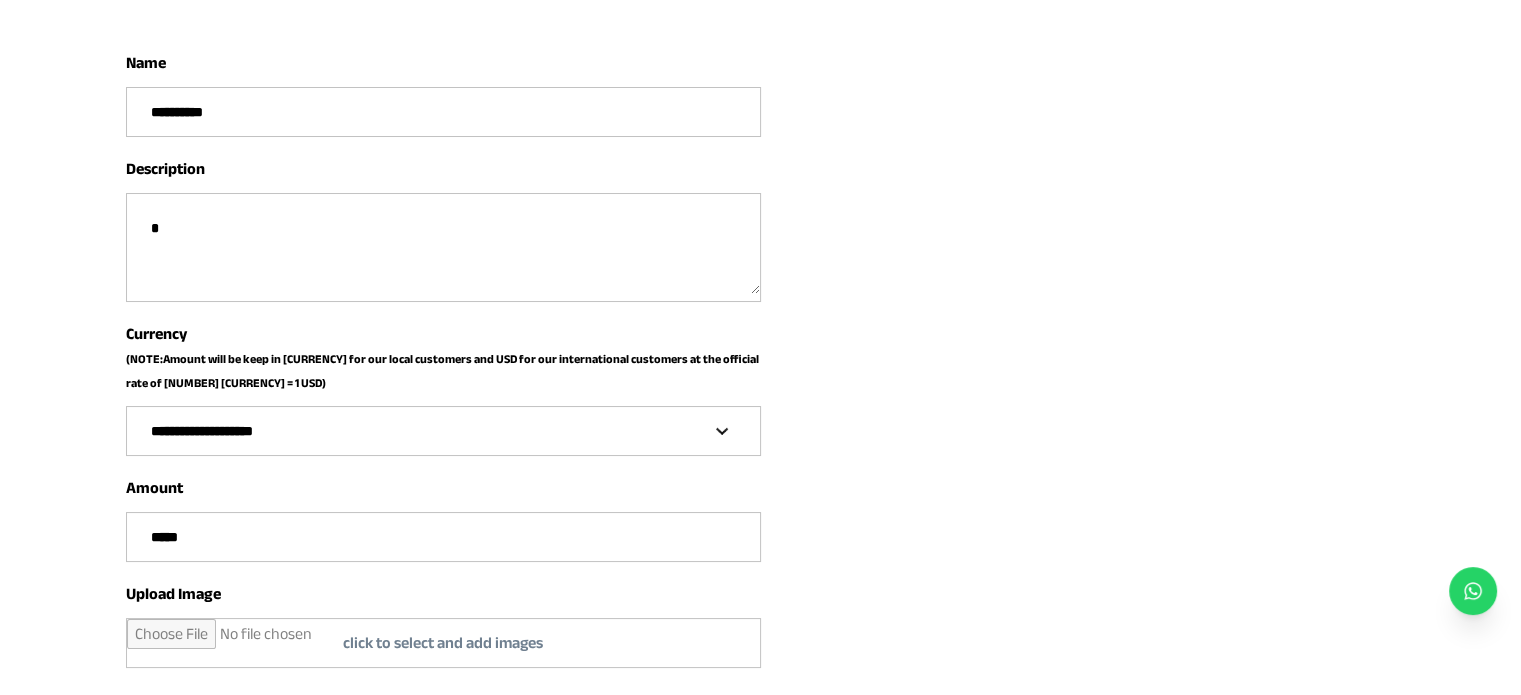 type on "*" 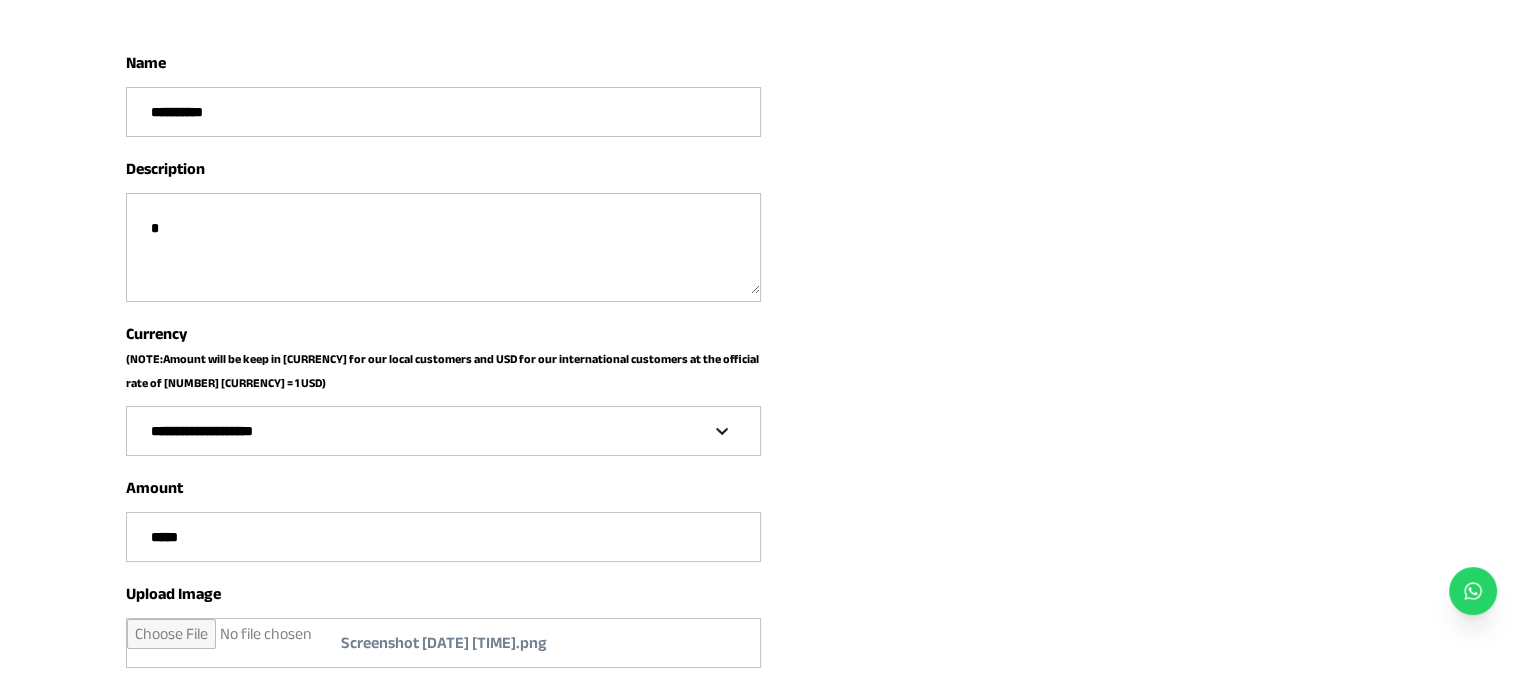 click on "*****" at bounding box center (443, 537) 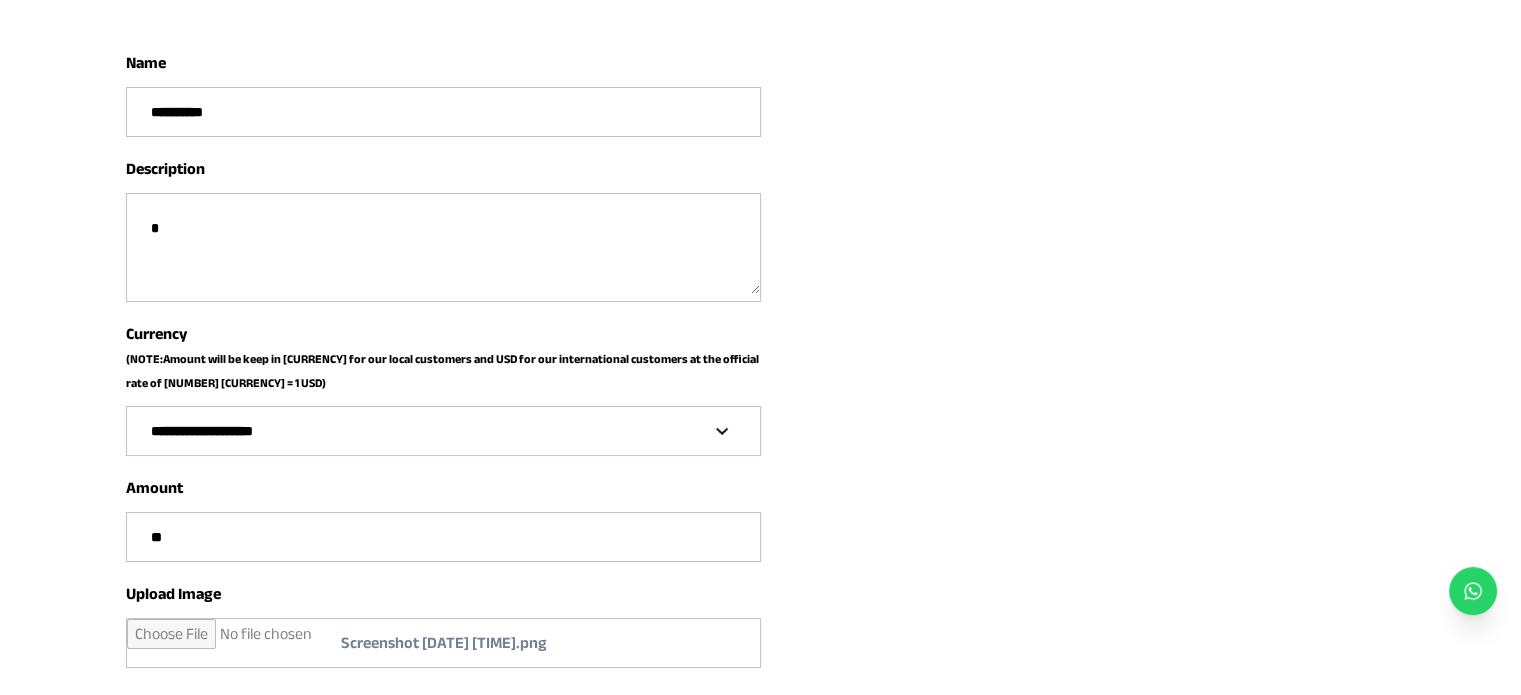 type on "*" 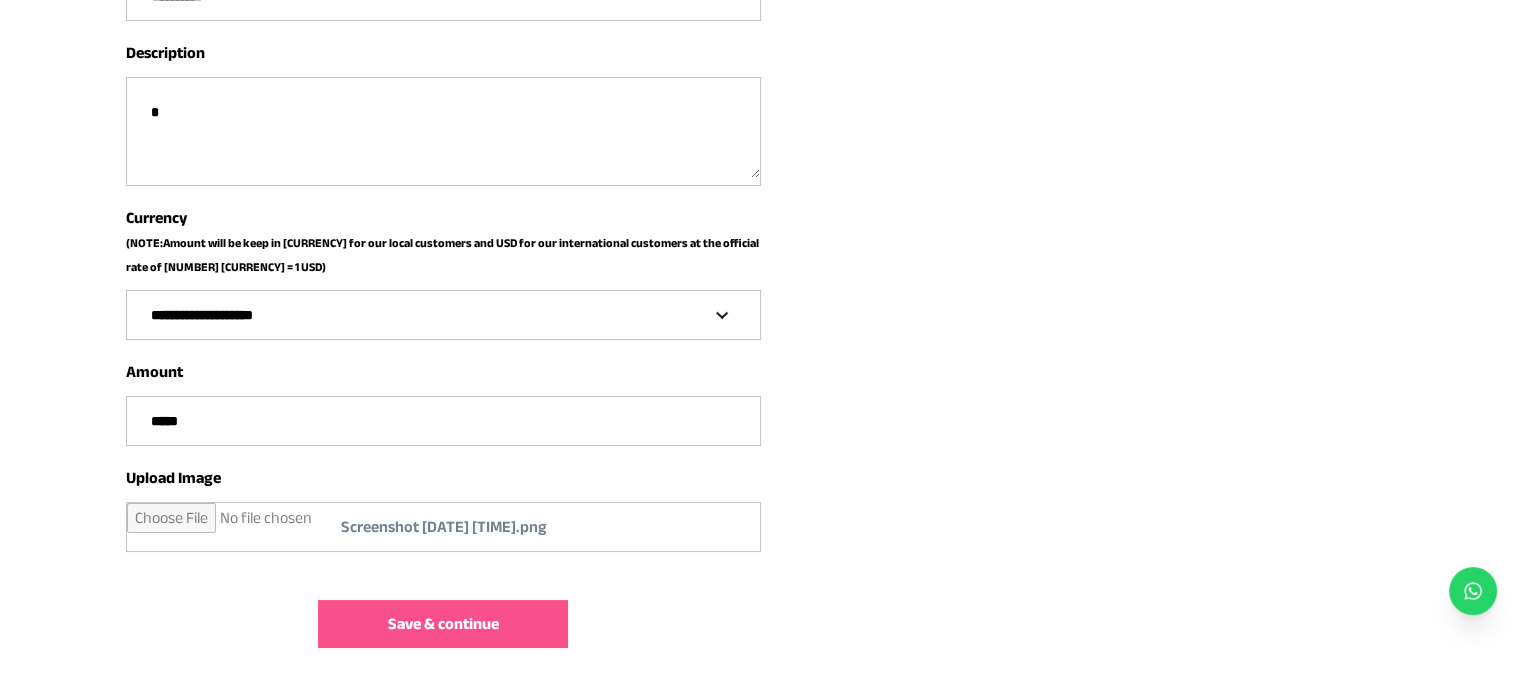 scroll, scrollTop: 323, scrollLeft: 0, axis: vertical 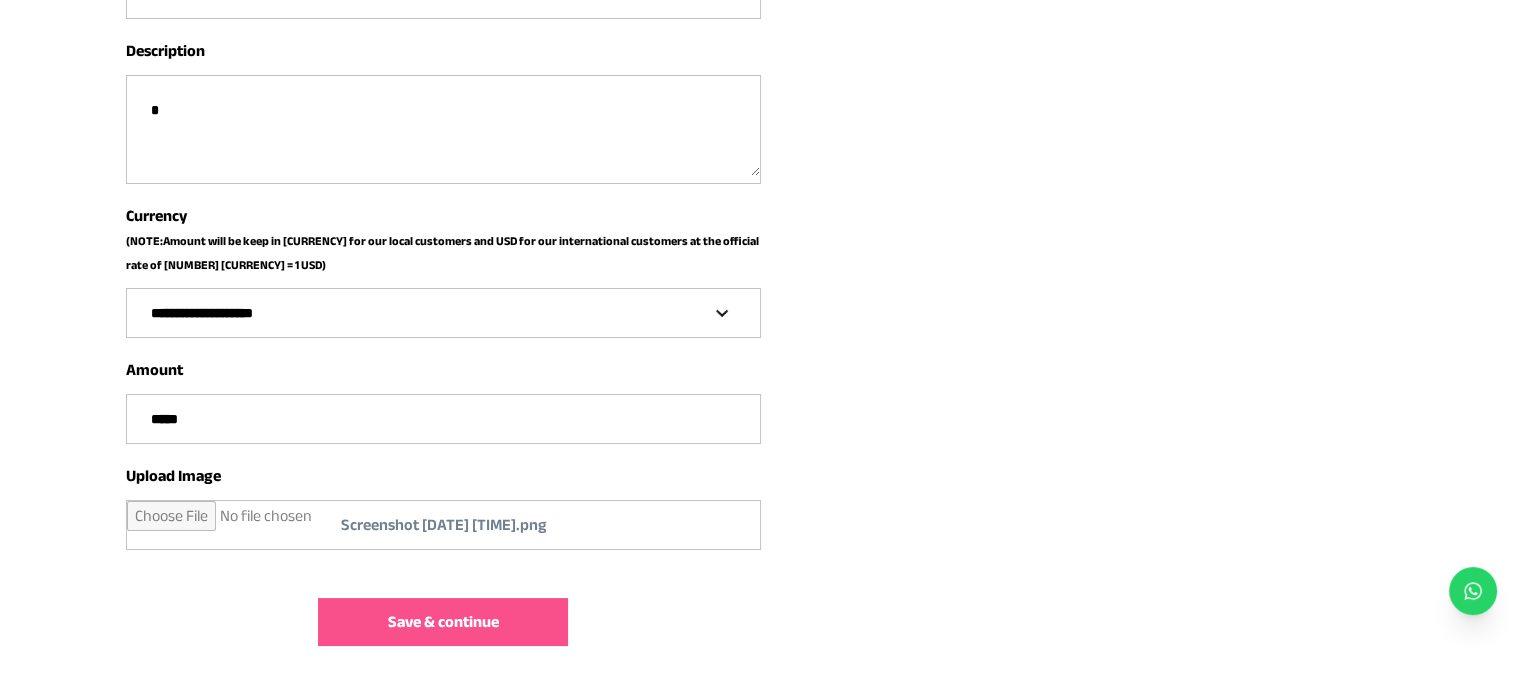 type on "*****" 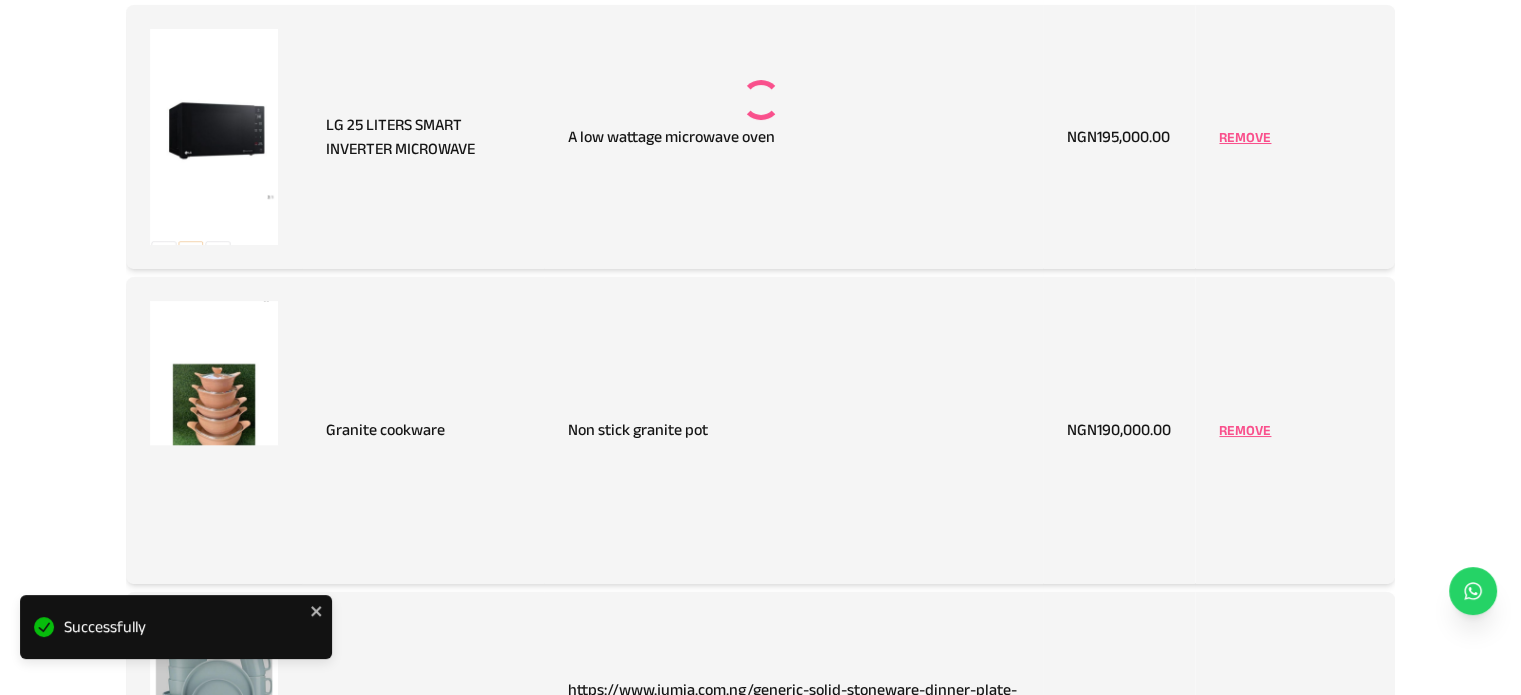 scroll, scrollTop: 0, scrollLeft: 0, axis: both 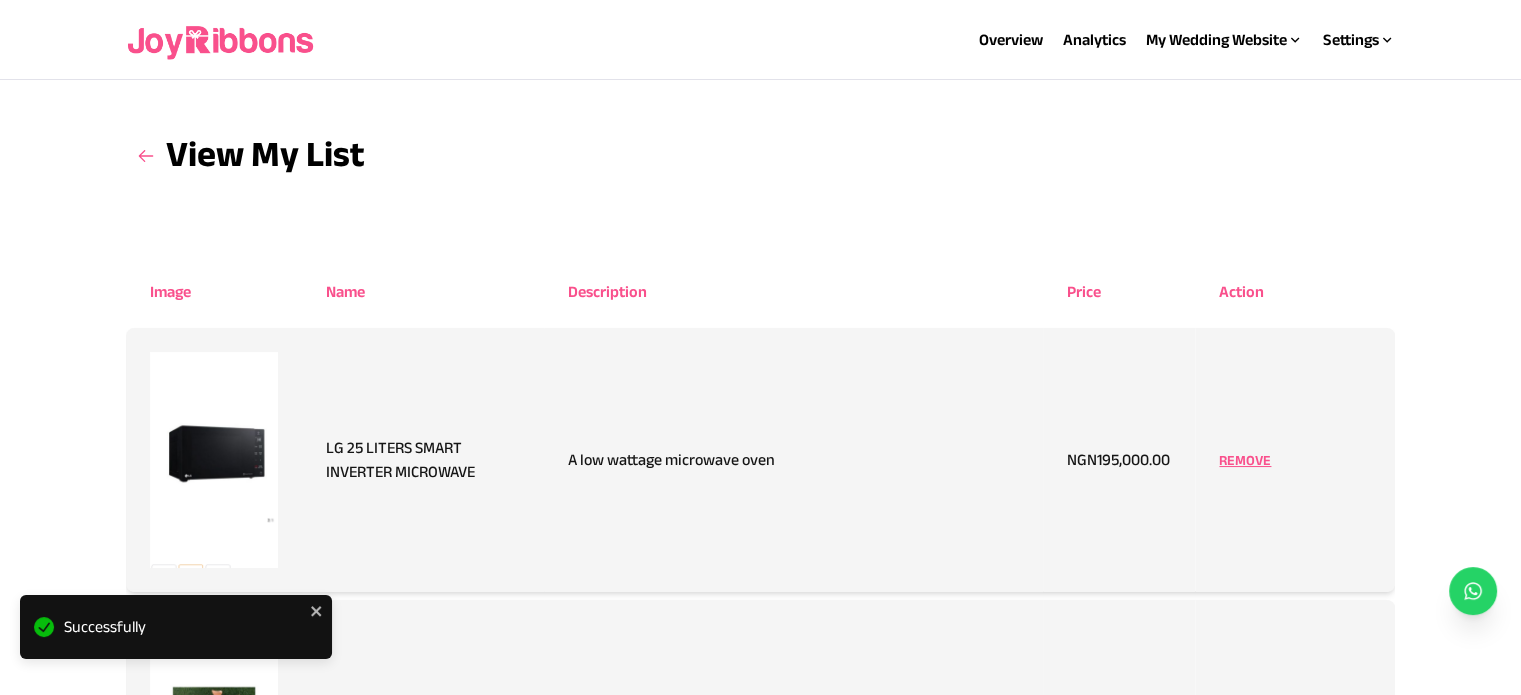 click 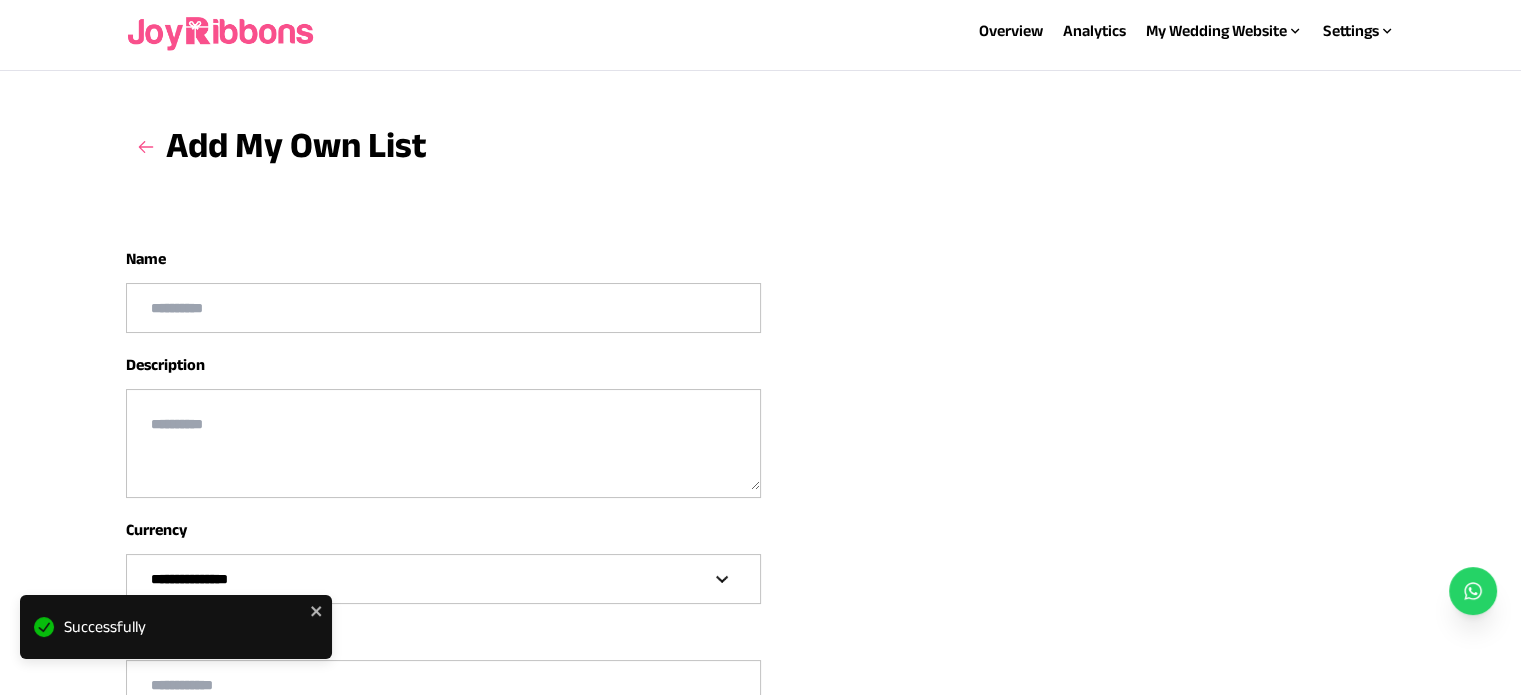 scroll, scrollTop: 8, scrollLeft: 0, axis: vertical 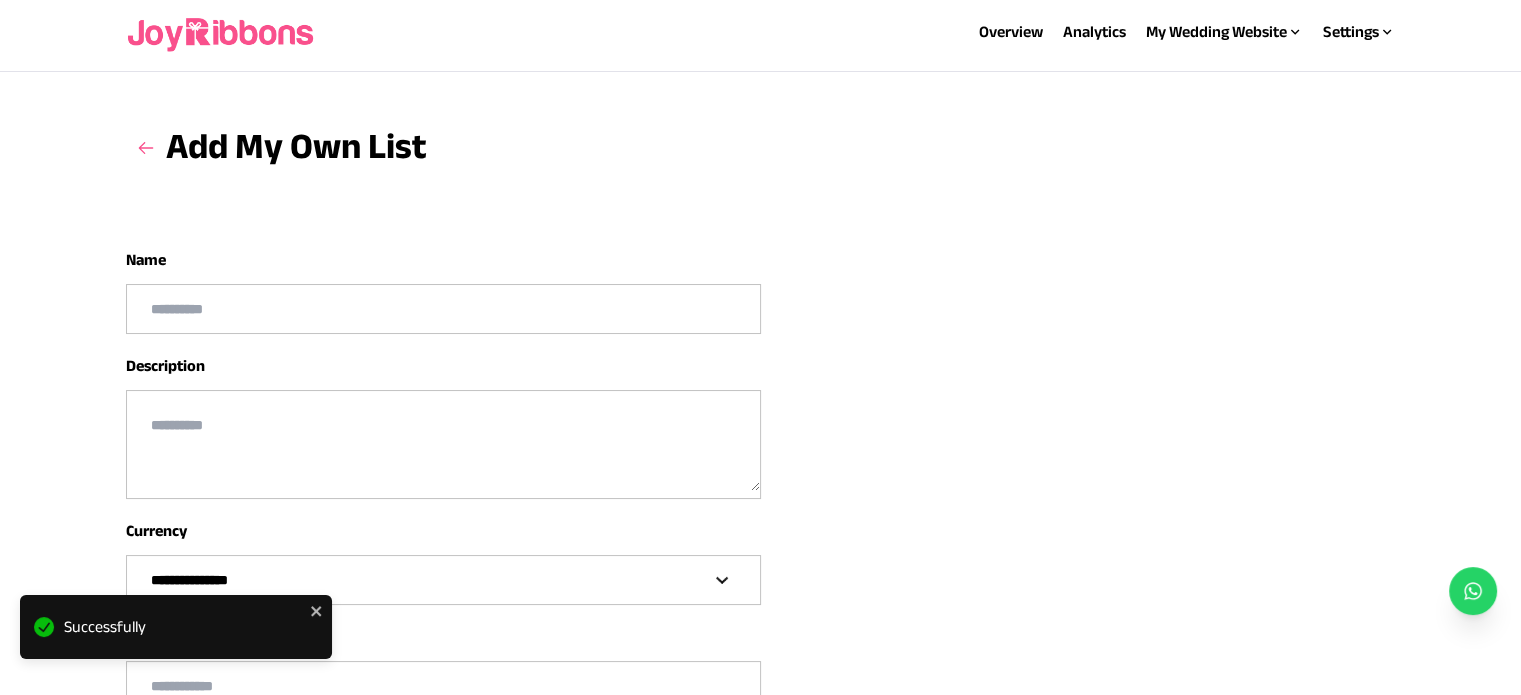 click at bounding box center (443, 309) 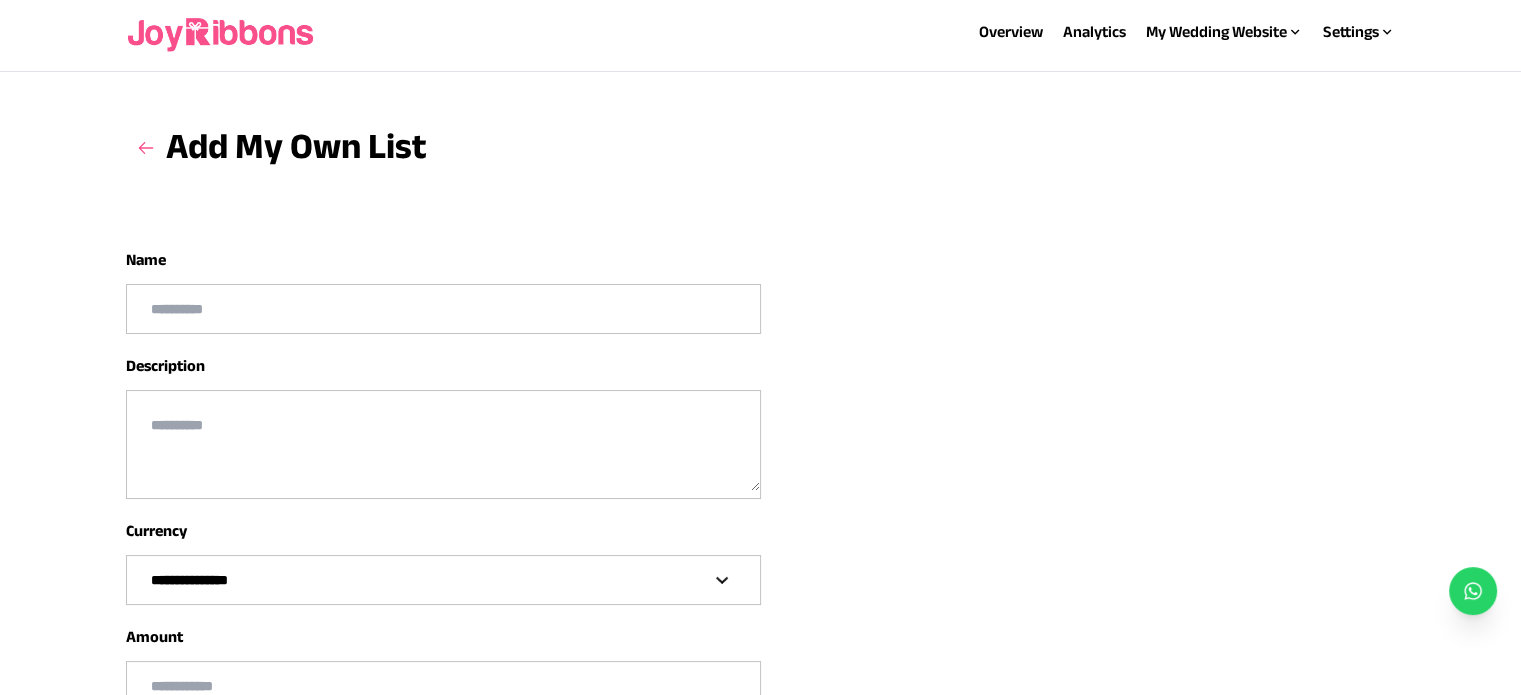 click on "Add My Own List" at bounding box center (761, 160) 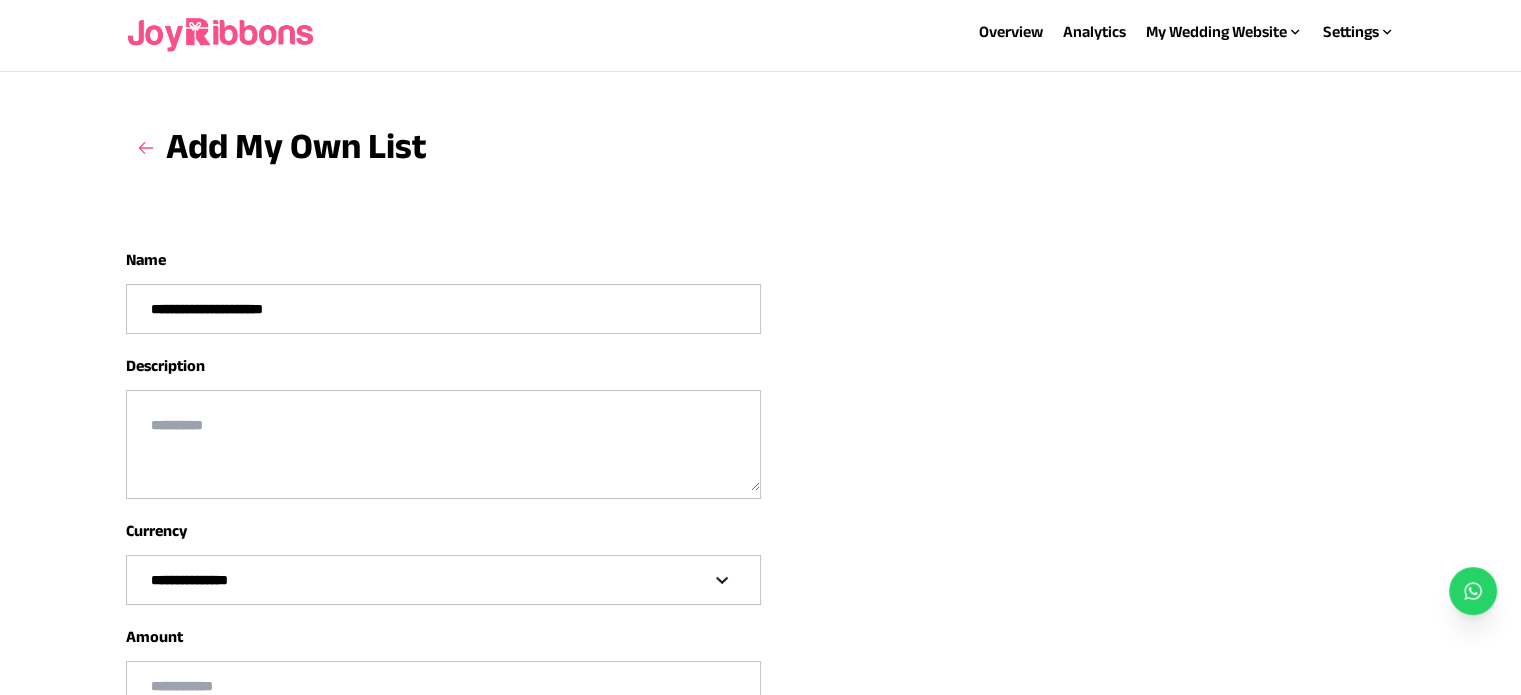 type on "**********" 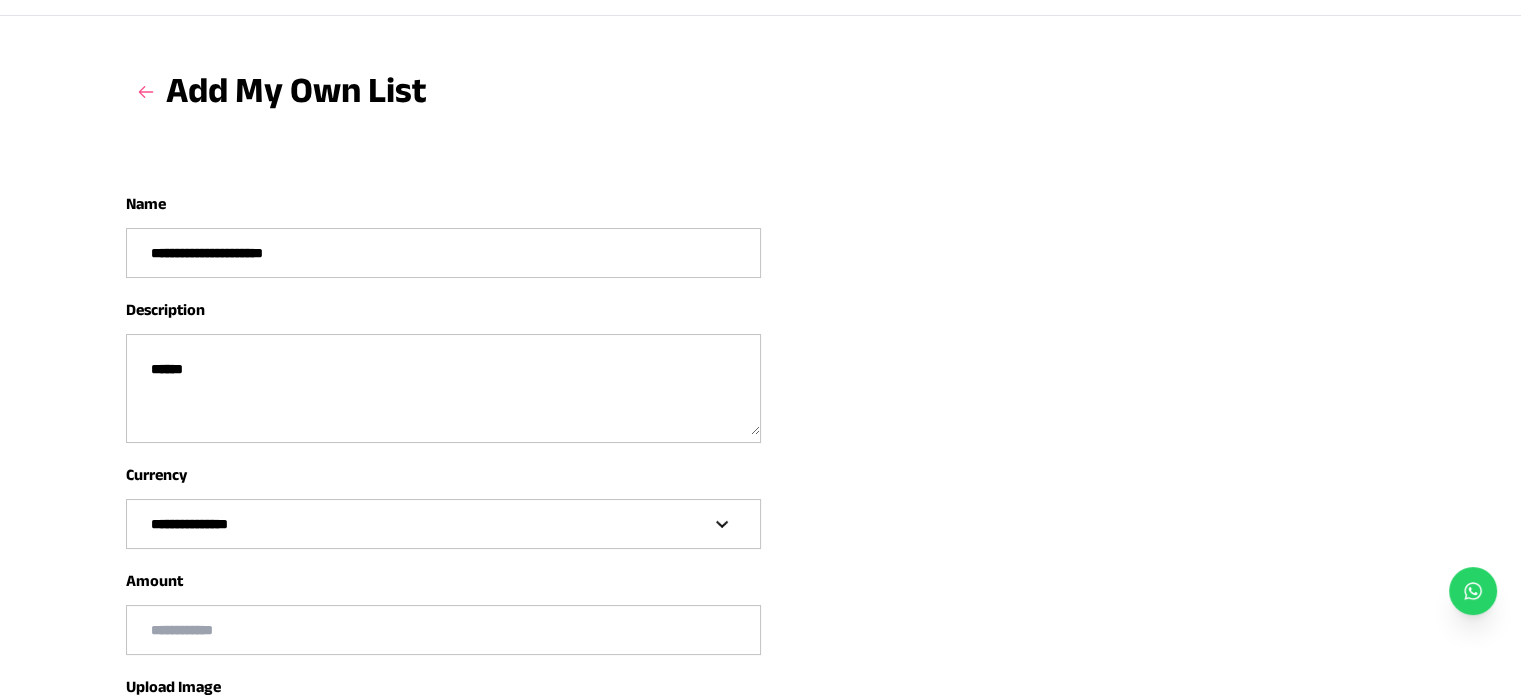 scroll, scrollTop: 92, scrollLeft: 0, axis: vertical 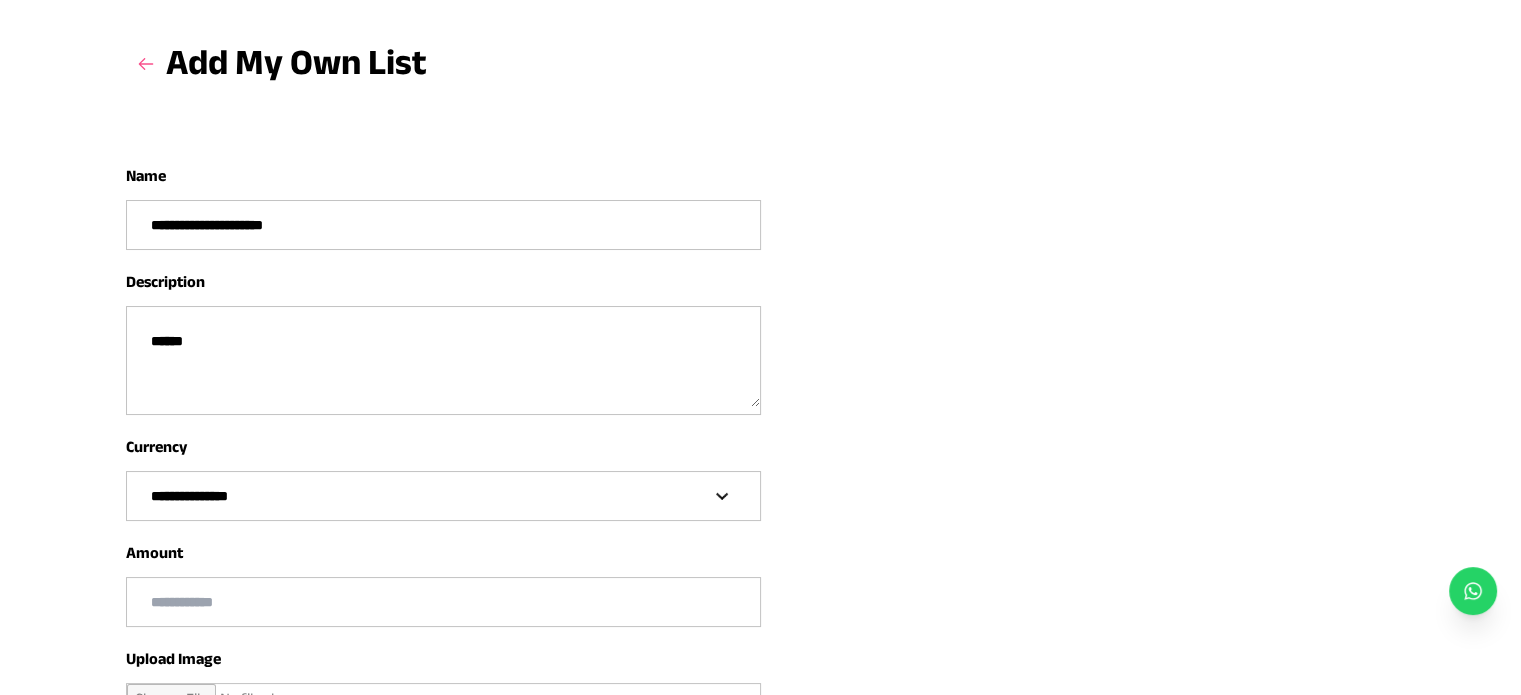 type on "******" 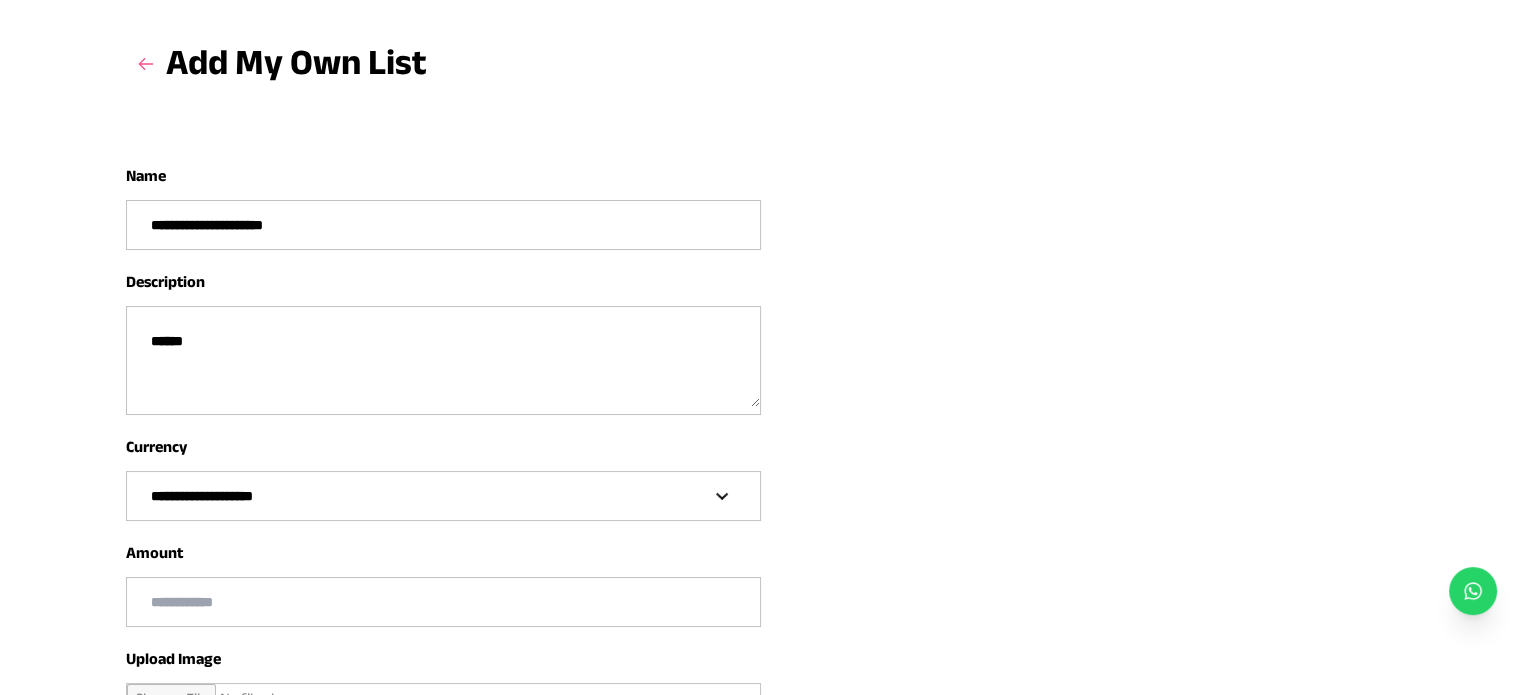 click on "**********" at bounding box center [443, 496] 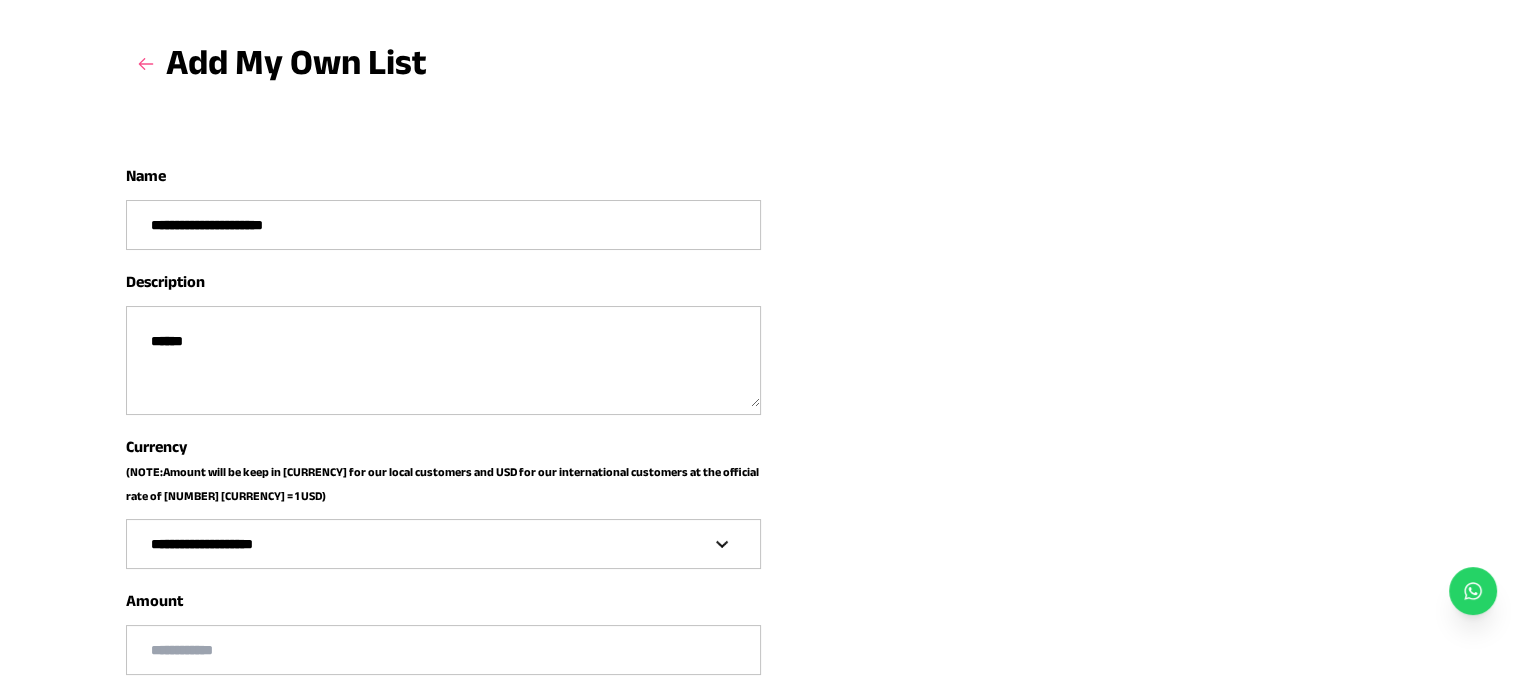 click at bounding box center [443, 650] 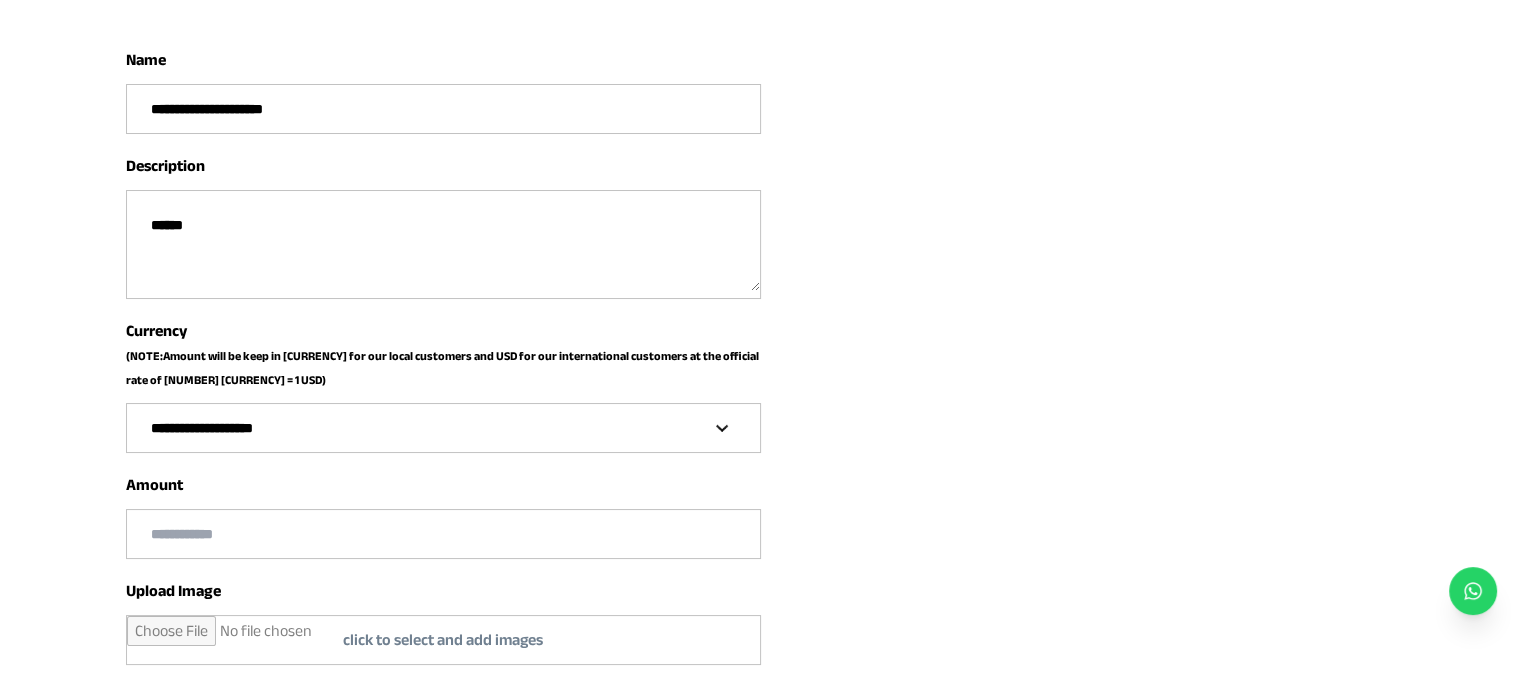 scroll, scrollTop: 252, scrollLeft: 0, axis: vertical 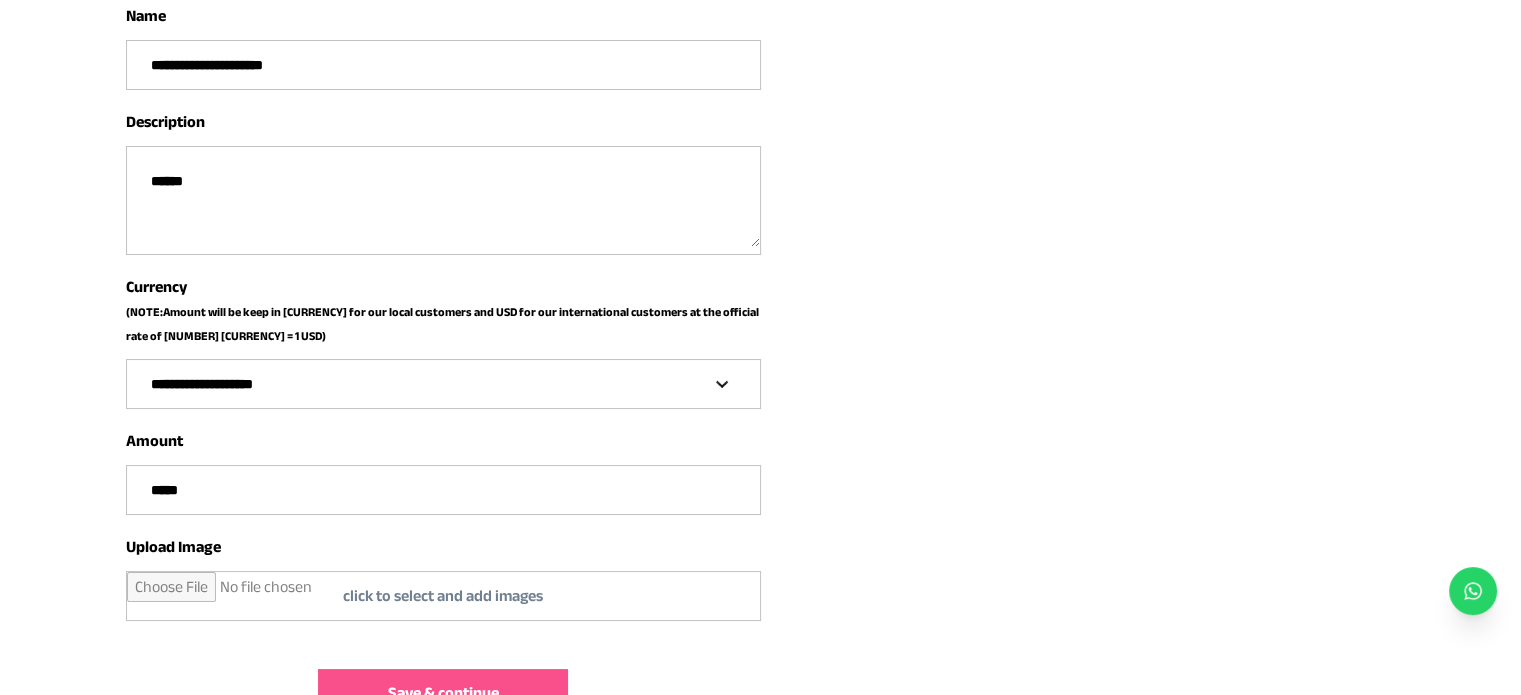 type on "*****" 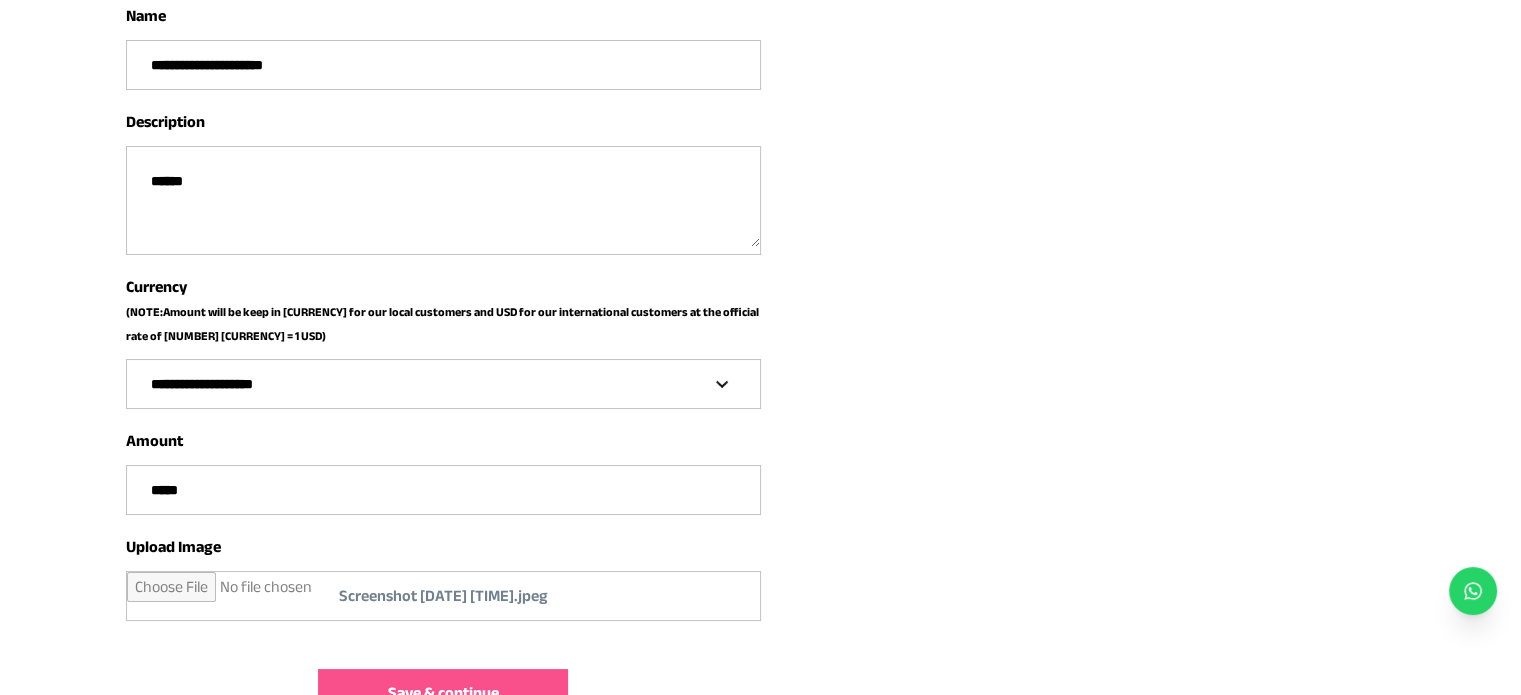 click on "Save & continue" at bounding box center (443, 693) 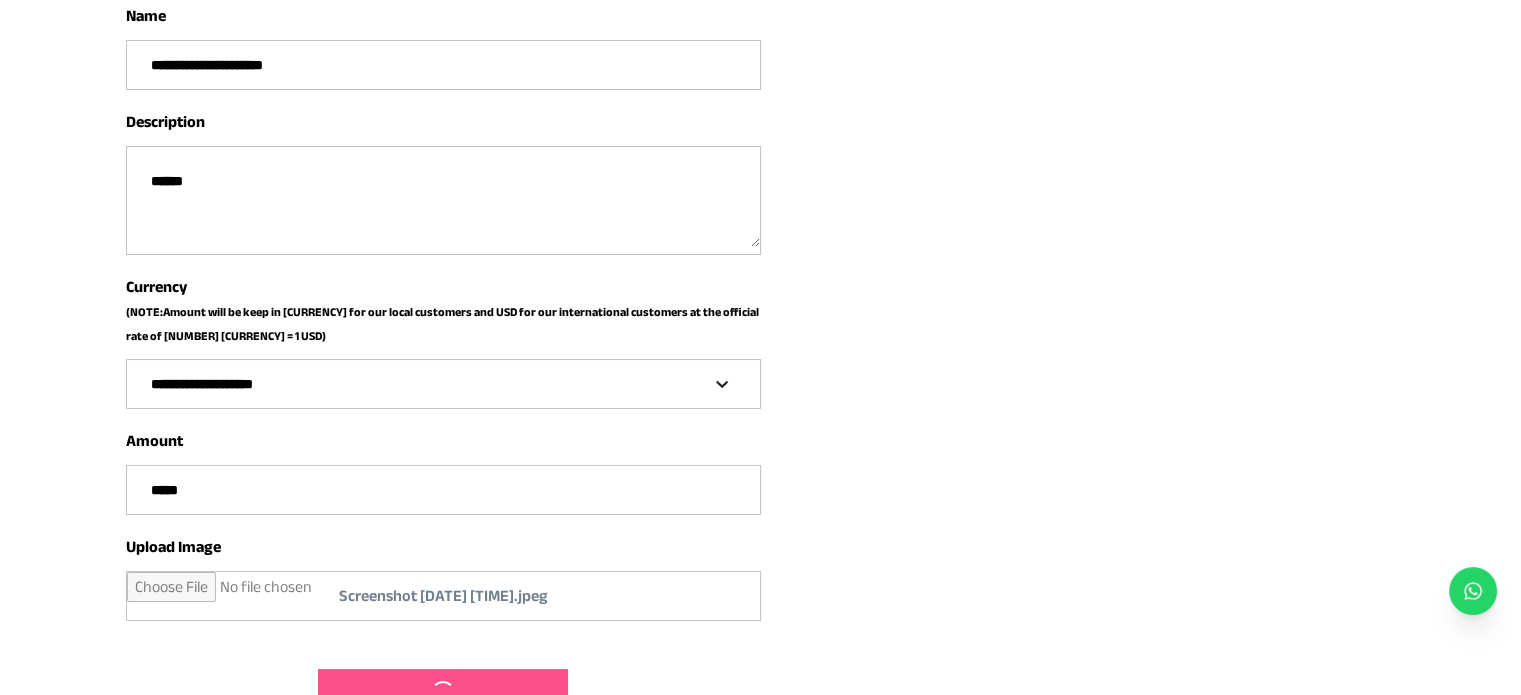 click on "**********" at bounding box center (761, 360) 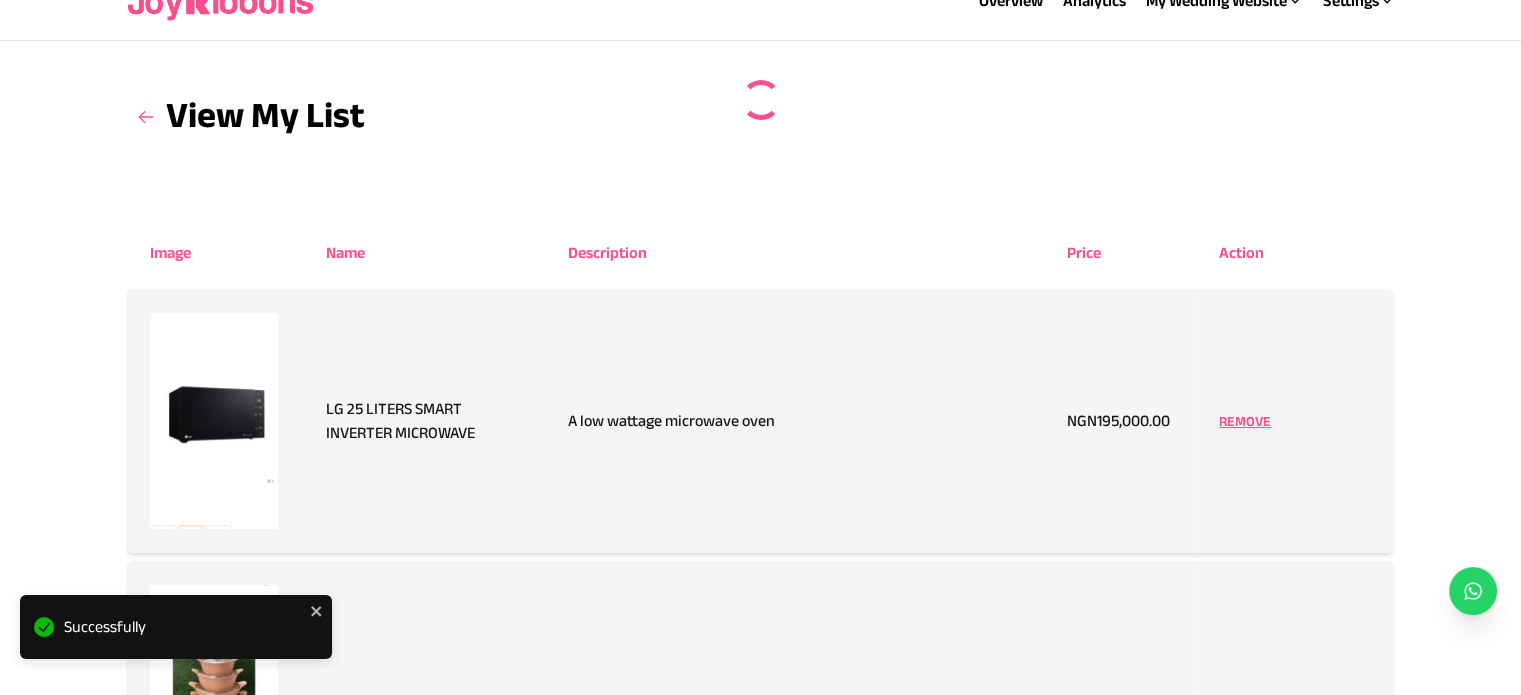 scroll, scrollTop: 0, scrollLeft: 0, axis: both 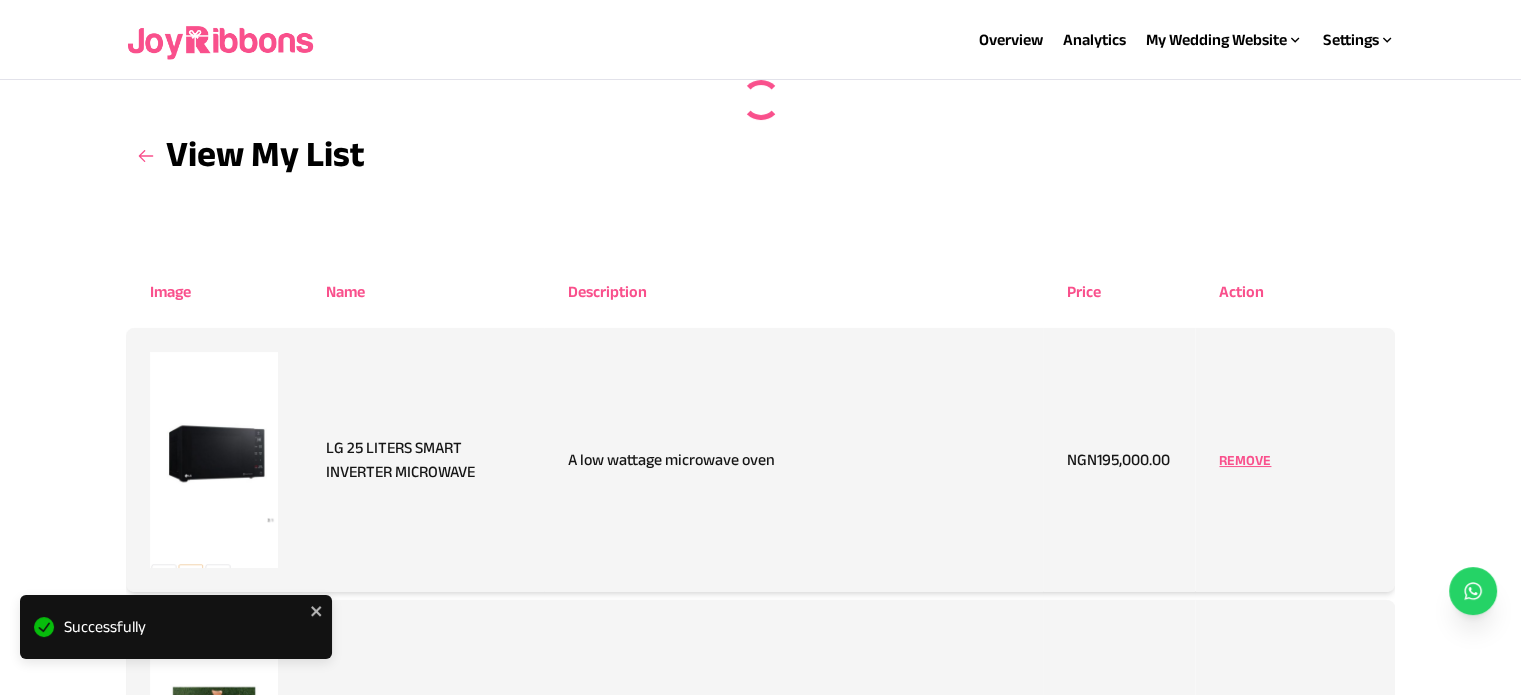 click 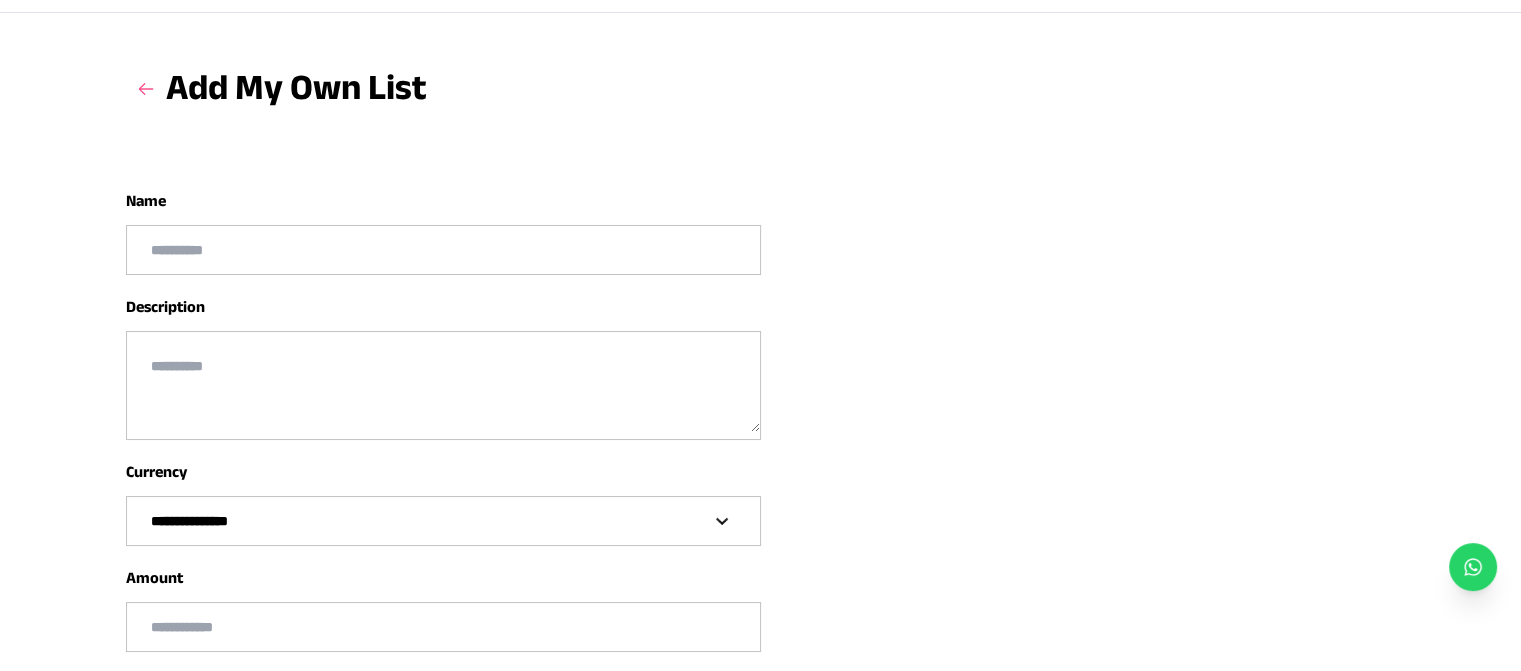 scroll, scrollTop: 0, scrollLeft: 0, axis: both 